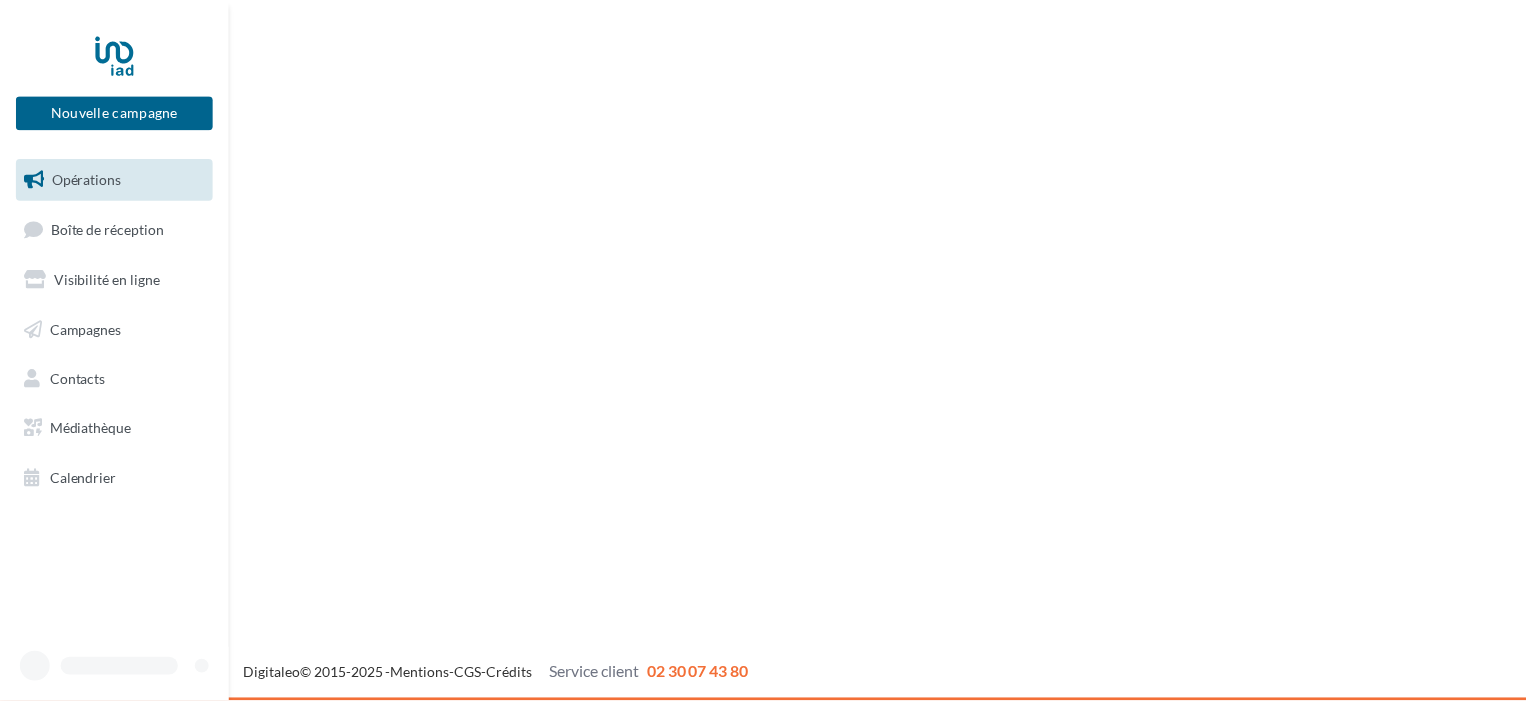 scroll, scrollTop: 0, scrollLeft: 0, axis: both 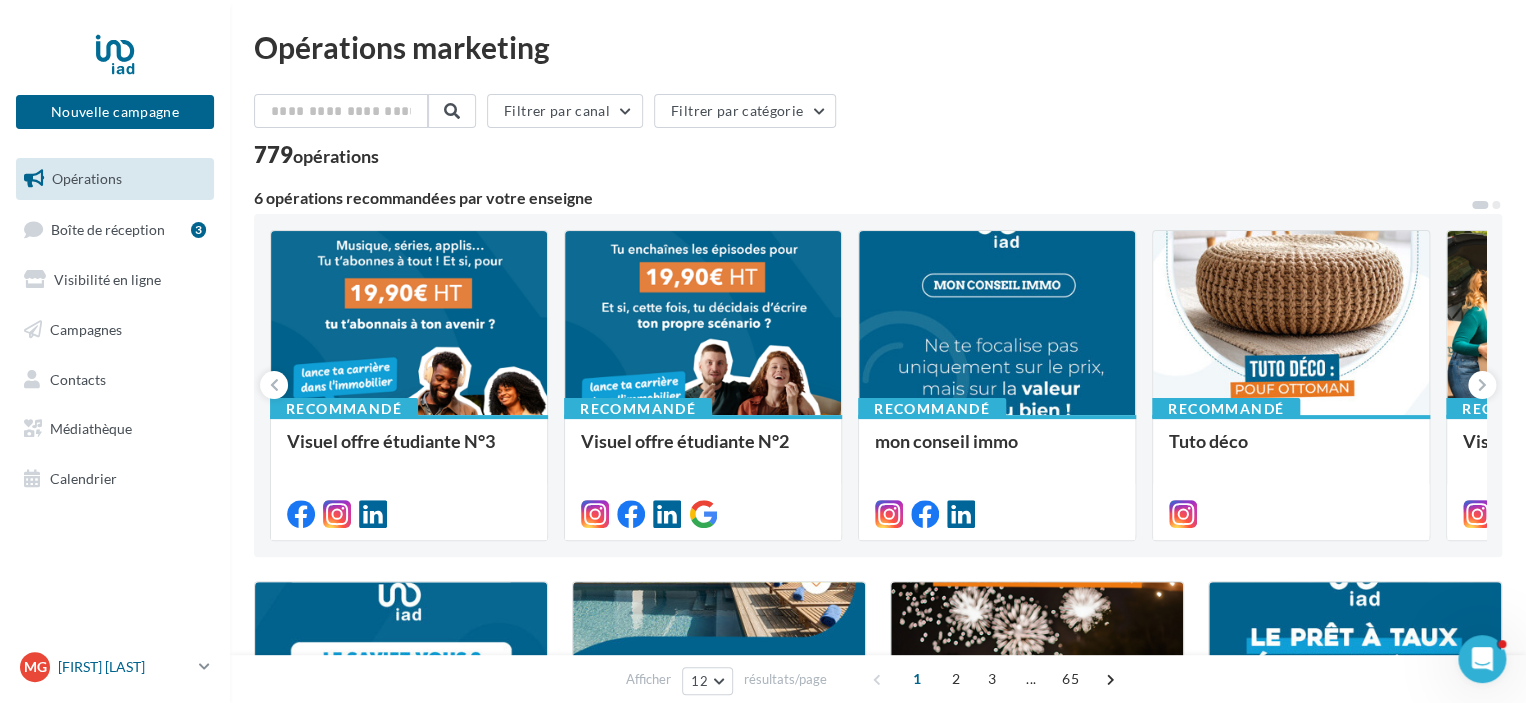 click on "[FIRST] [LAST]" at bounding box center [124, 667] 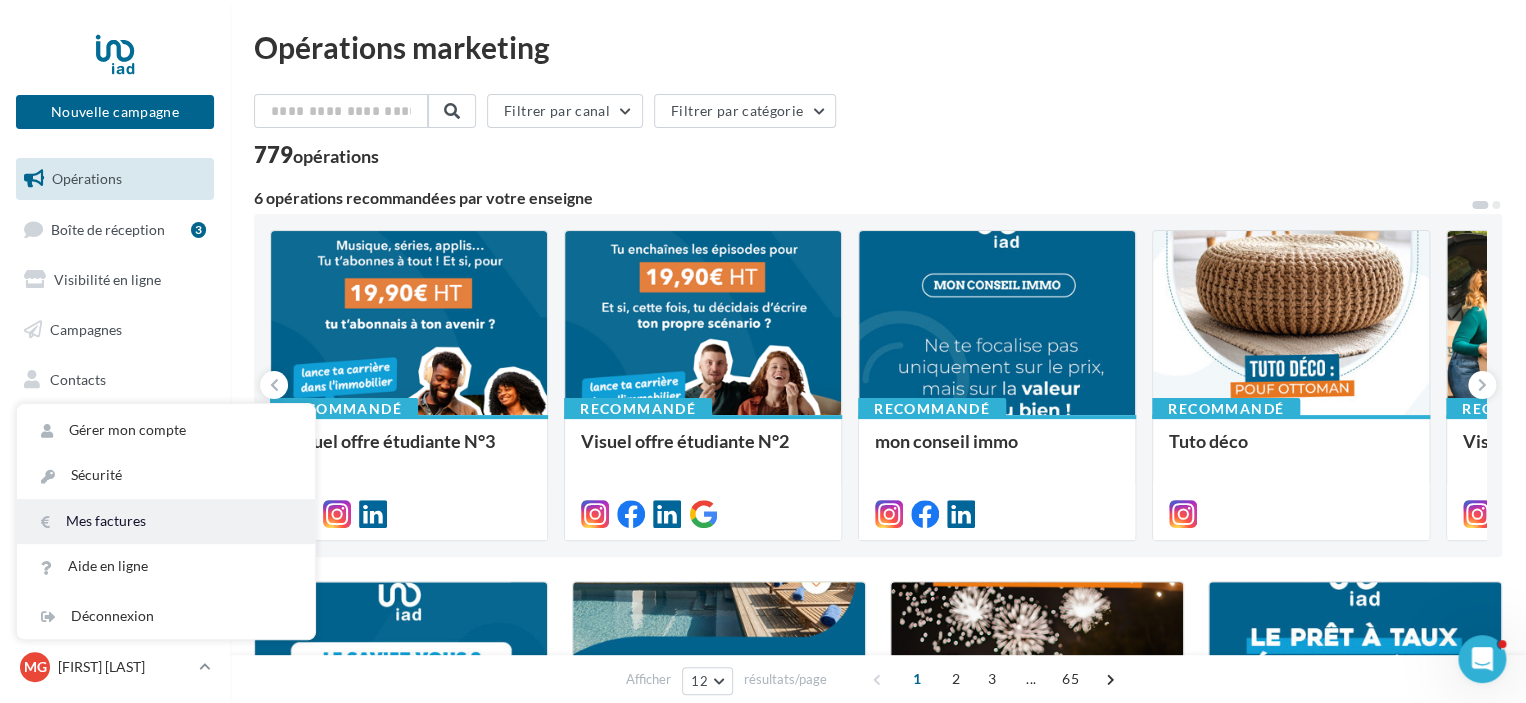click on "Mes factures" at bounding box center [166, 521] 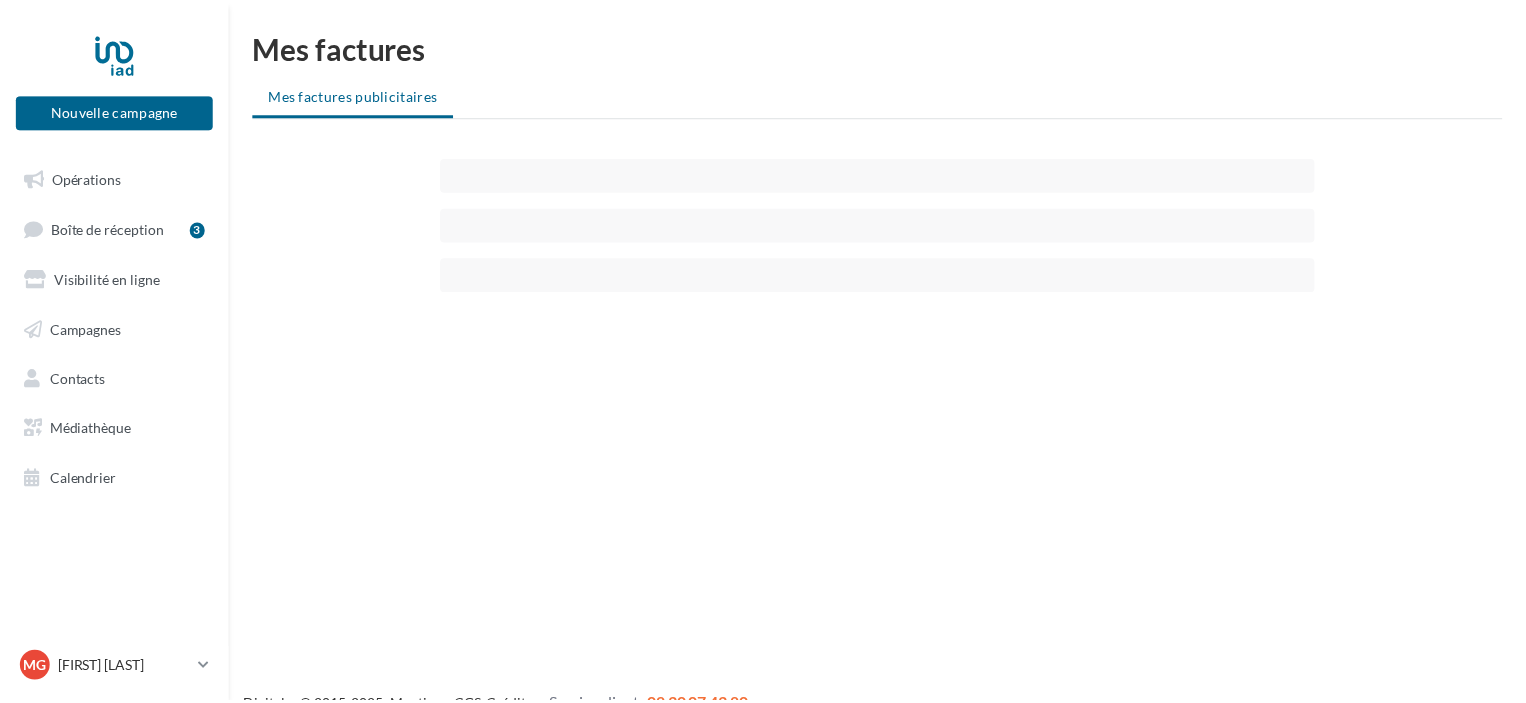 scroll, scrollTop: 0, scrollLeft: 0, axis: both 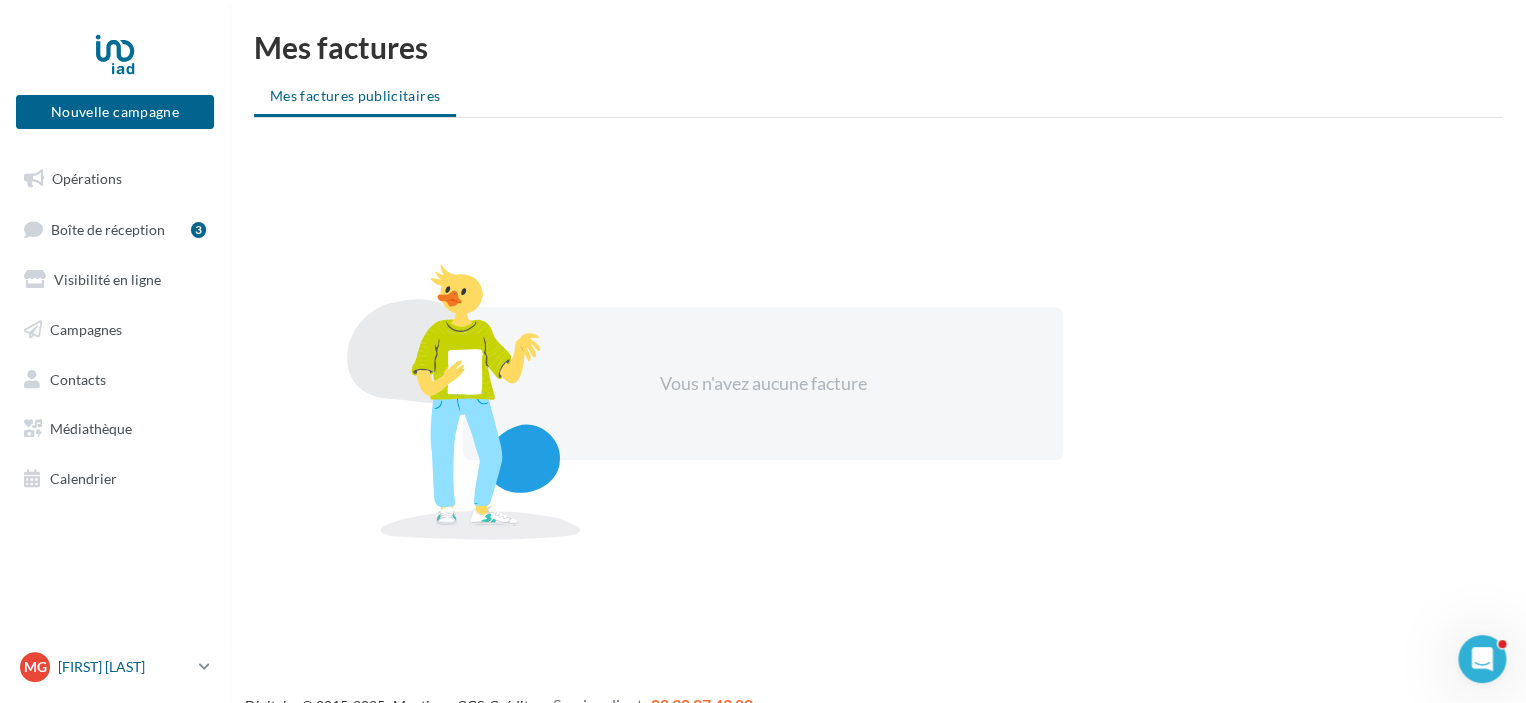 click on "[FIRST] [LAST]" at bounding box center (124, 667) 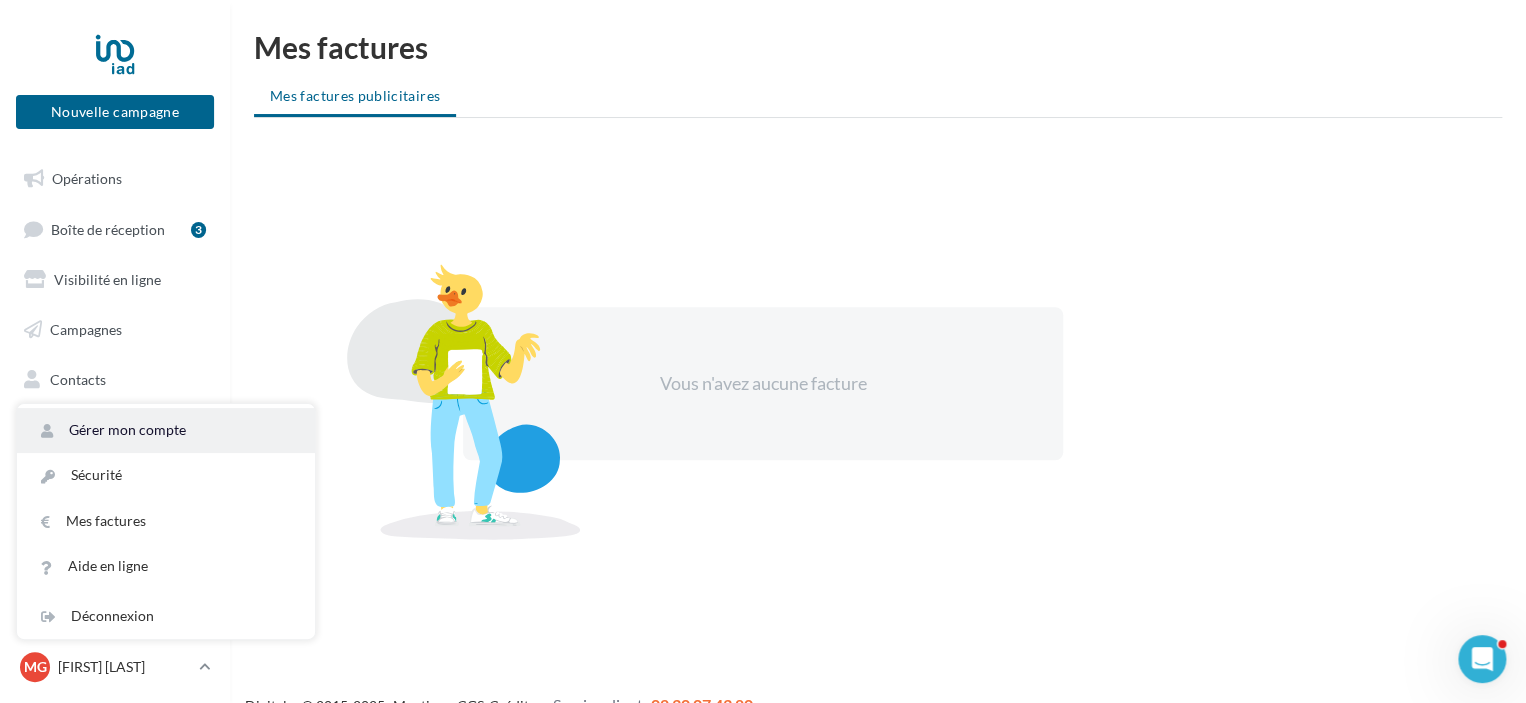 click on "Gérer mon compte" at bounding box center (166, 430) 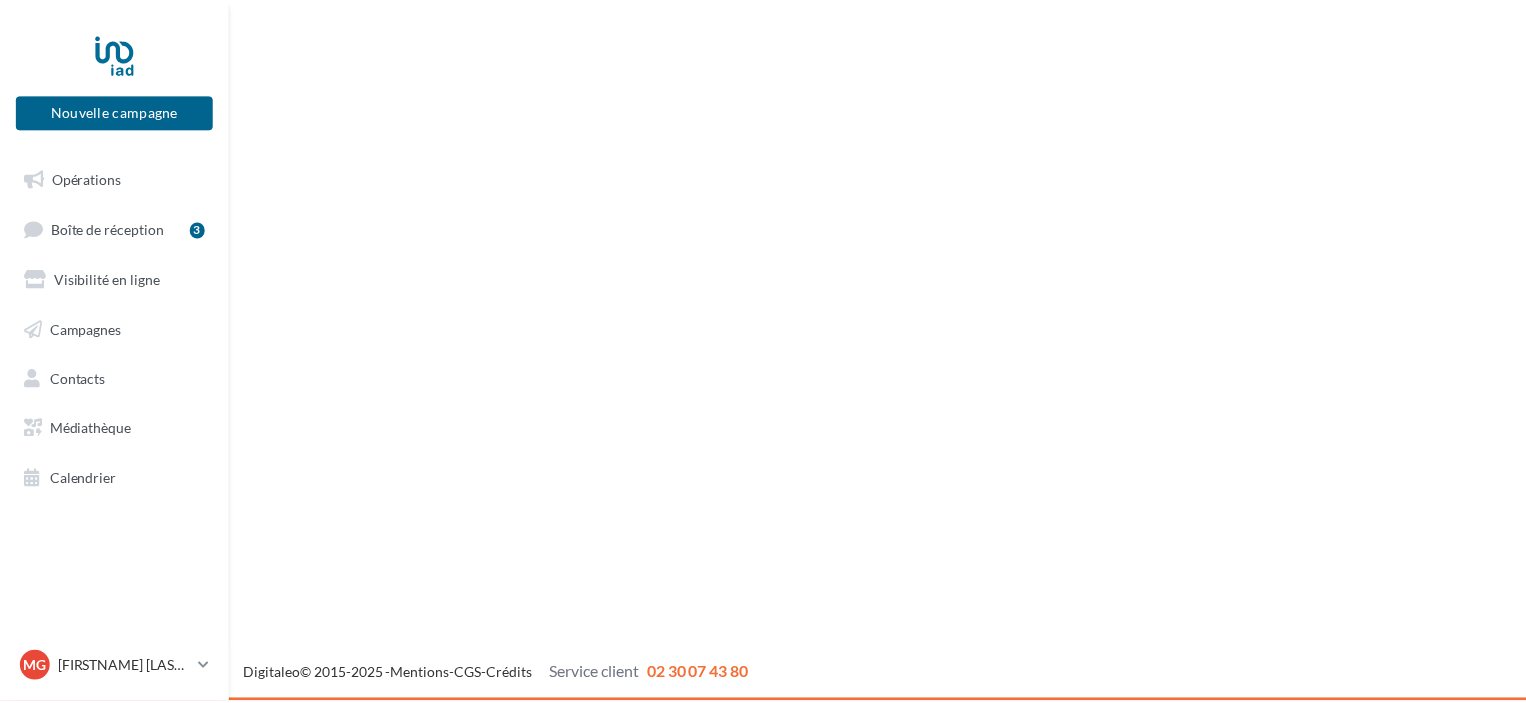 scroll, scrollTop: 0, scrollLeft: 0, axis: both 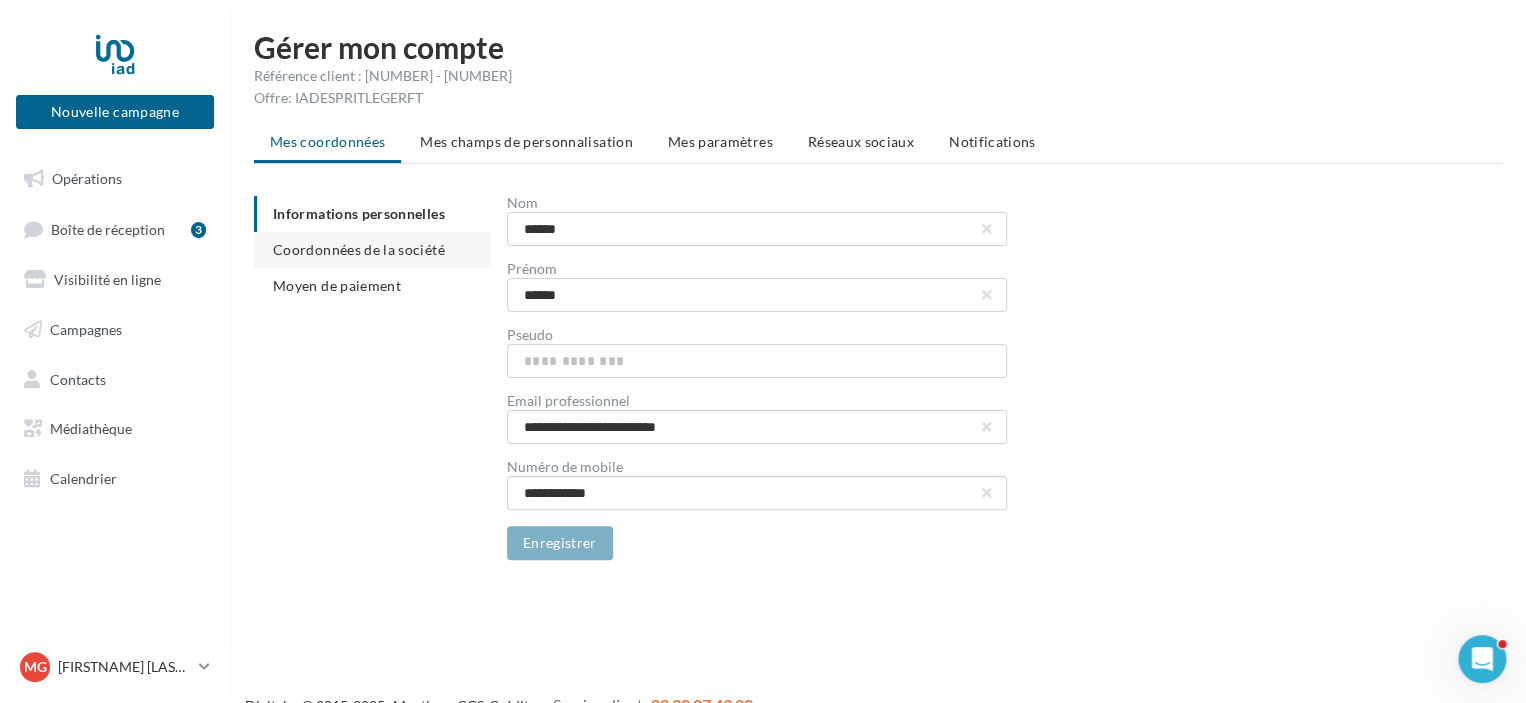 click on "Coordonnées de la société" at bounding box center [359, 249] 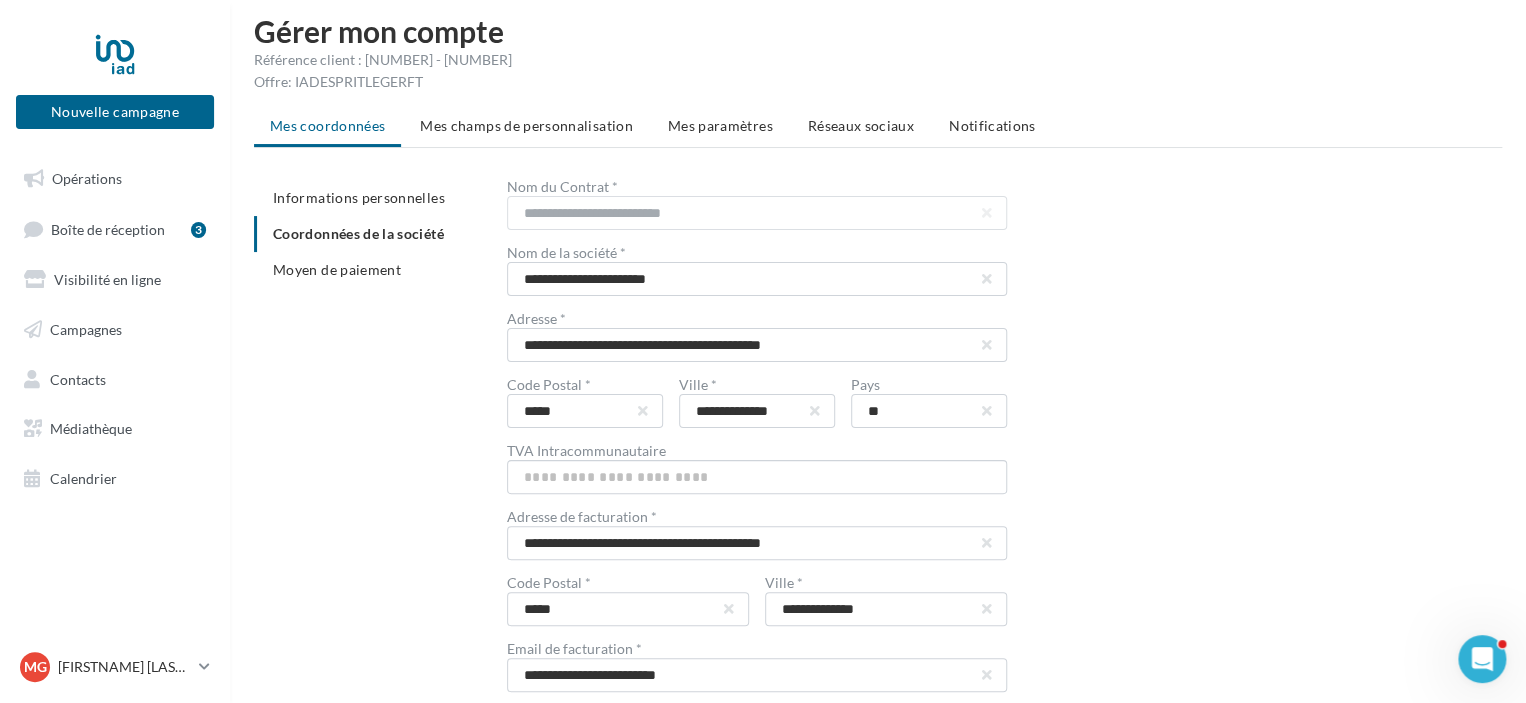 scroll, scrollTop: 0, scrollLeft: 0, axis: both 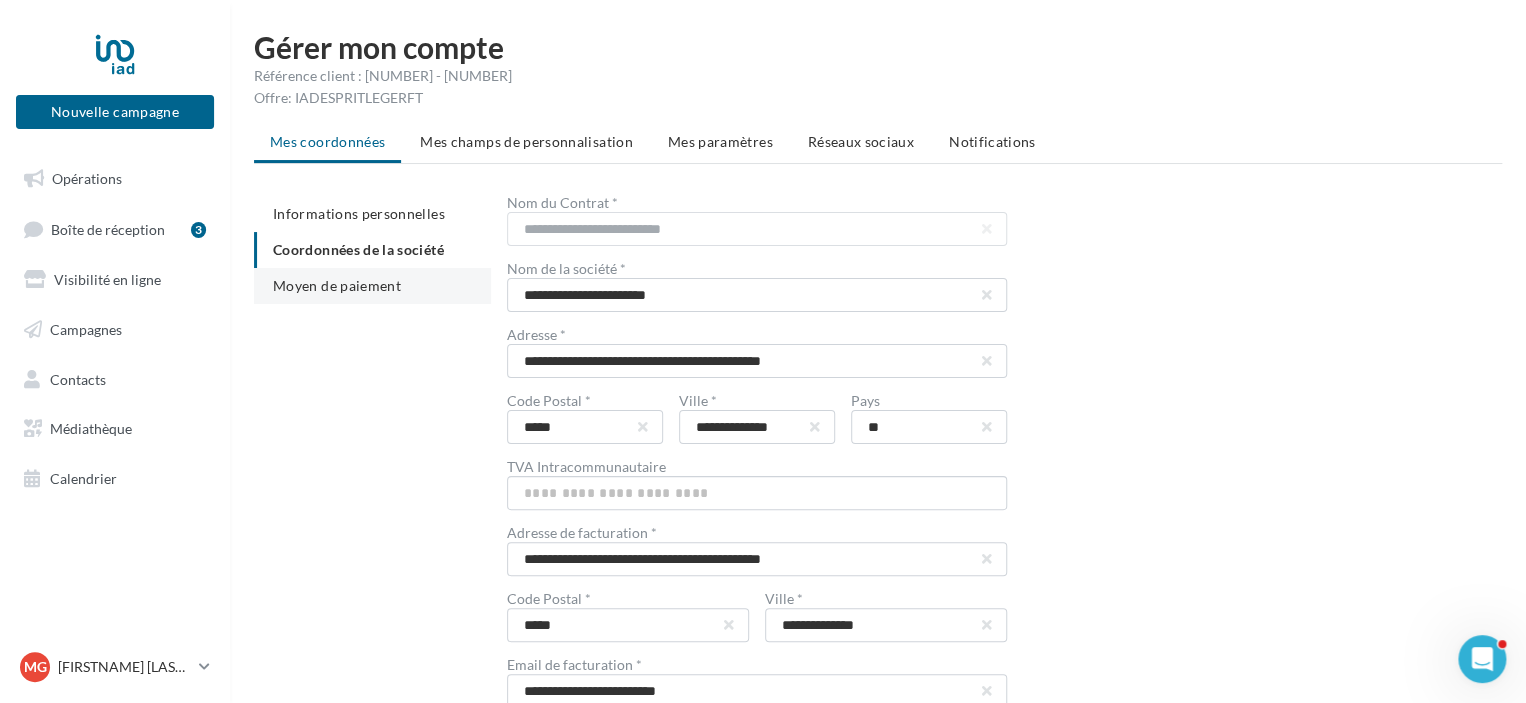 click on "Moyen de paiement" at bounding box center (337, 285) 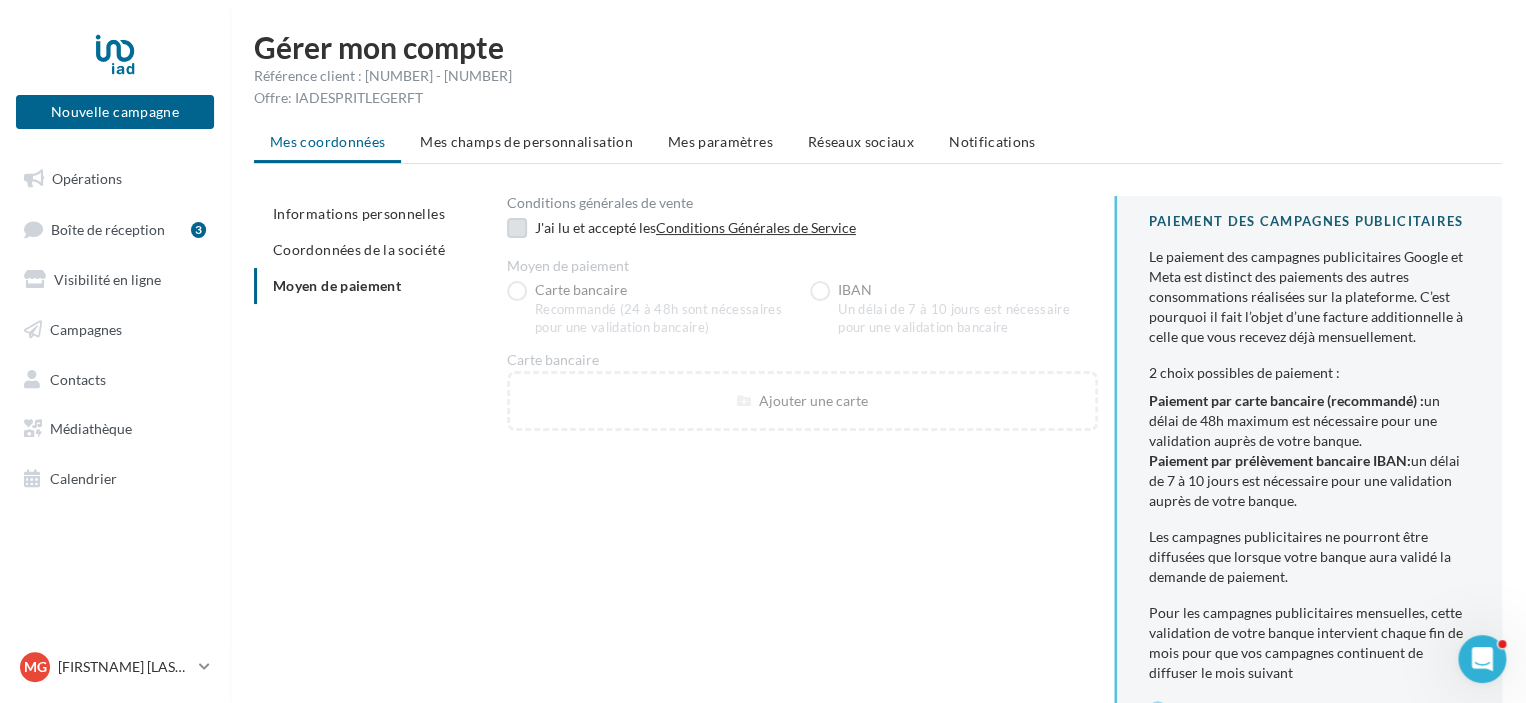 click at bounding box center [517, 228] 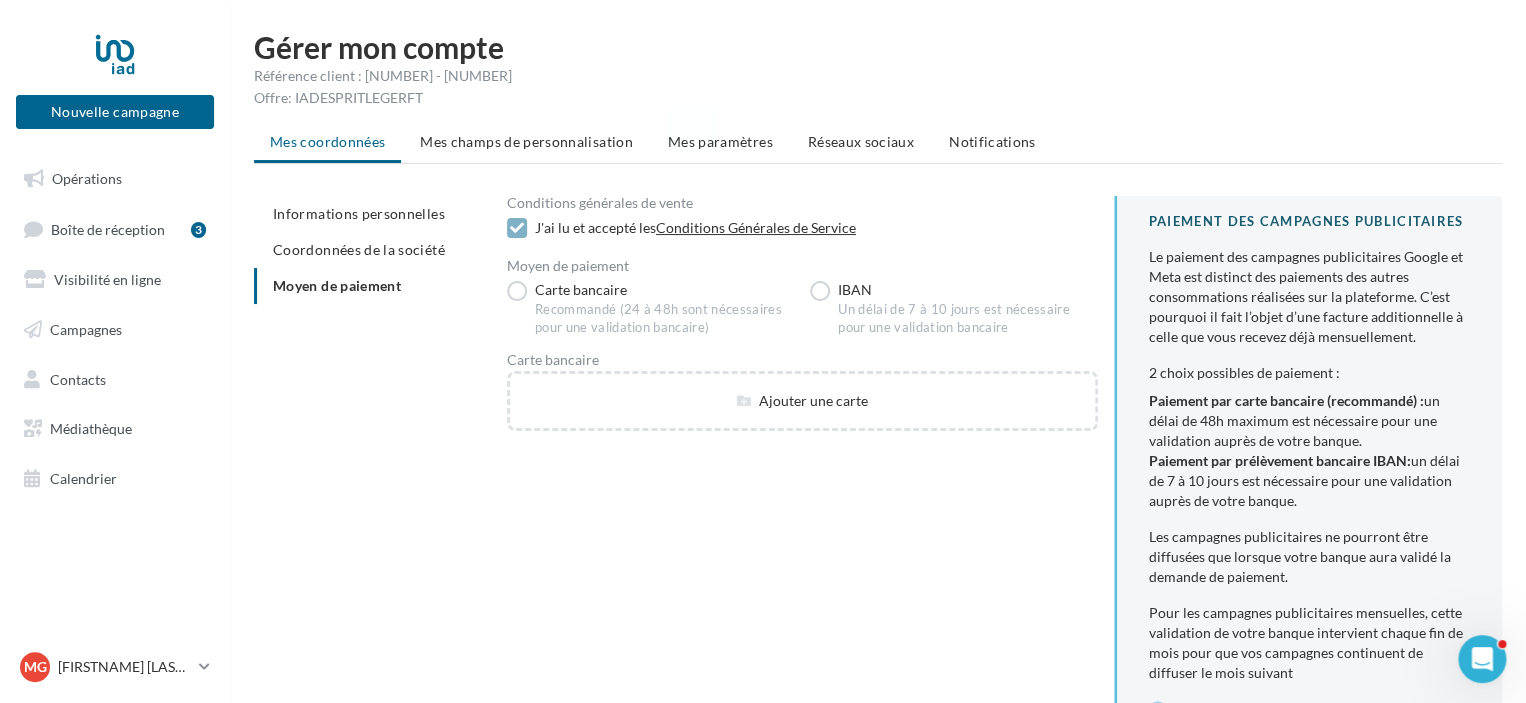click at bounding box center [517, 230] 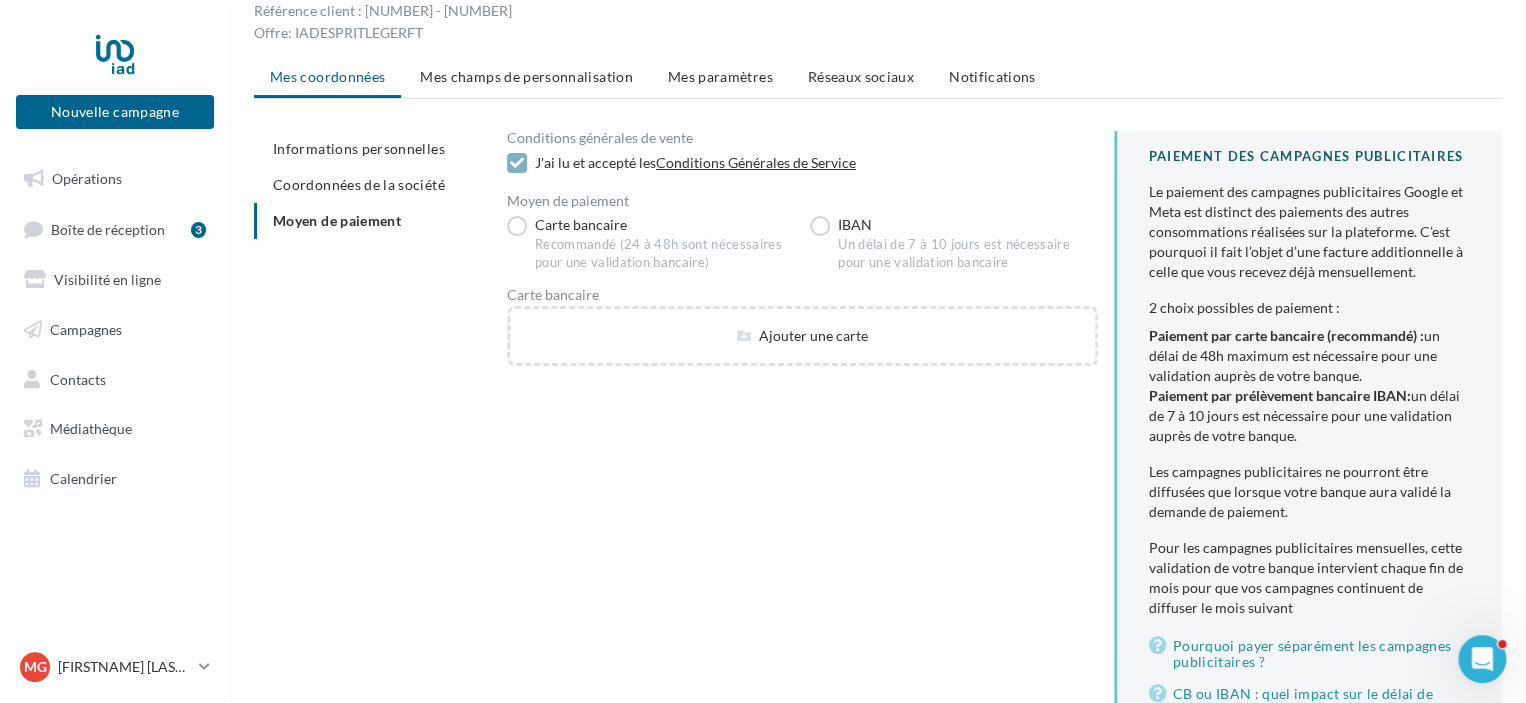 scroll, scrollTop: 0, scrollLeft: 0, axis: both 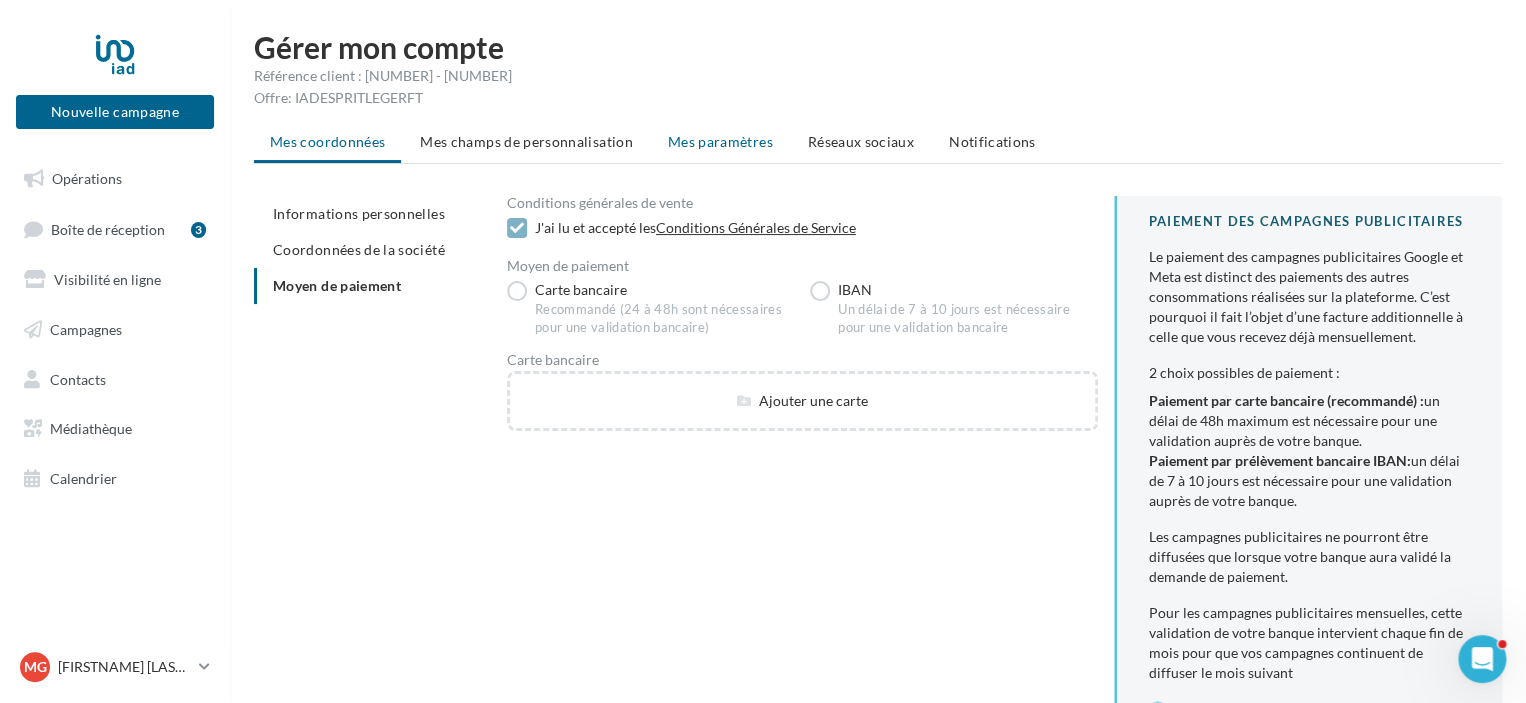click on "Mes paramètres" at bounding box center [720, 141] 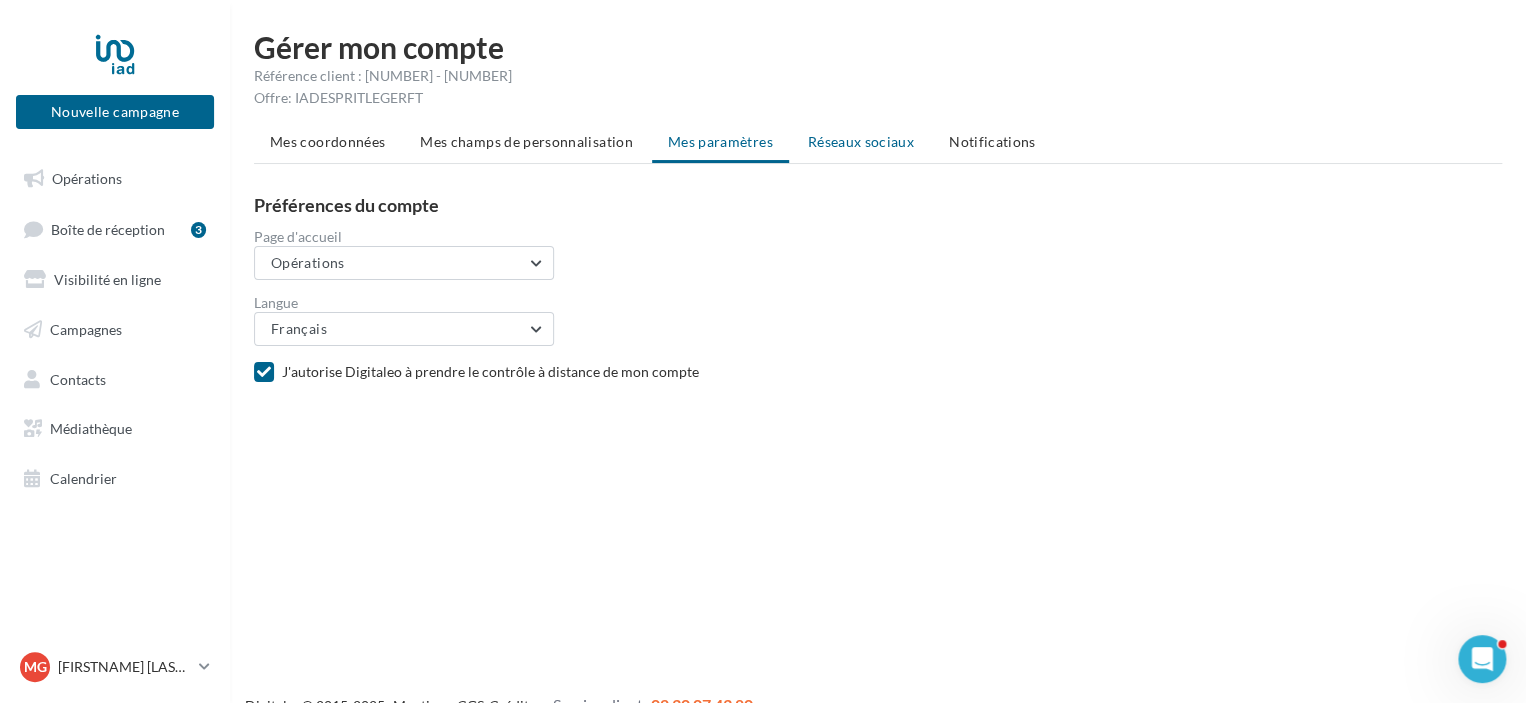 click on "Réseaux sociaux" at bounding box center [861, 141] 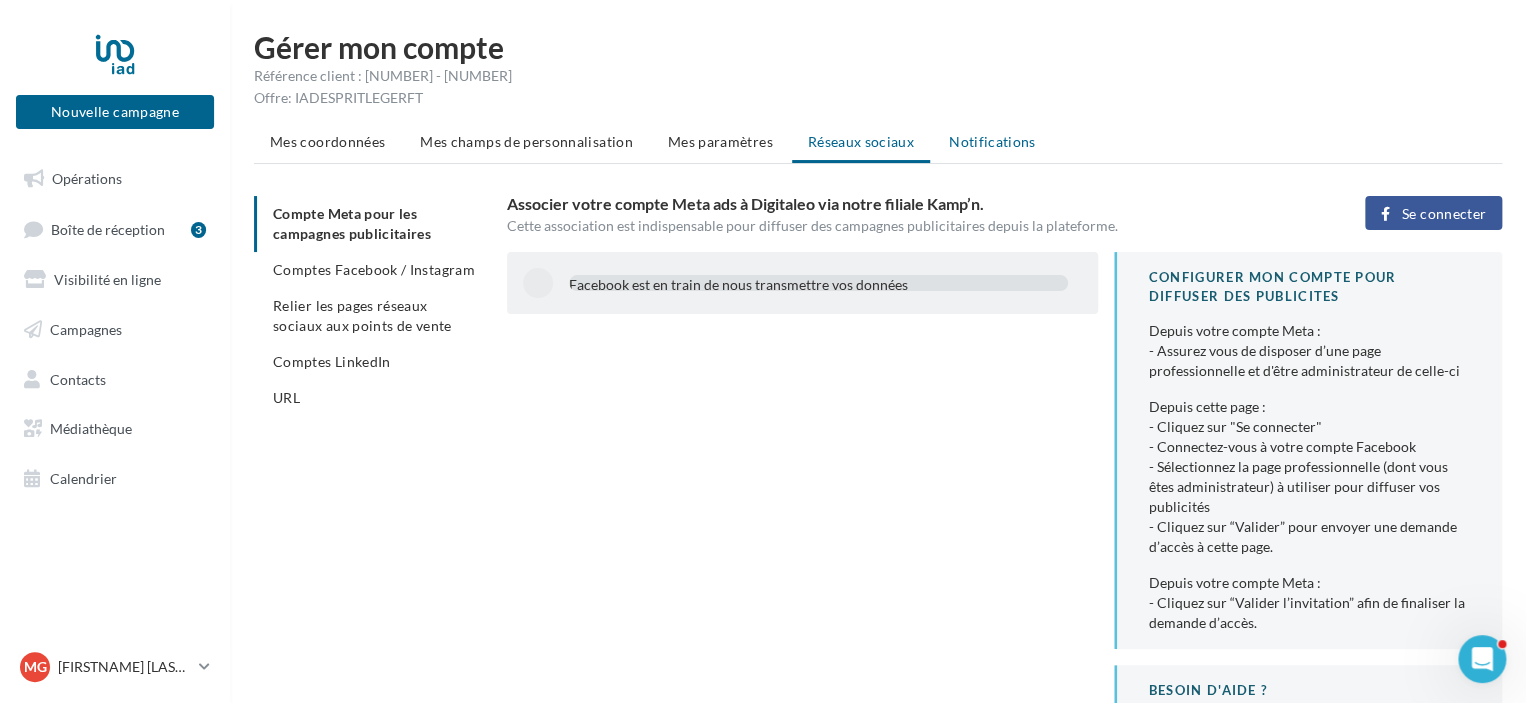 click on "Notifications" at bounding box center [992, 141] 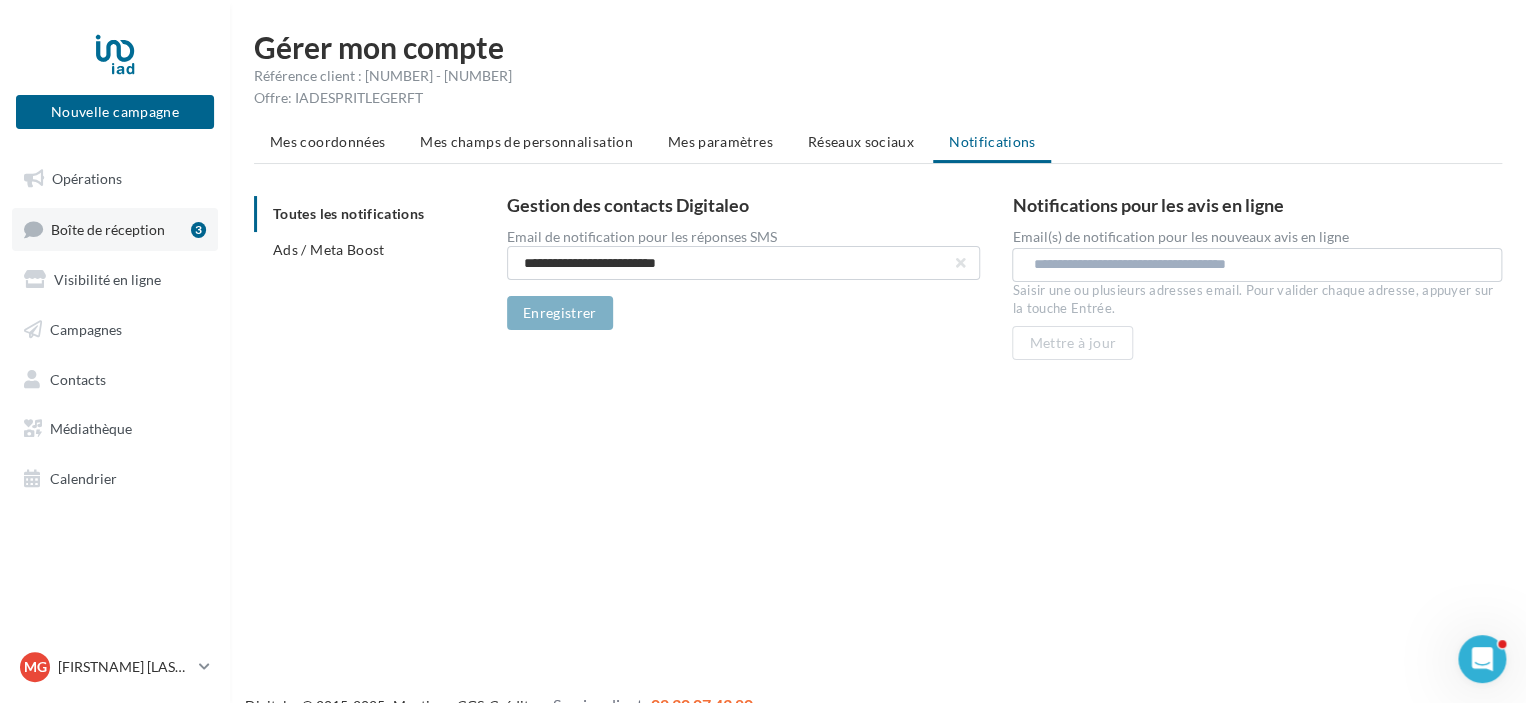 click on "Boîte de réception
3" at bounding box center [115, 229] 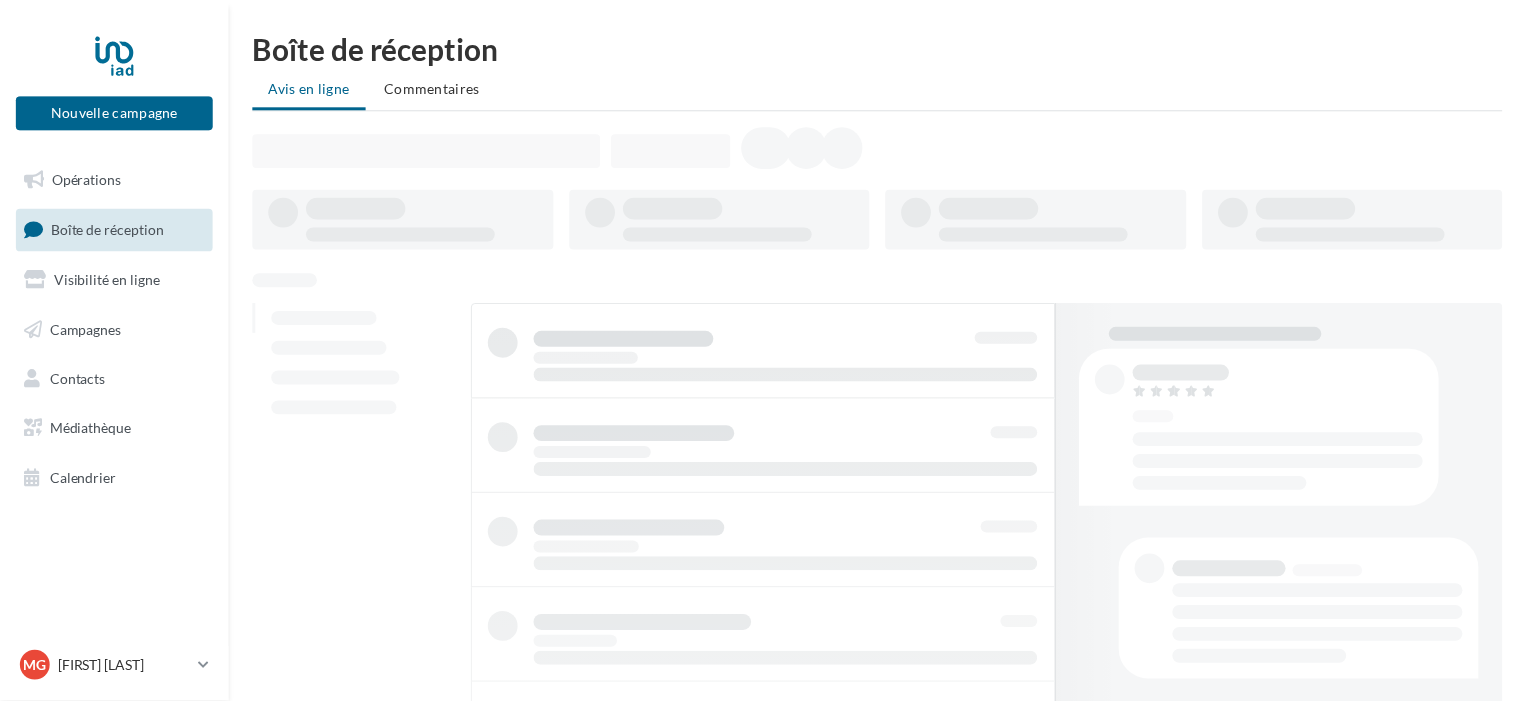 scroll, scrollTop: 0, scrollLeft: 0, axis: both 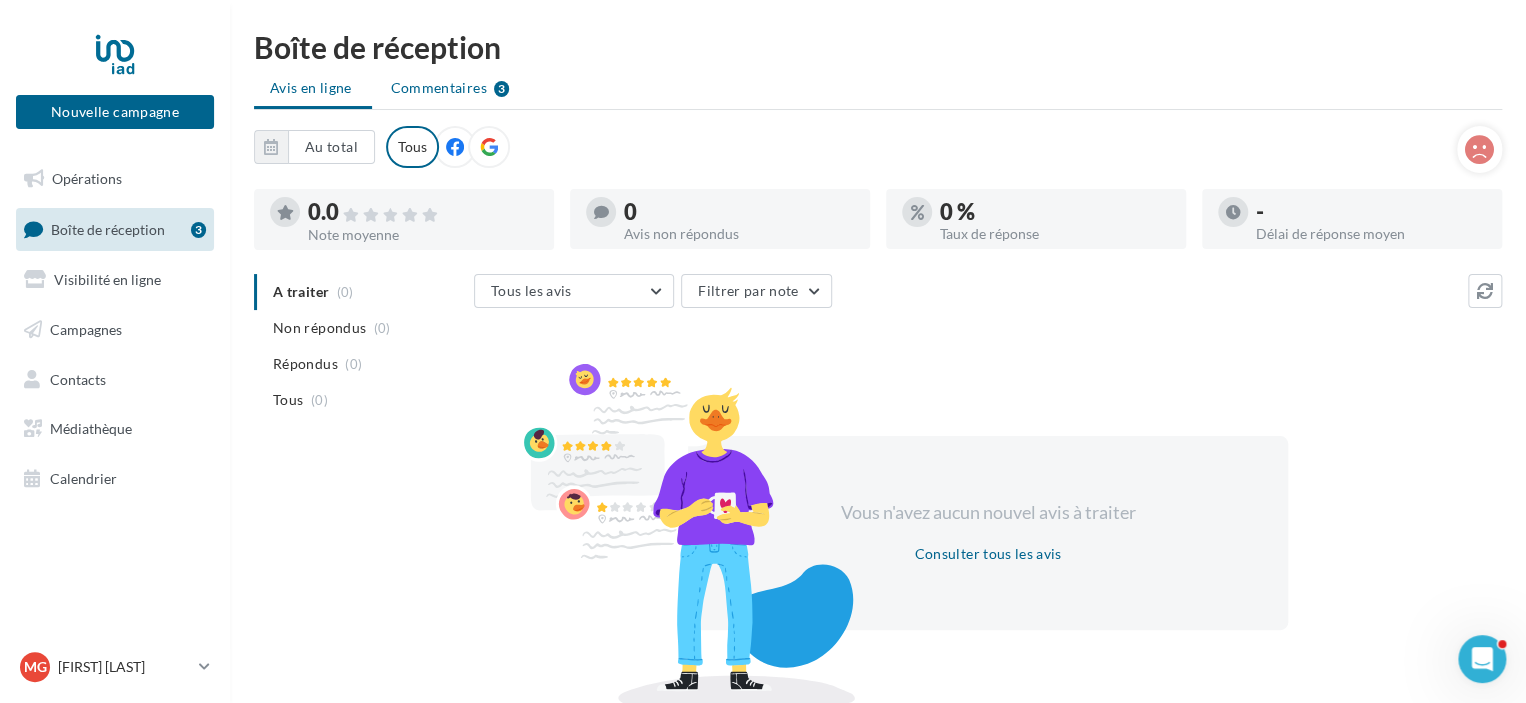 click on "Commentaires" at bounding box center (439, 88) 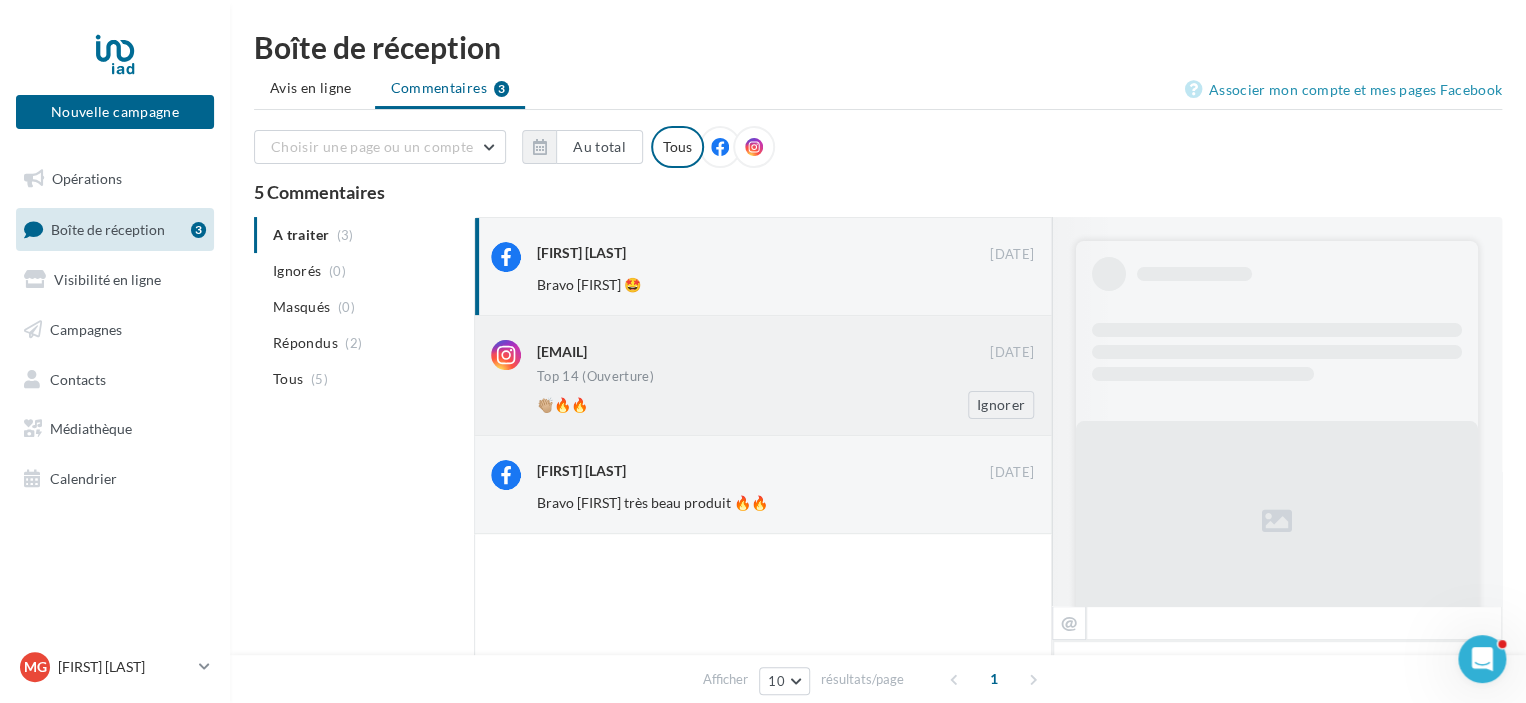 scroll, scrollTop: 689, scrollLeft: 0, axis: vertical 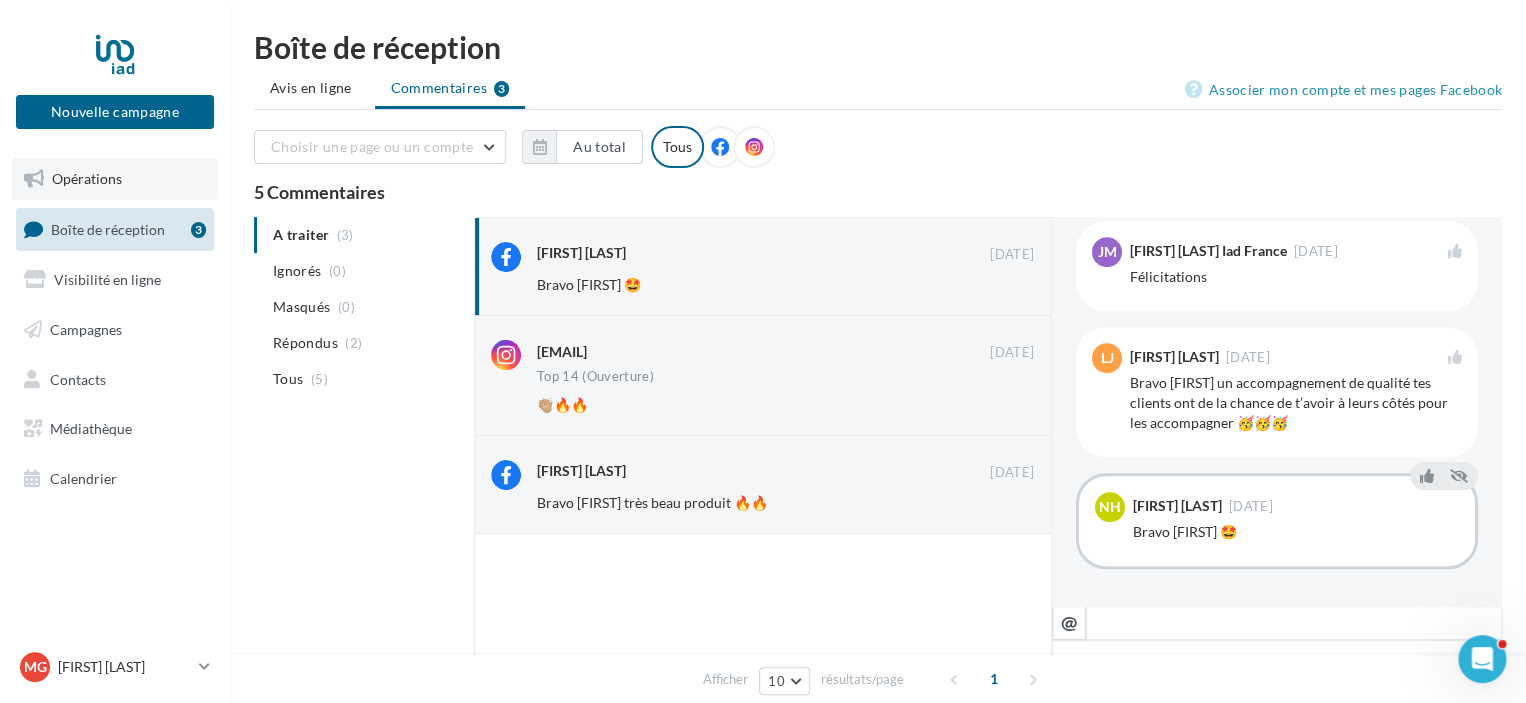click on "Opérations" at bounding box center (87, 178) 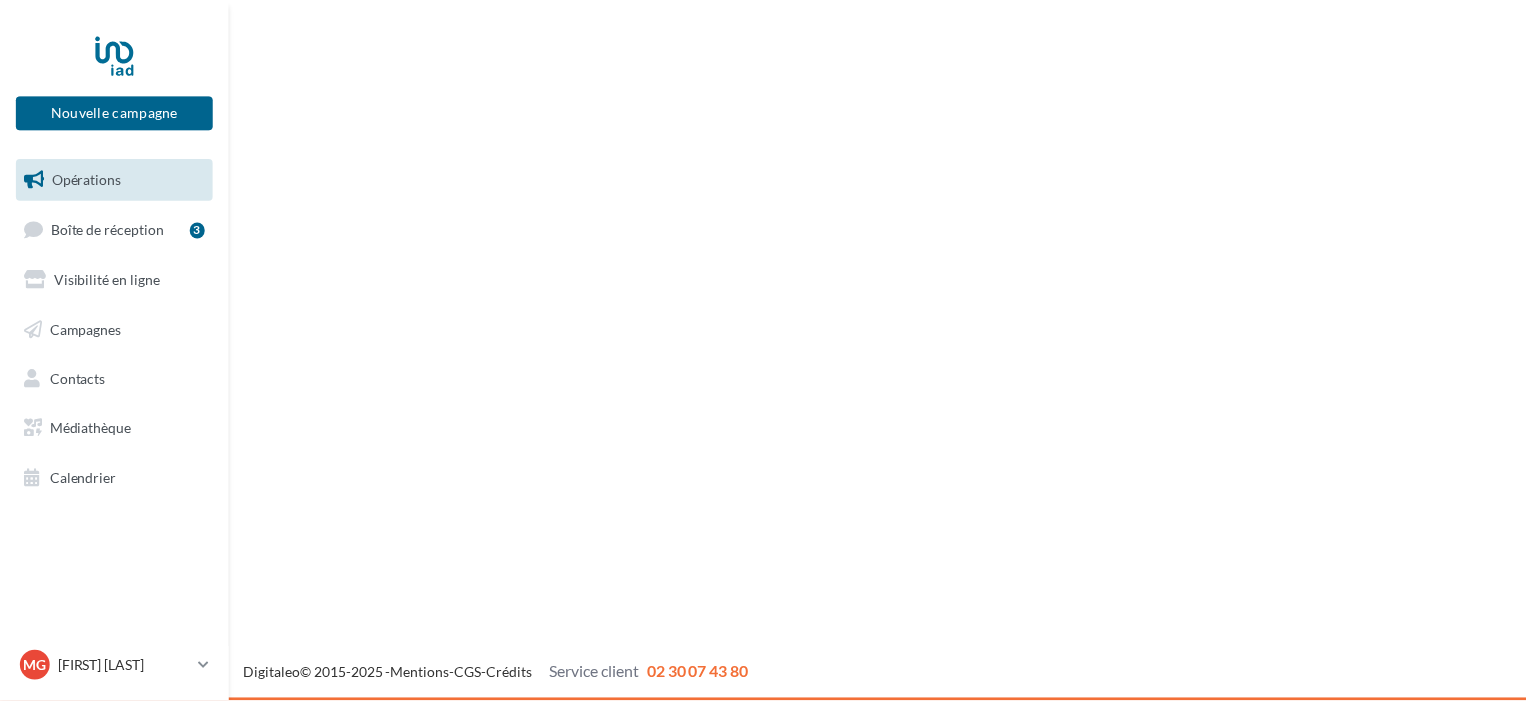 scroll, scrollTop: 0, scrollLeft: 0, axis: both 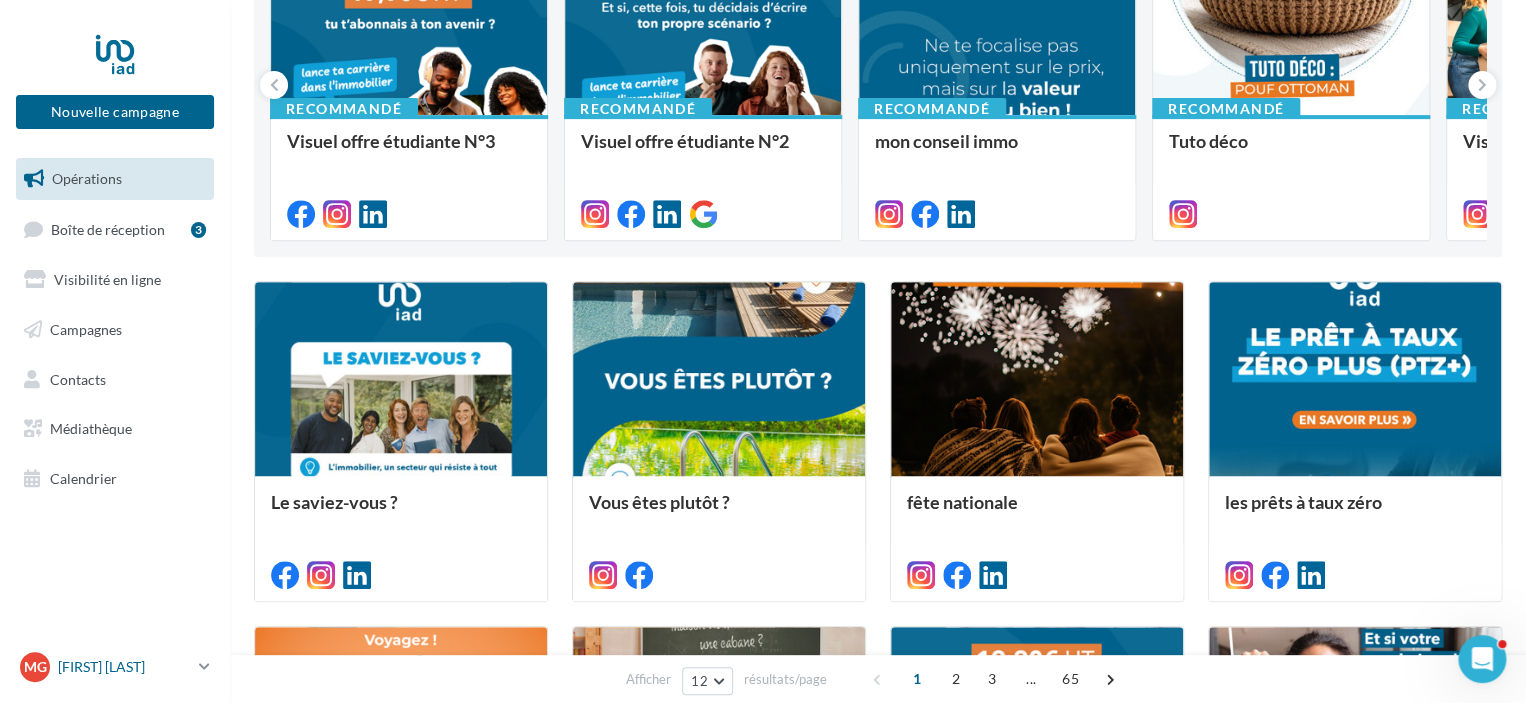 click on "[FIRST] [LAST]" at bounding box center (124, 667) 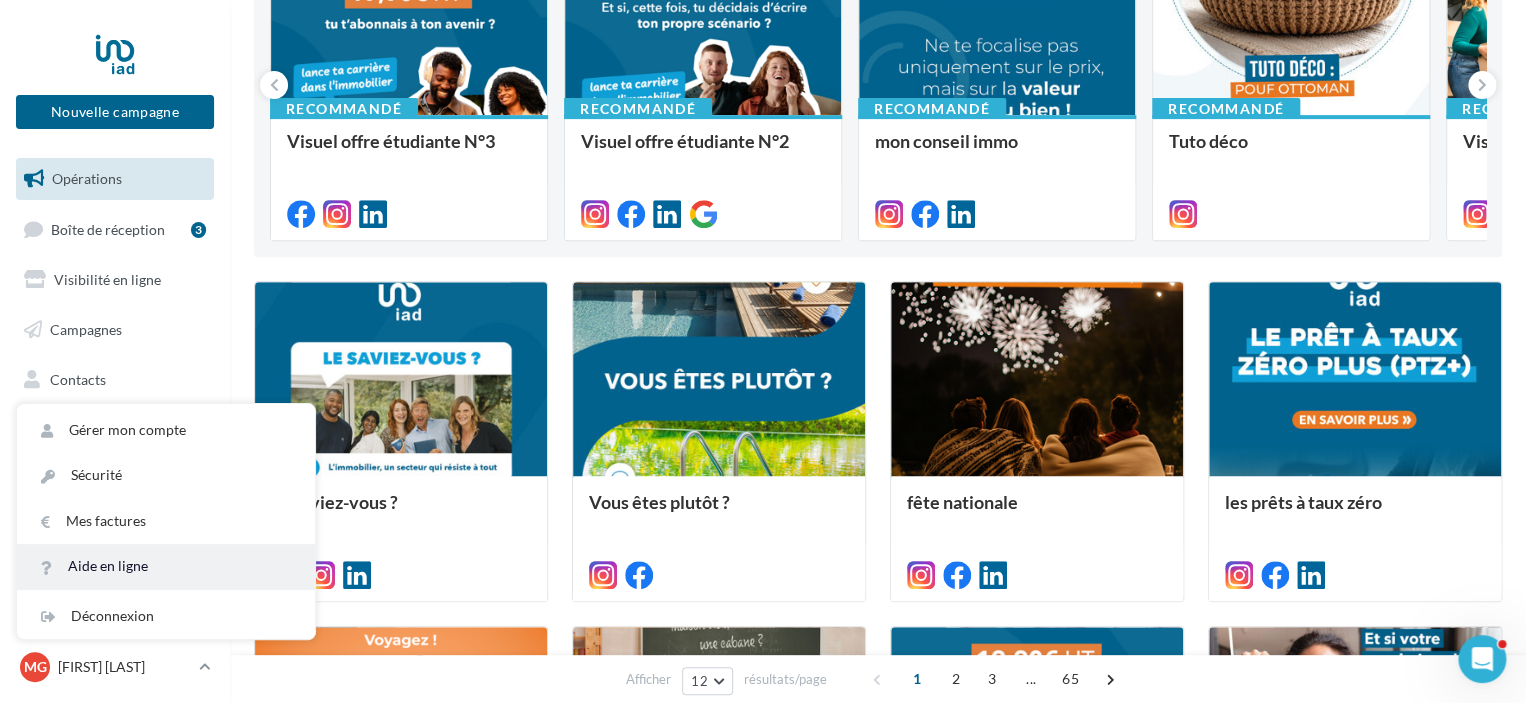 click on "Aide en ligne" at bounding box center [166, 566] 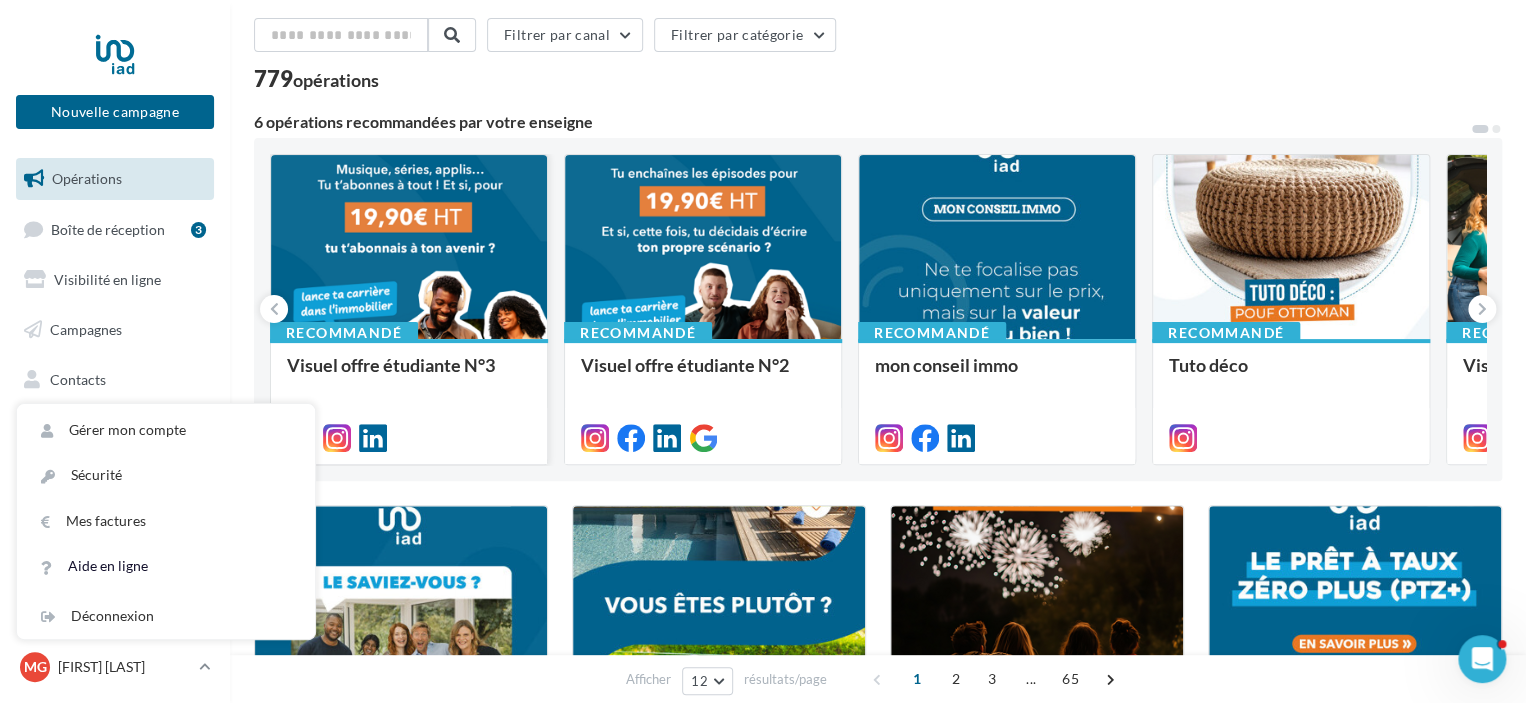 scroll, scrollTop: 0, scrollLeft: 0, axis: both 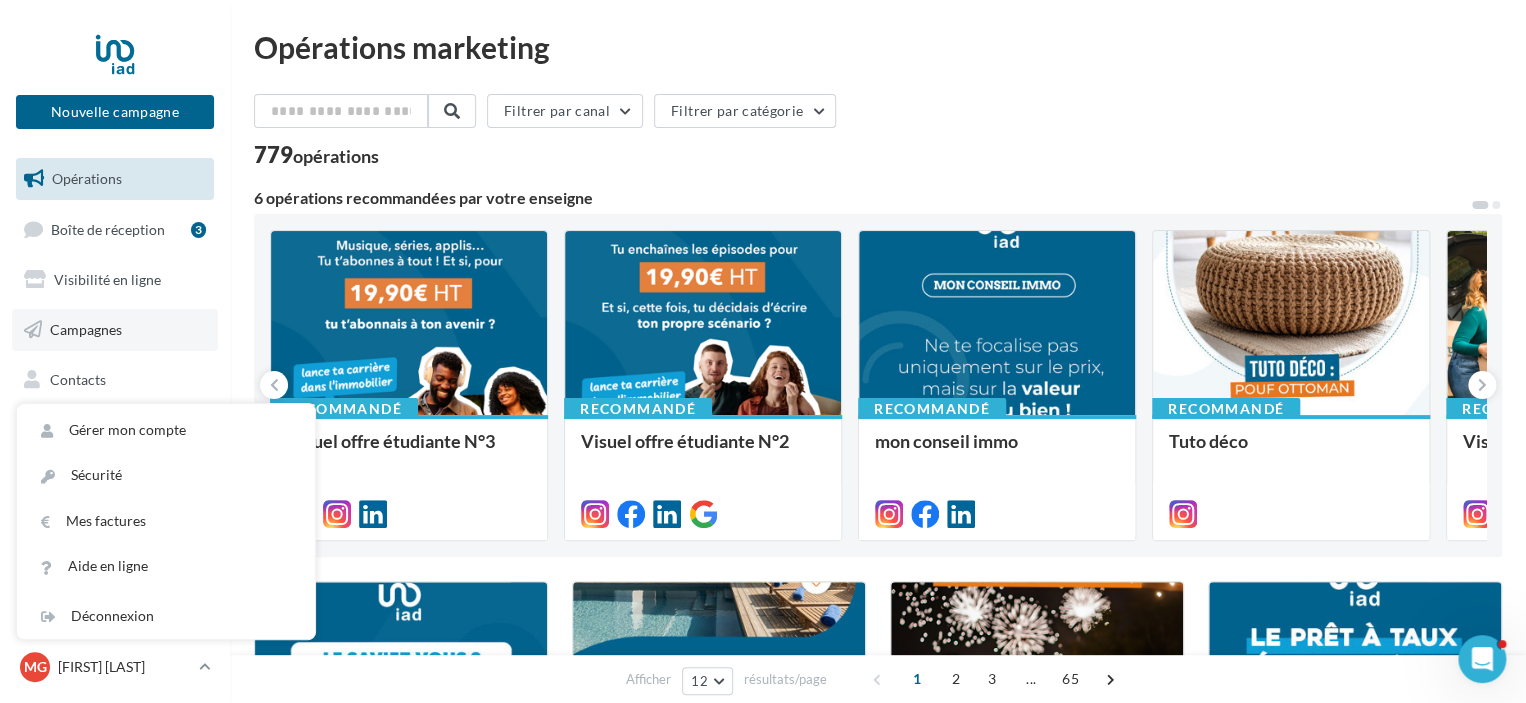 click on "Campagnes" at bounding box center (115, 330) 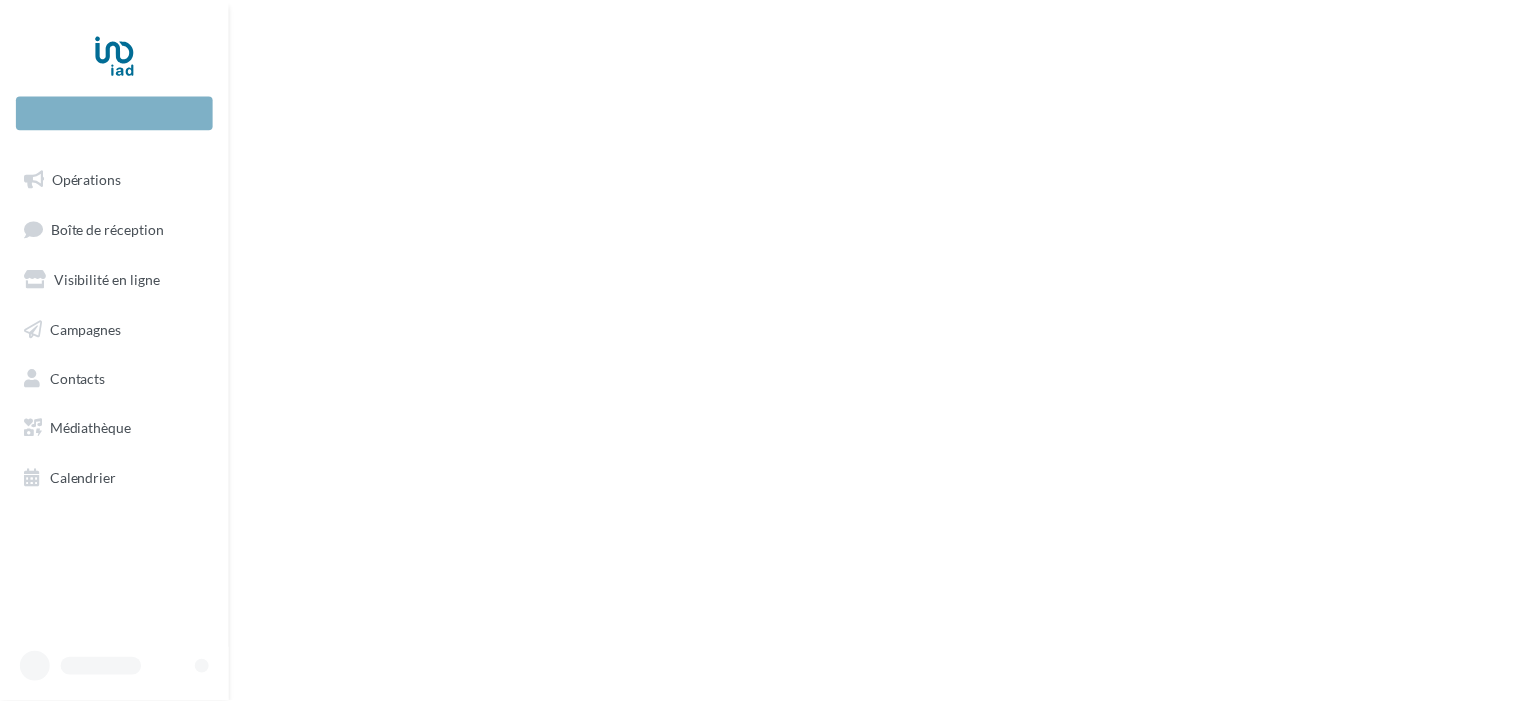 scroll, scrollTop: 0, scrollLeft: 0, axis: both 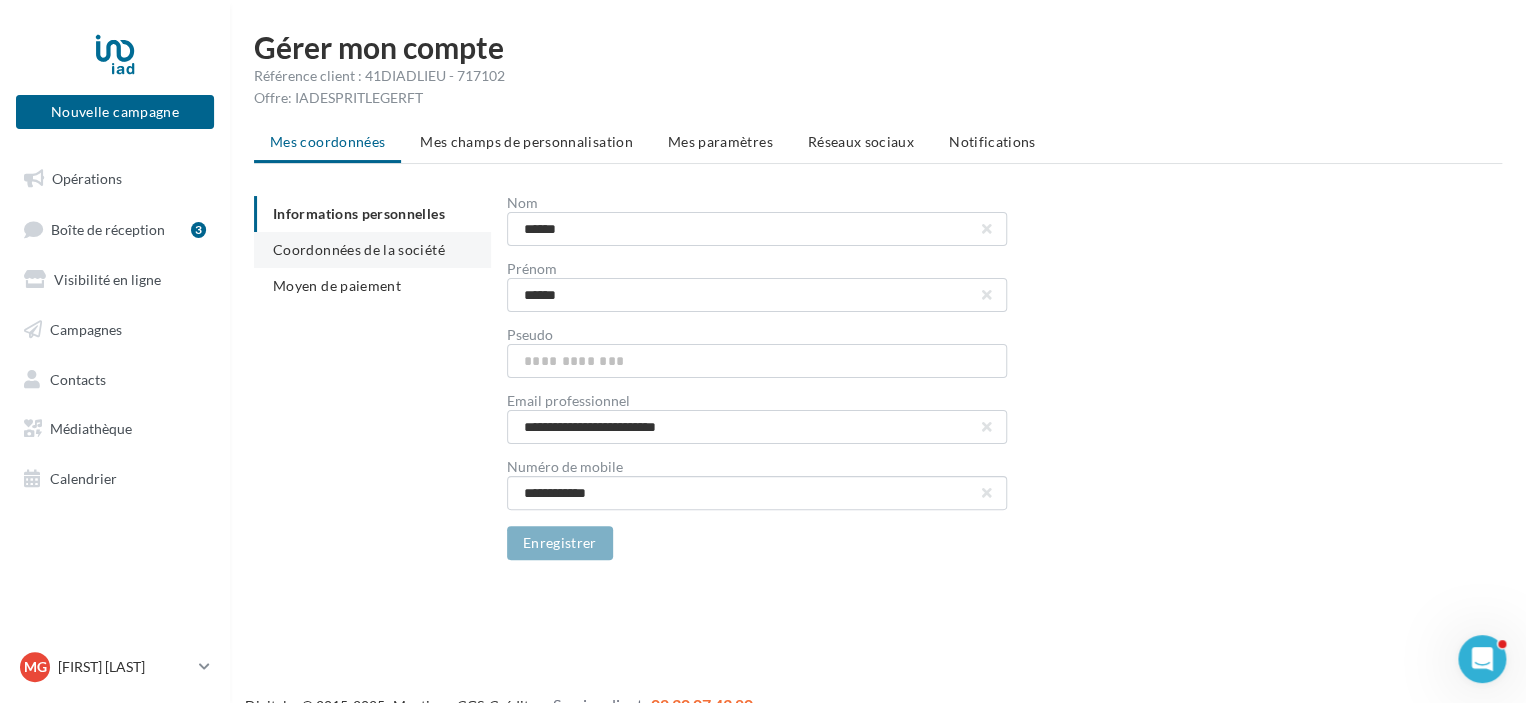 click on "Coordonnées de la société" at bounding box center [359, 249] 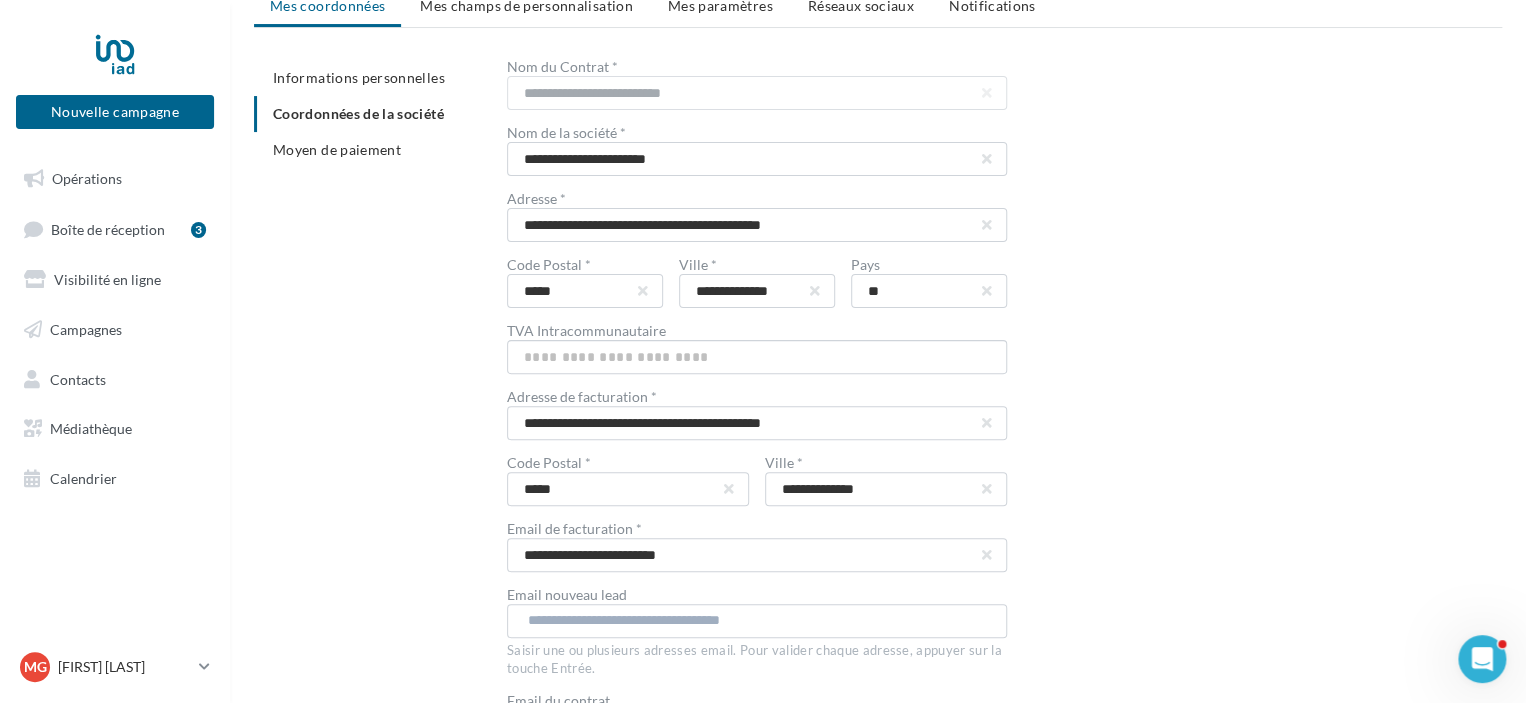 scroll, scrollTop: 0, scrollLeft: 0, axis: both 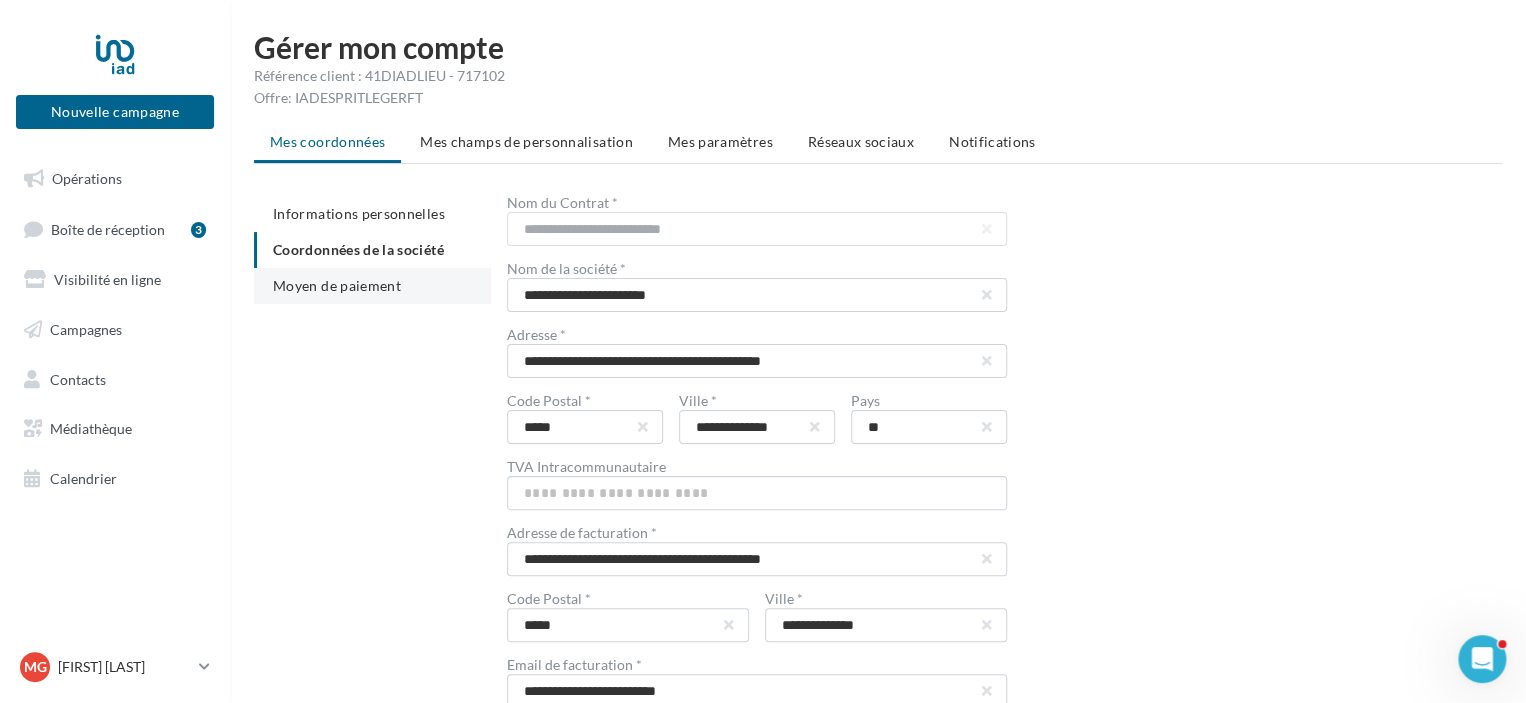 click on "Moyen de paiement" at bounding box center (337, 285) 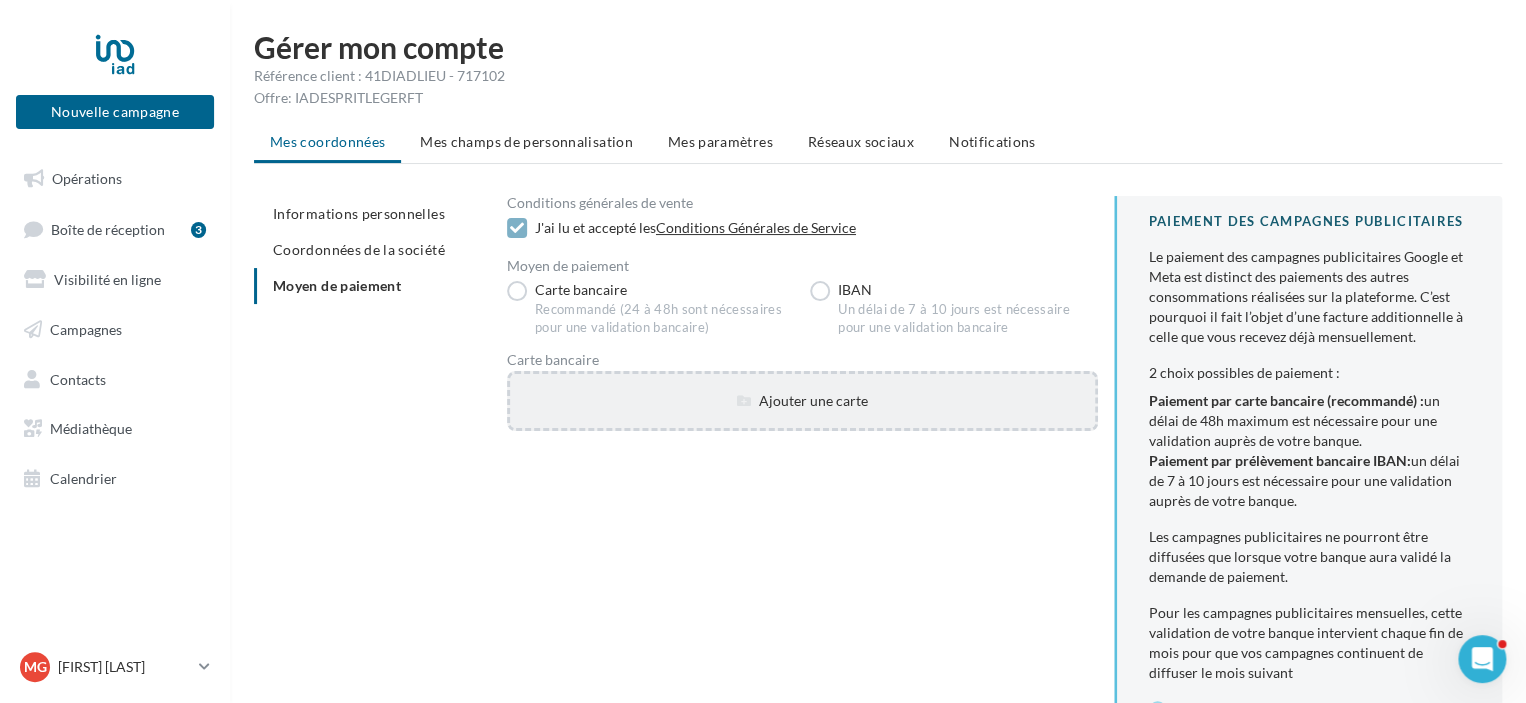 click on "Ajouter une carte" at bounding box center [802, 401] 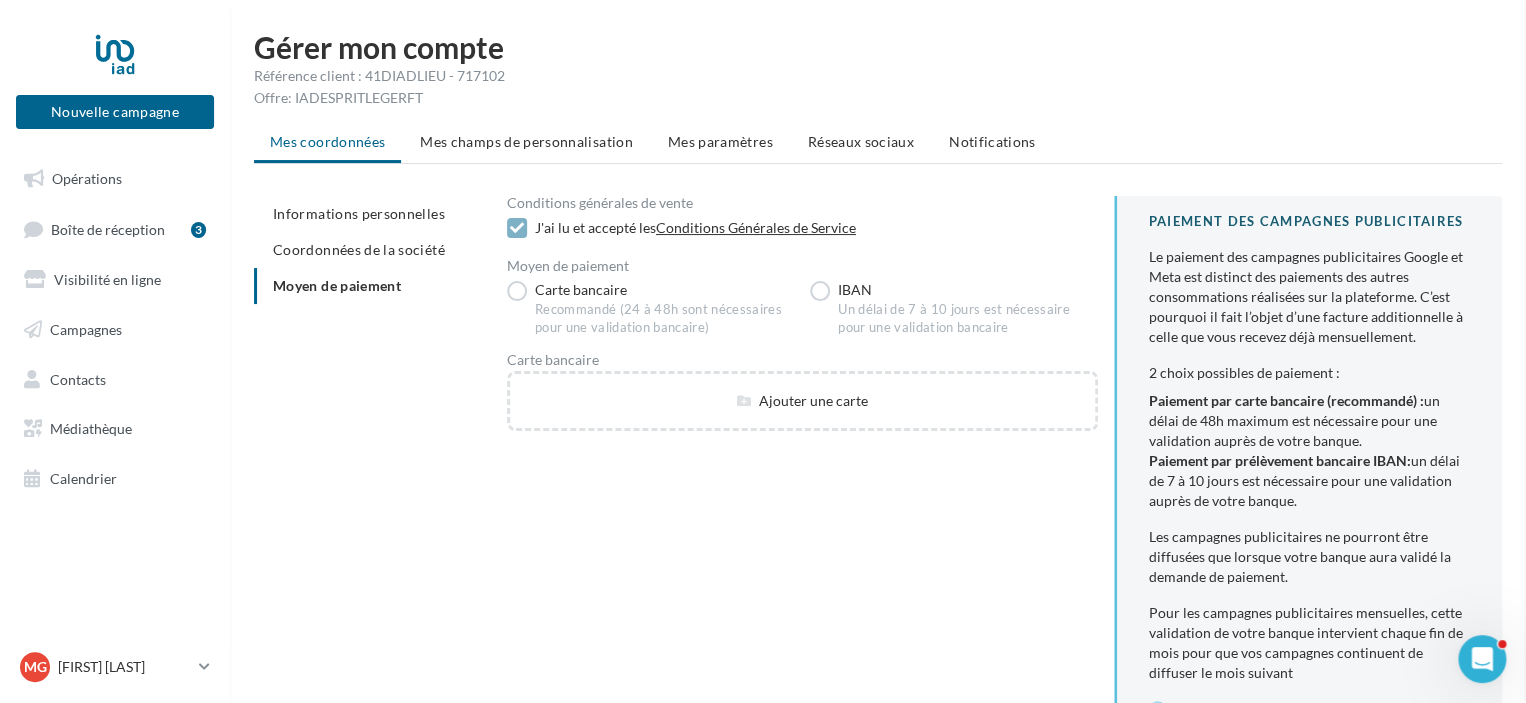 click at bounding box center [2289, 351] 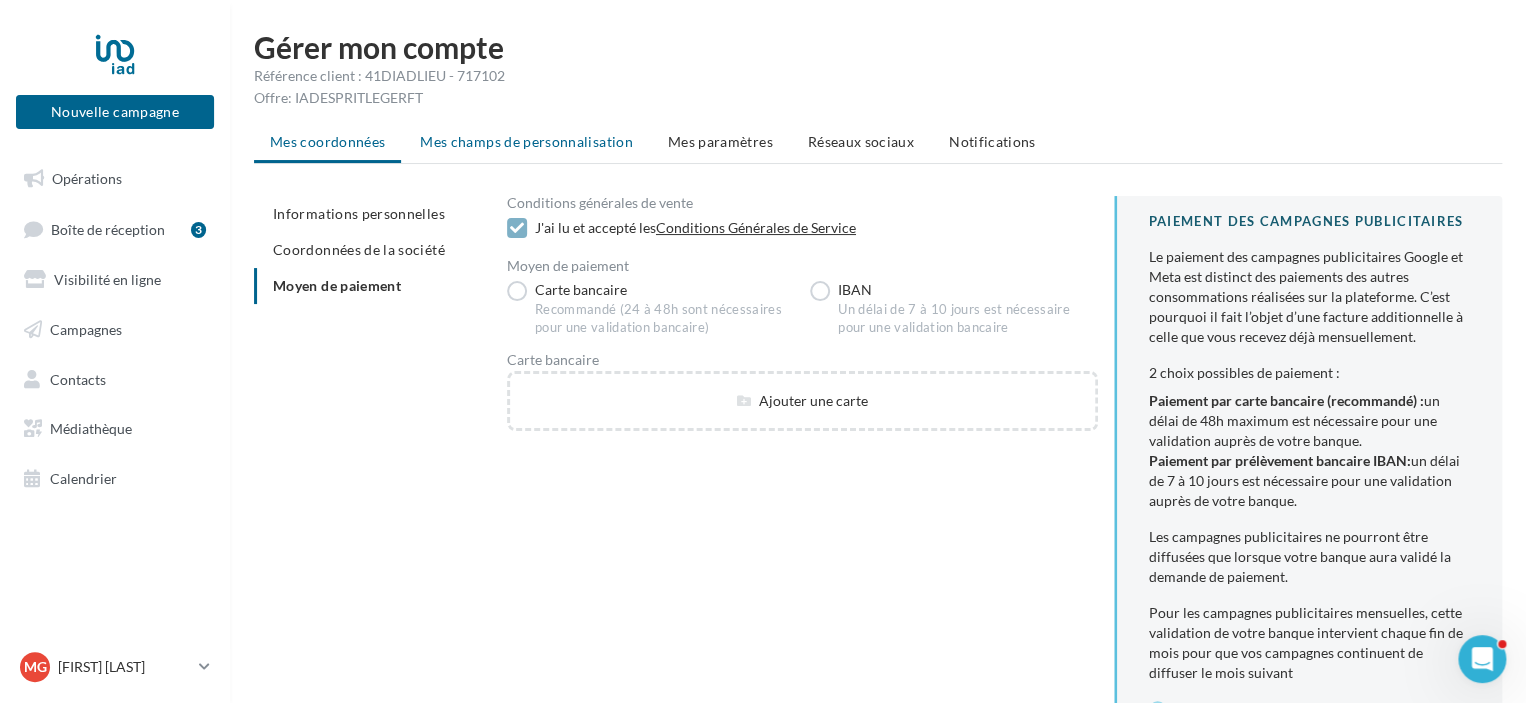 click on "Mes champs de personnalisation" at bounding box center (526, 141) 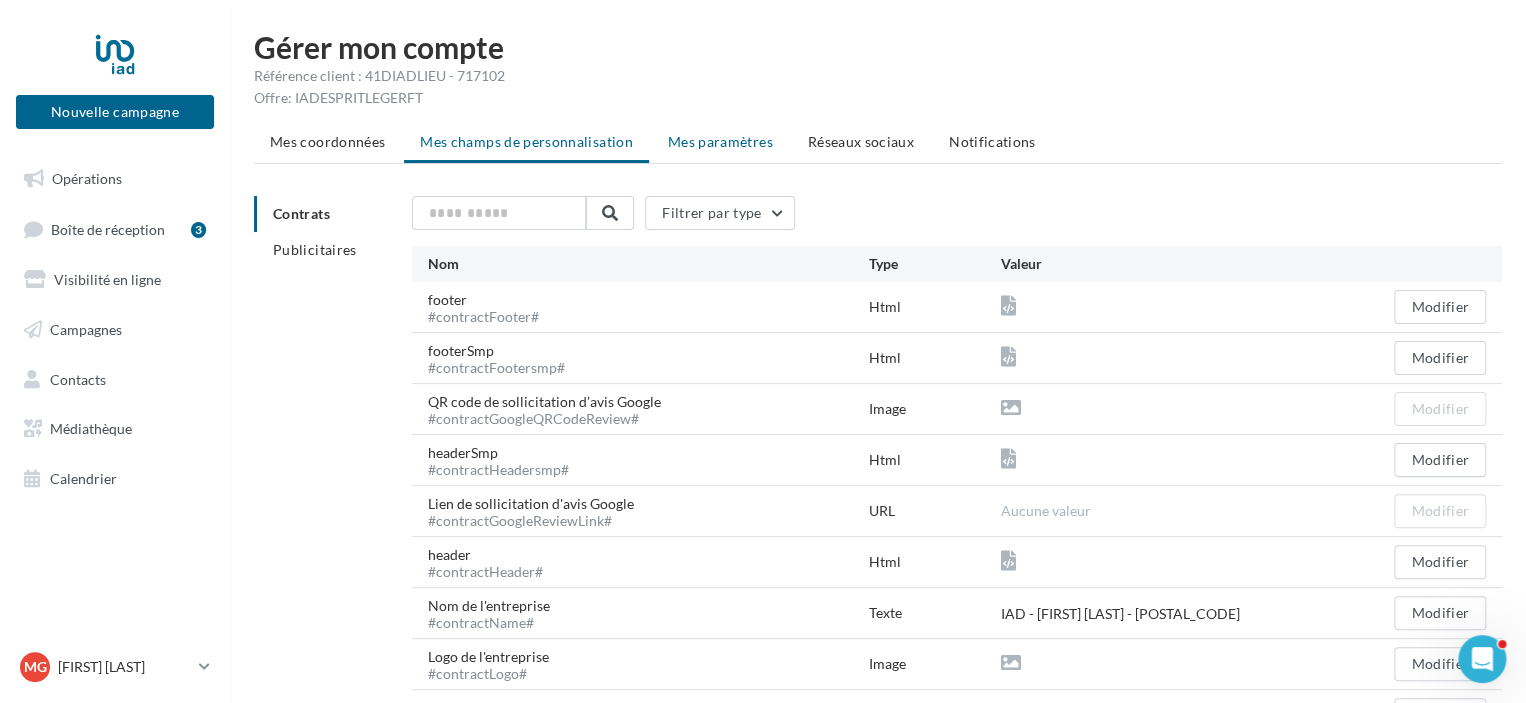 click on "Mes paramètres" at bounding box center [720, 141] 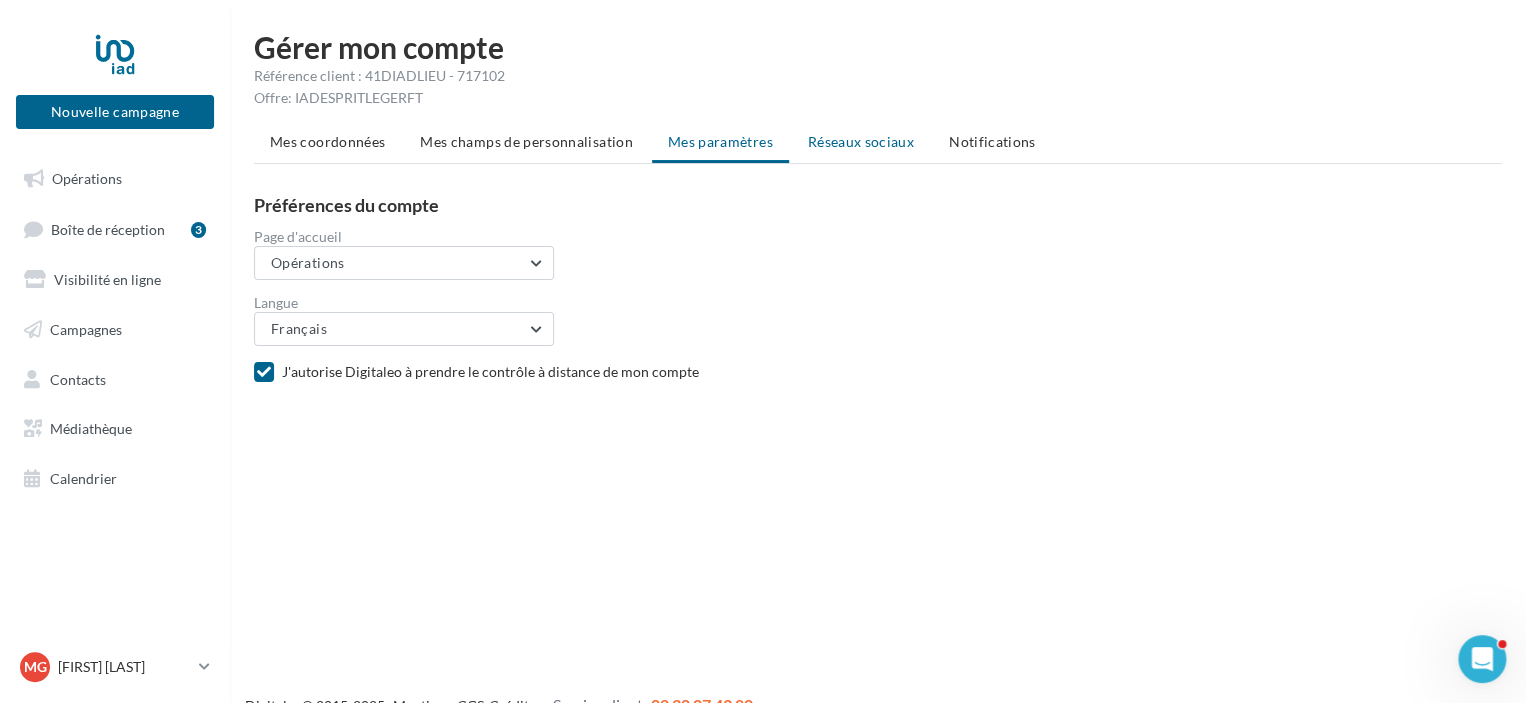 click on "Réseaux sociaux" at bounding box center [861, 141] 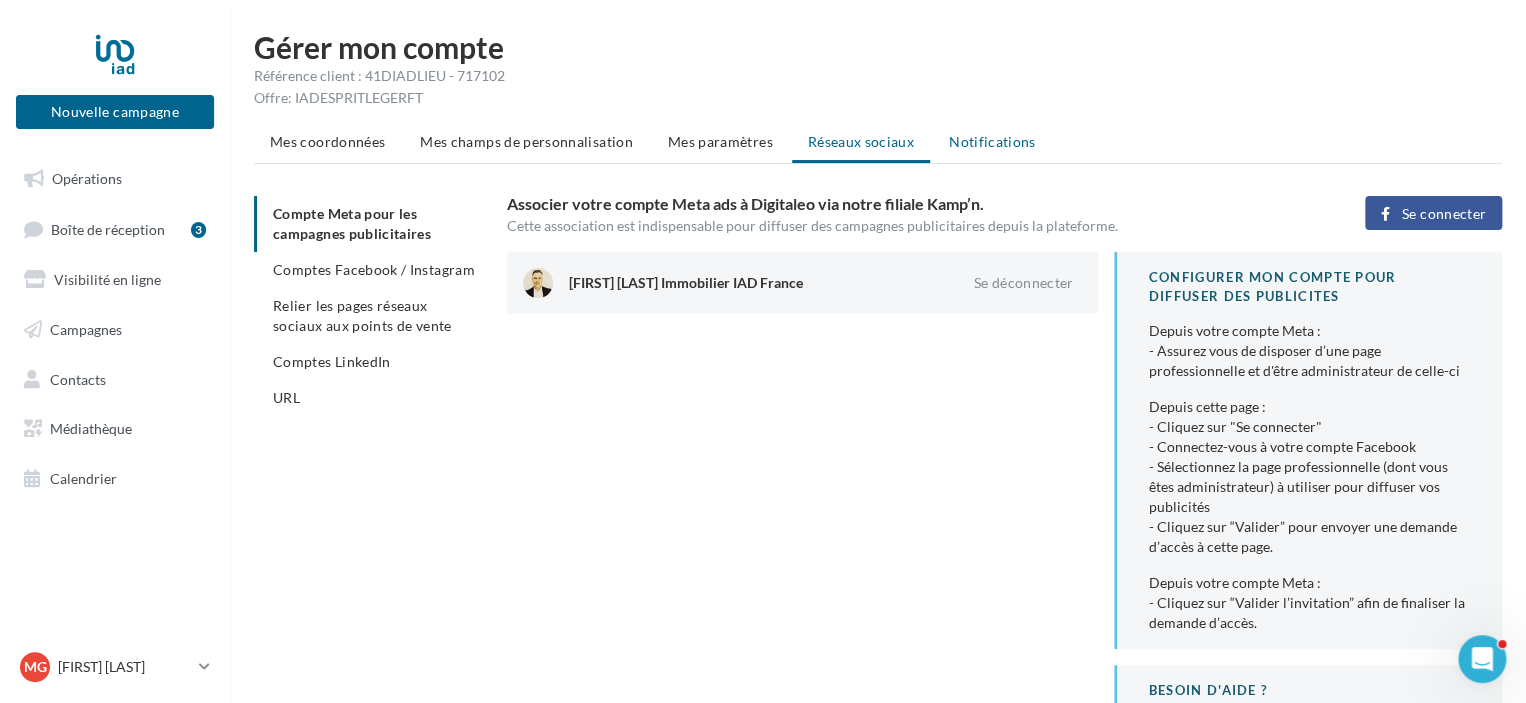 click on "Notifications" at bounding box center (992, 141) 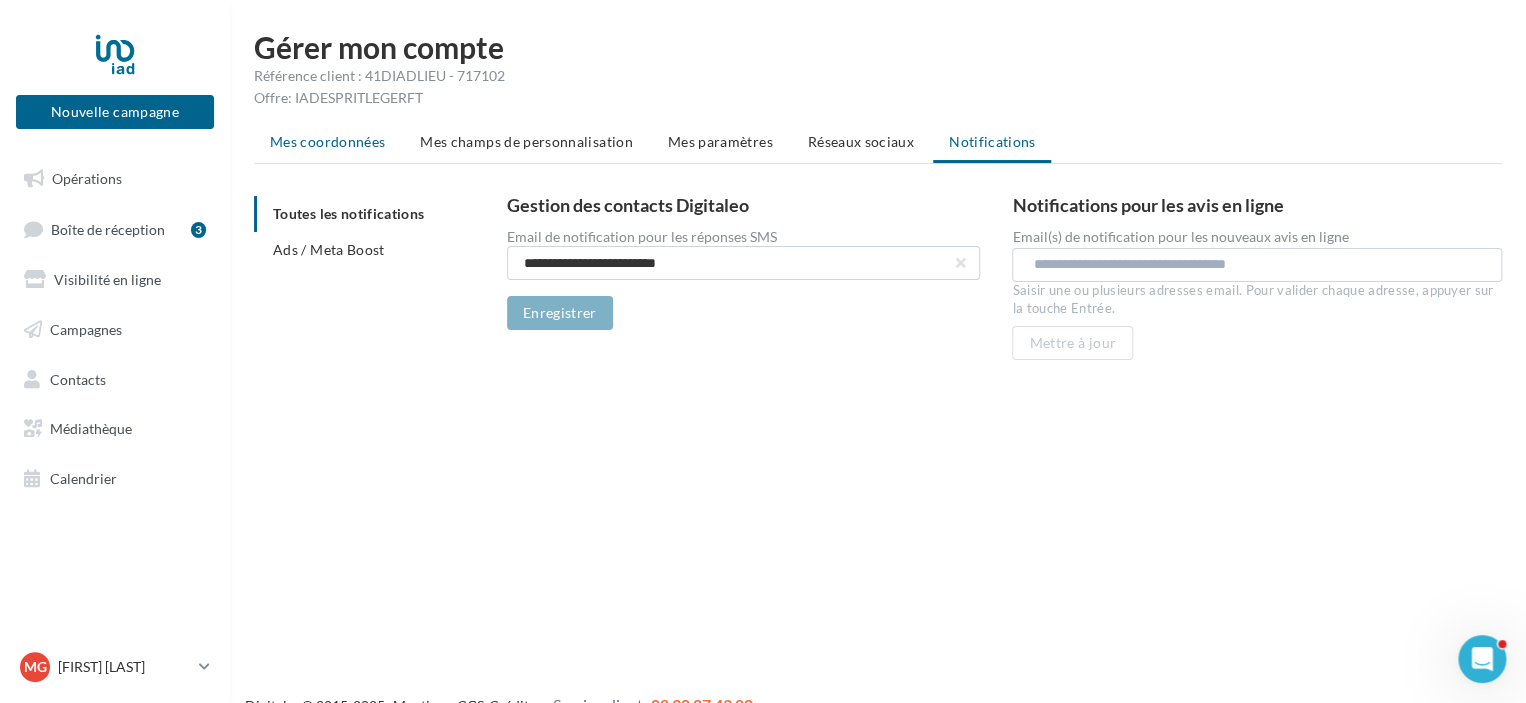 click on "Mes coordonnées" at bounding box center [327, 141] 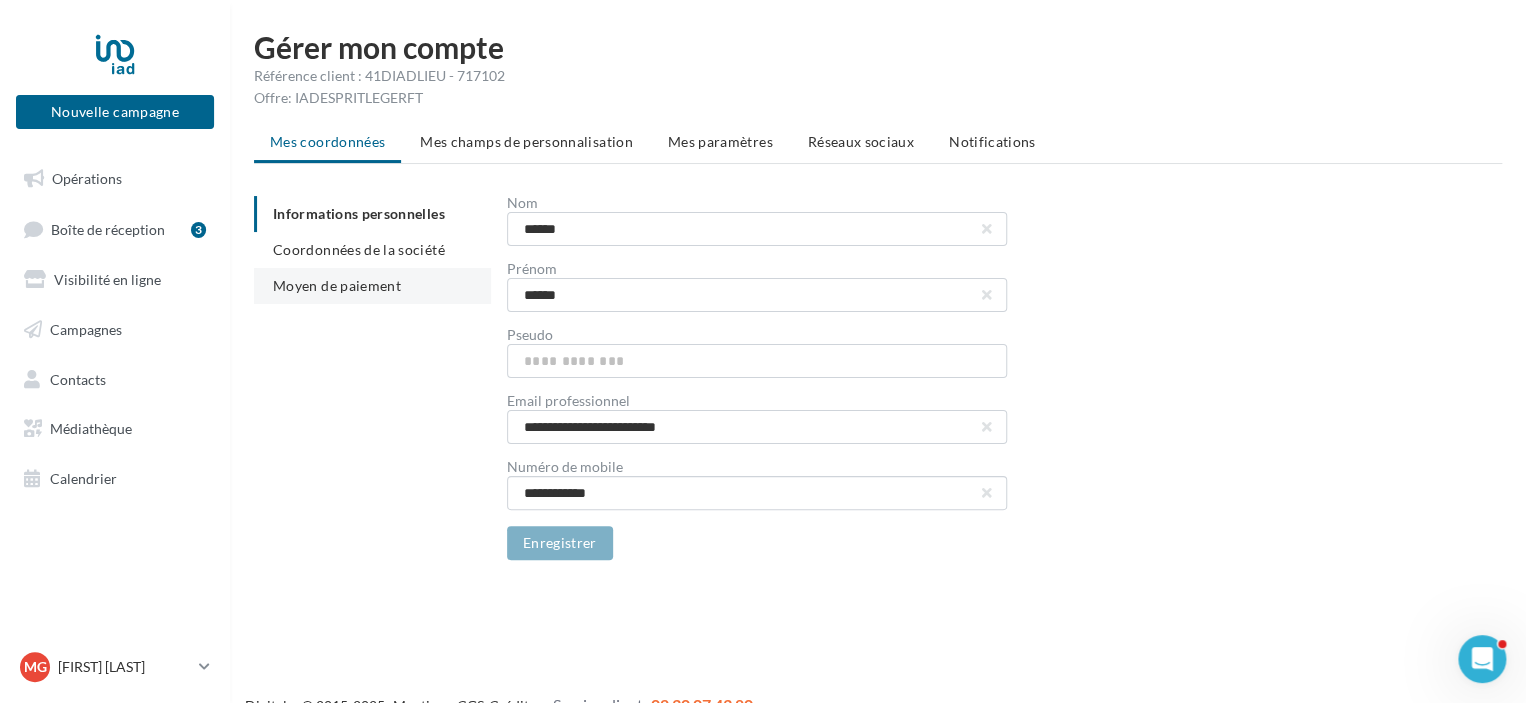 click on "Moyen de paiement" at bounding box center (337, 285) 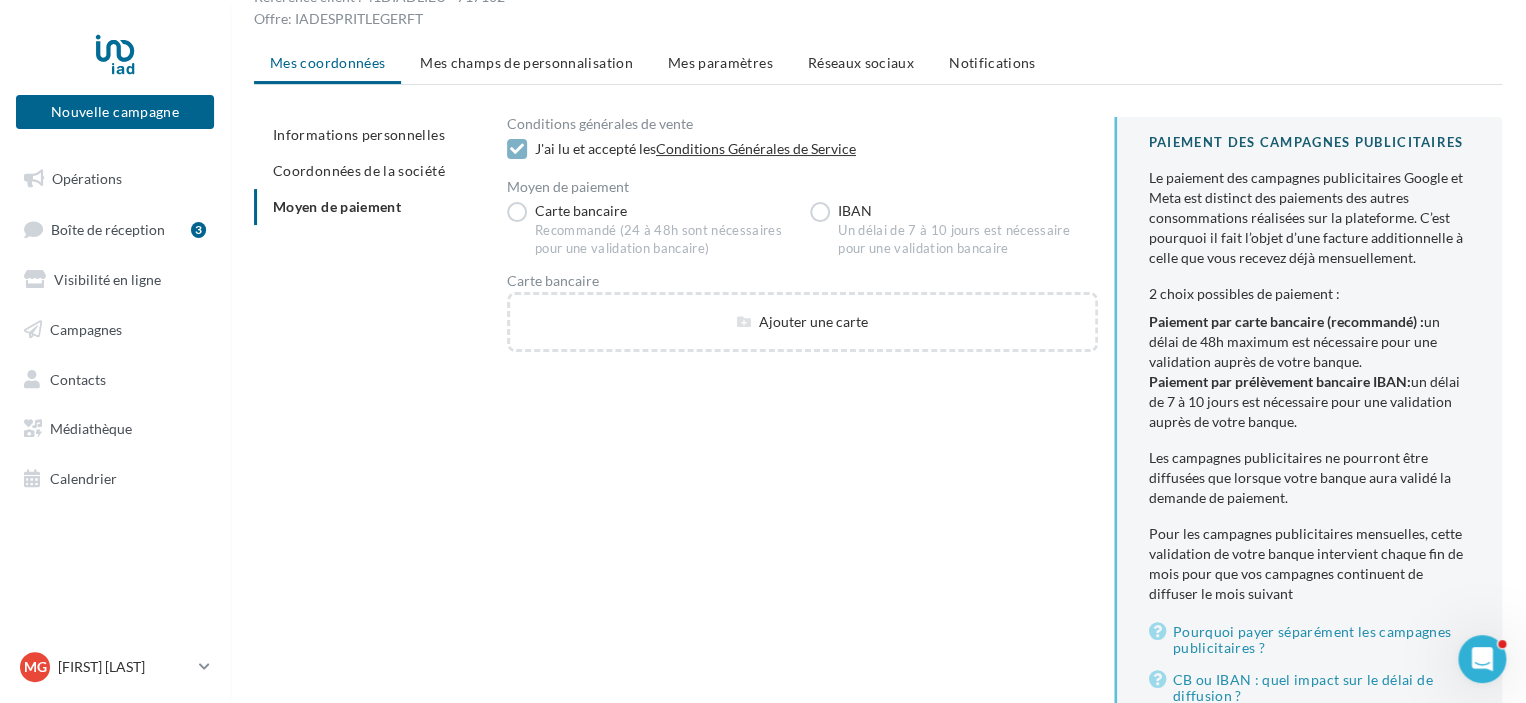 scroll, scrollTop: 200, scrollLeft: 0, axis: vertical 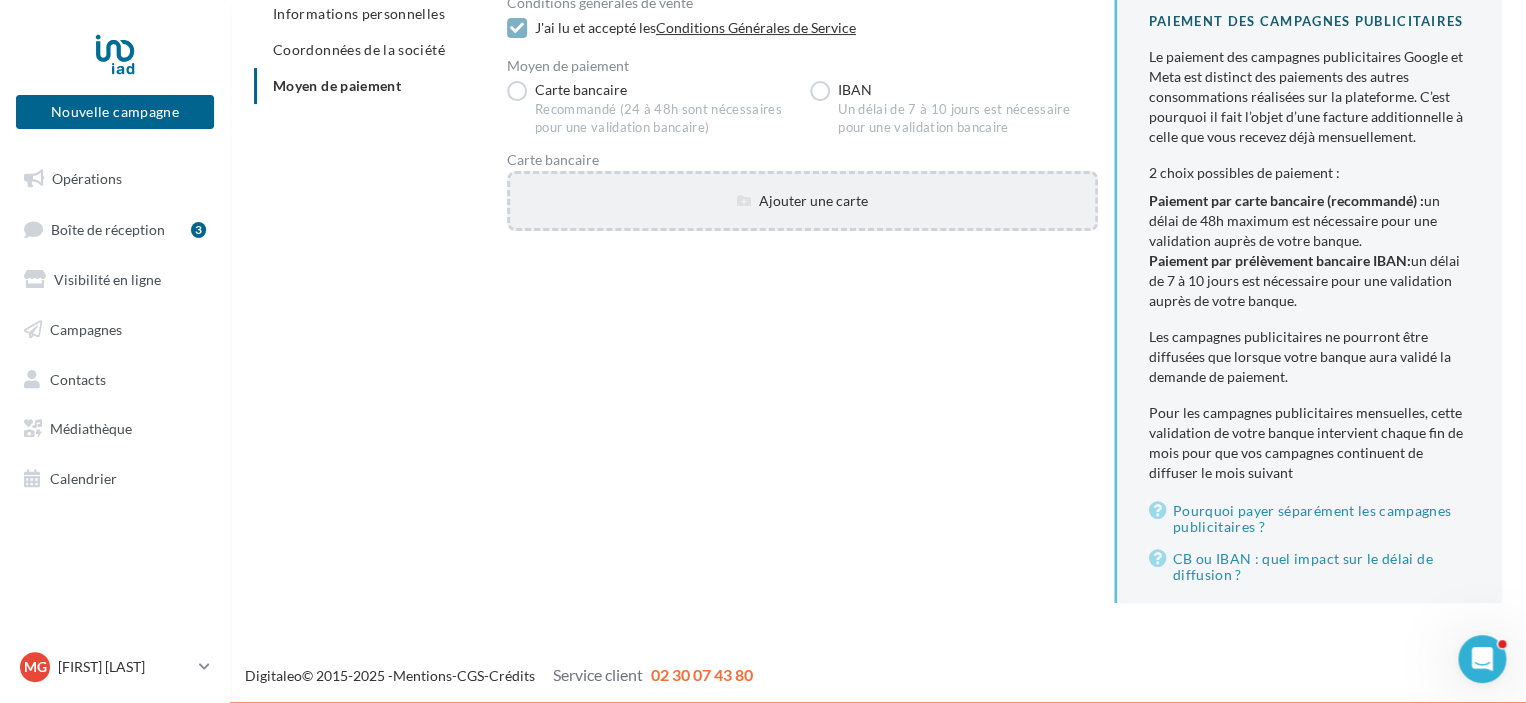 click on "Ajouter une carte" at bounding box center [802, 201] 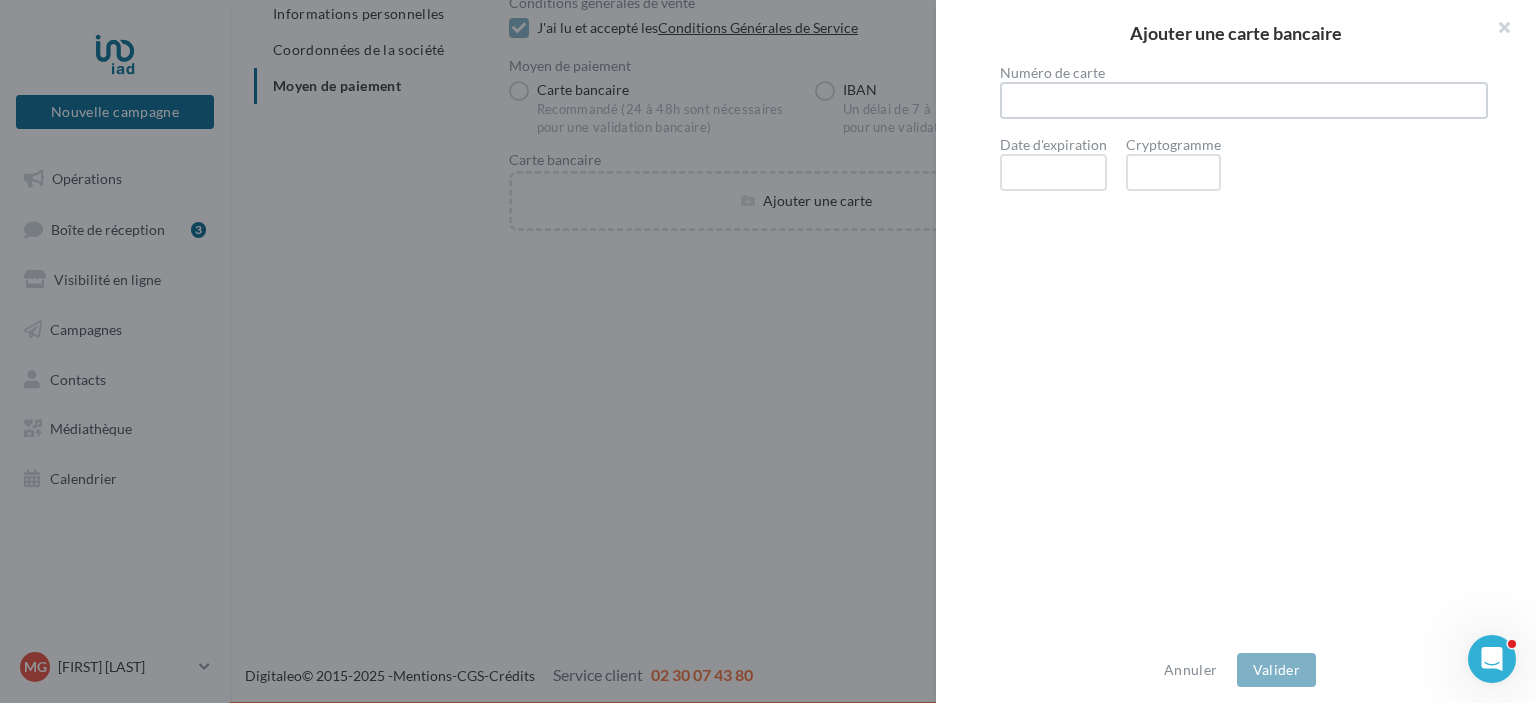 click at bounding box center [768, 351] 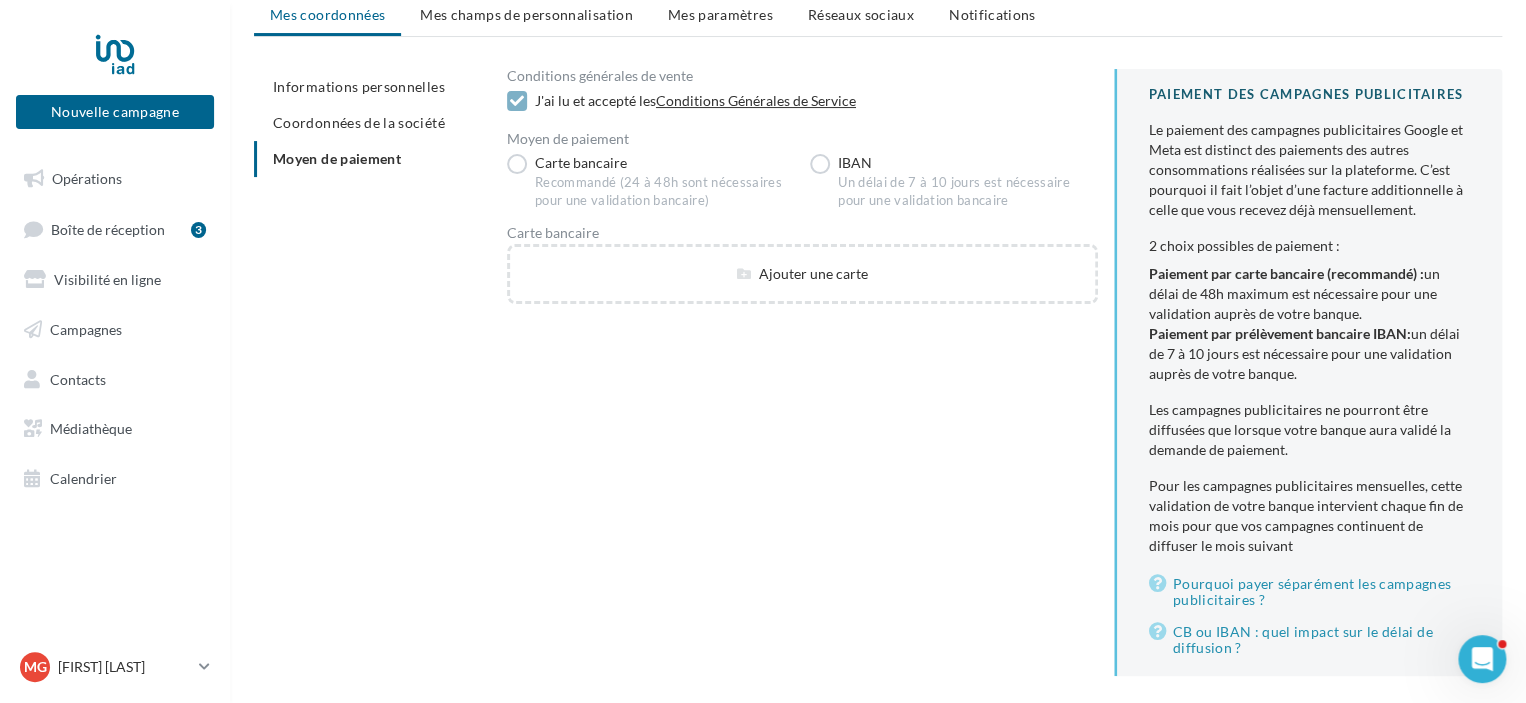 scroll, scrollTop: 200, scrollLeft: 0, axis: vertical 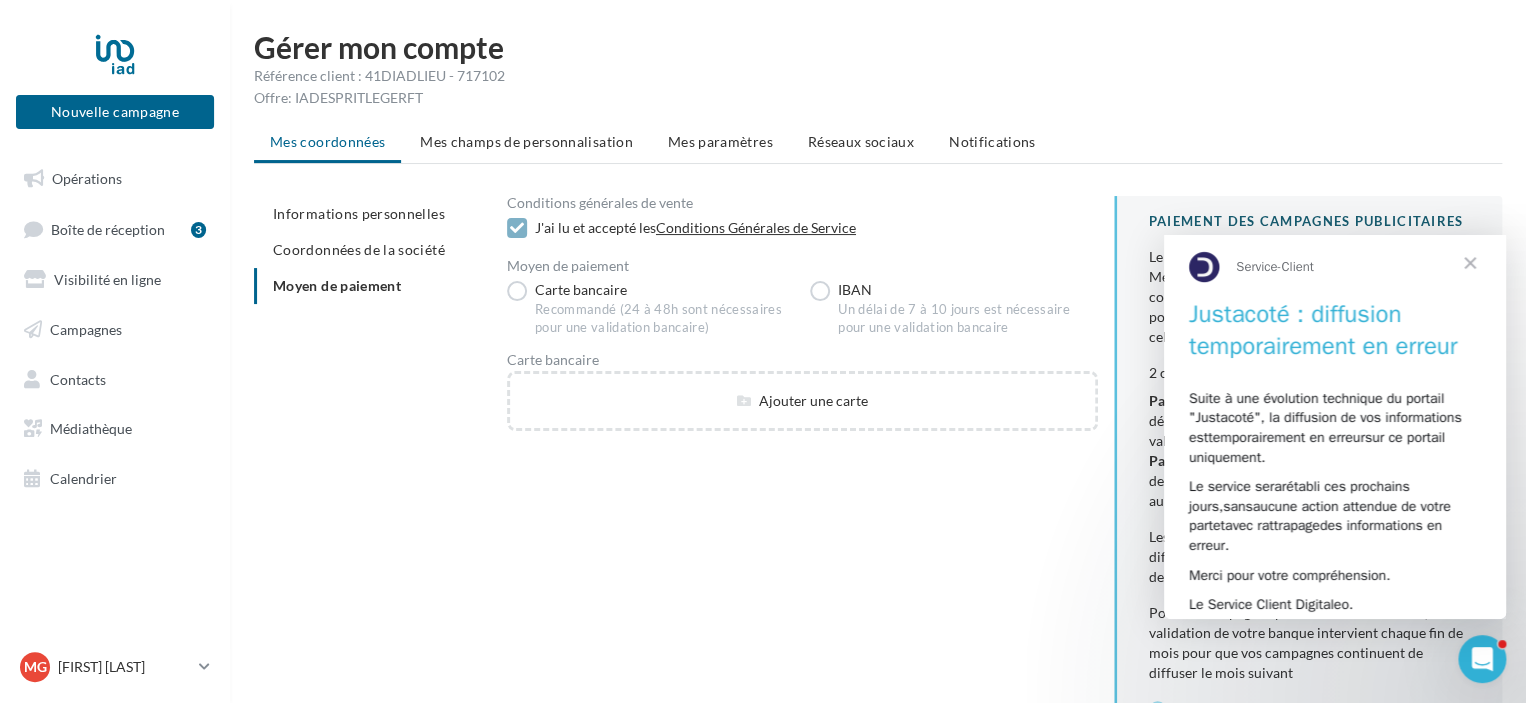 click at bounding box center (1470, 262) 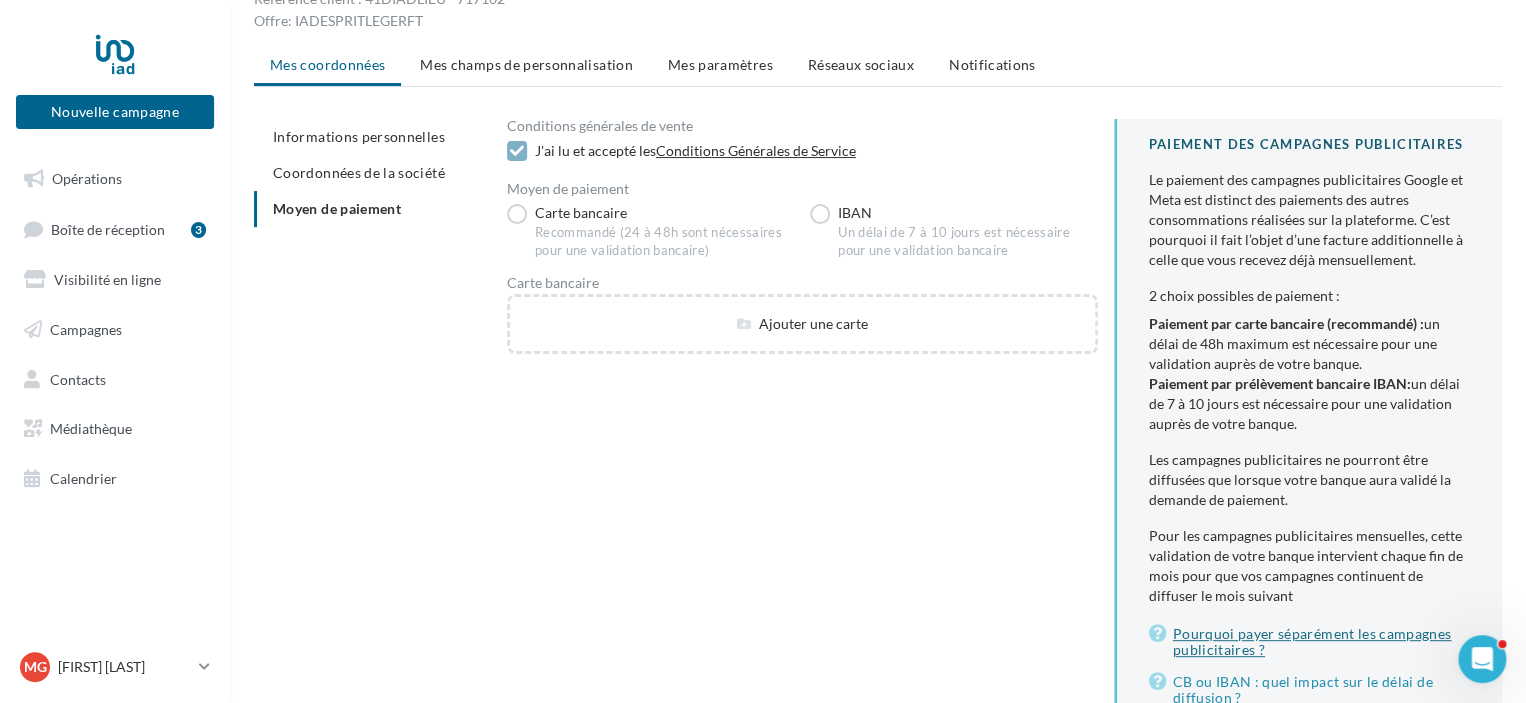 scroll, scrollTop: 0, scrollLeft: 0, axis: both 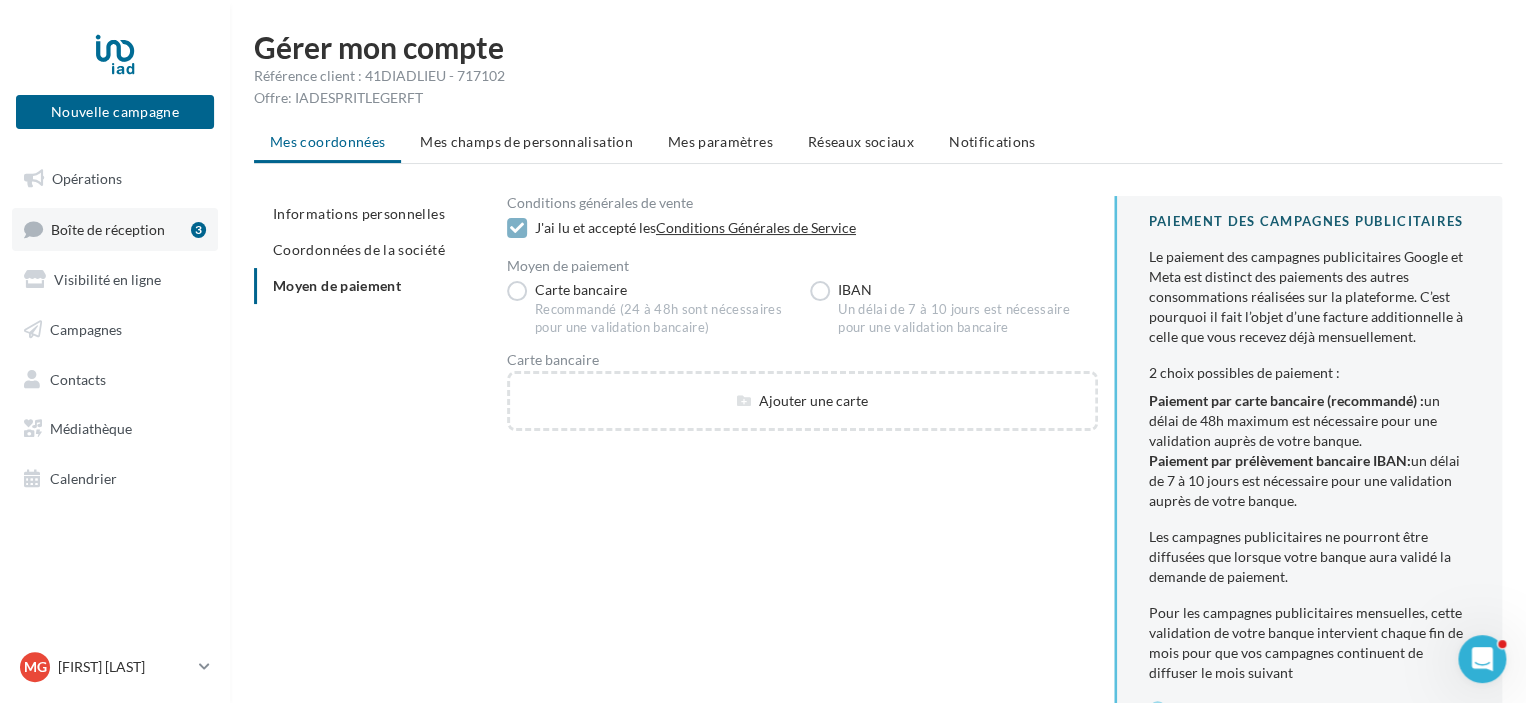 click on "Boîte de réception" at bounding box center (108, 228) 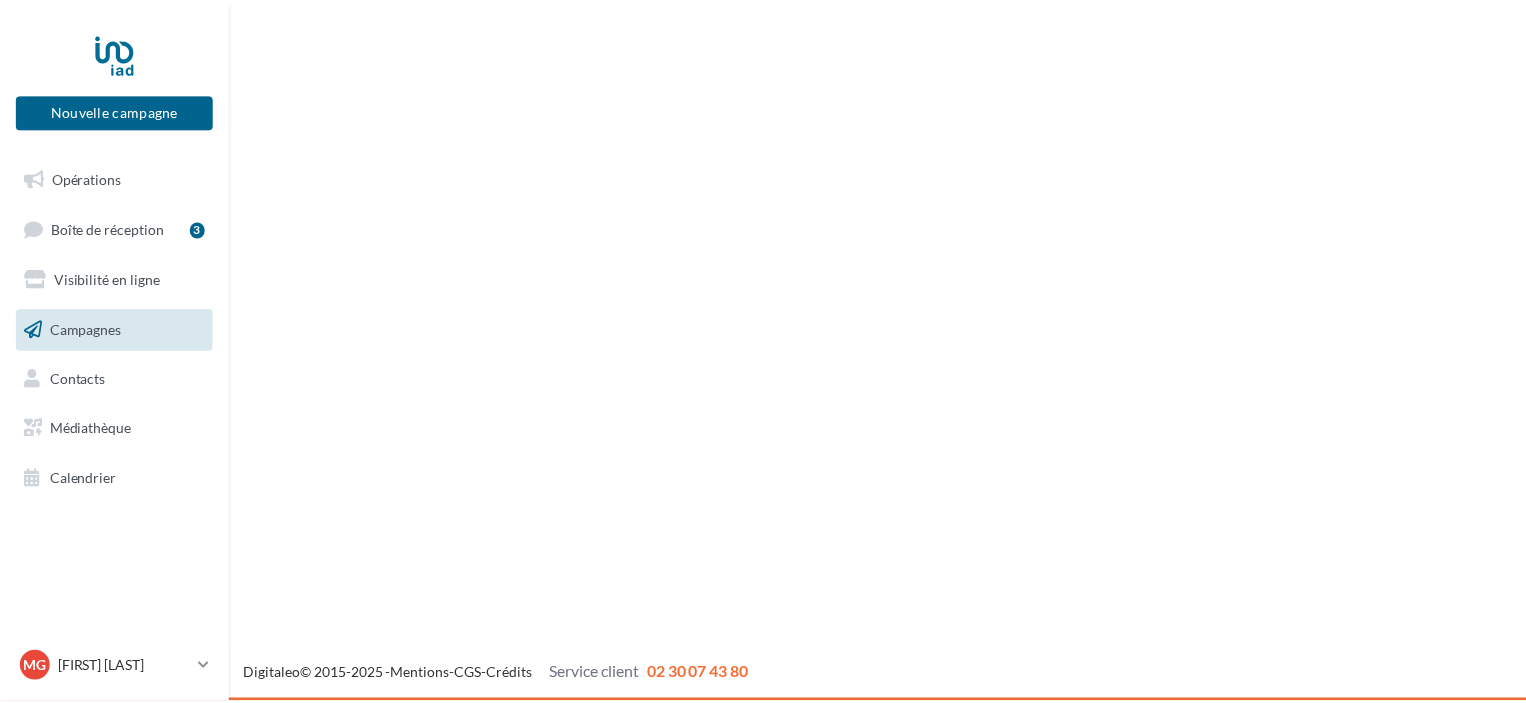scroll, scrollTop: 0, scrollLeft: 0, axis: both 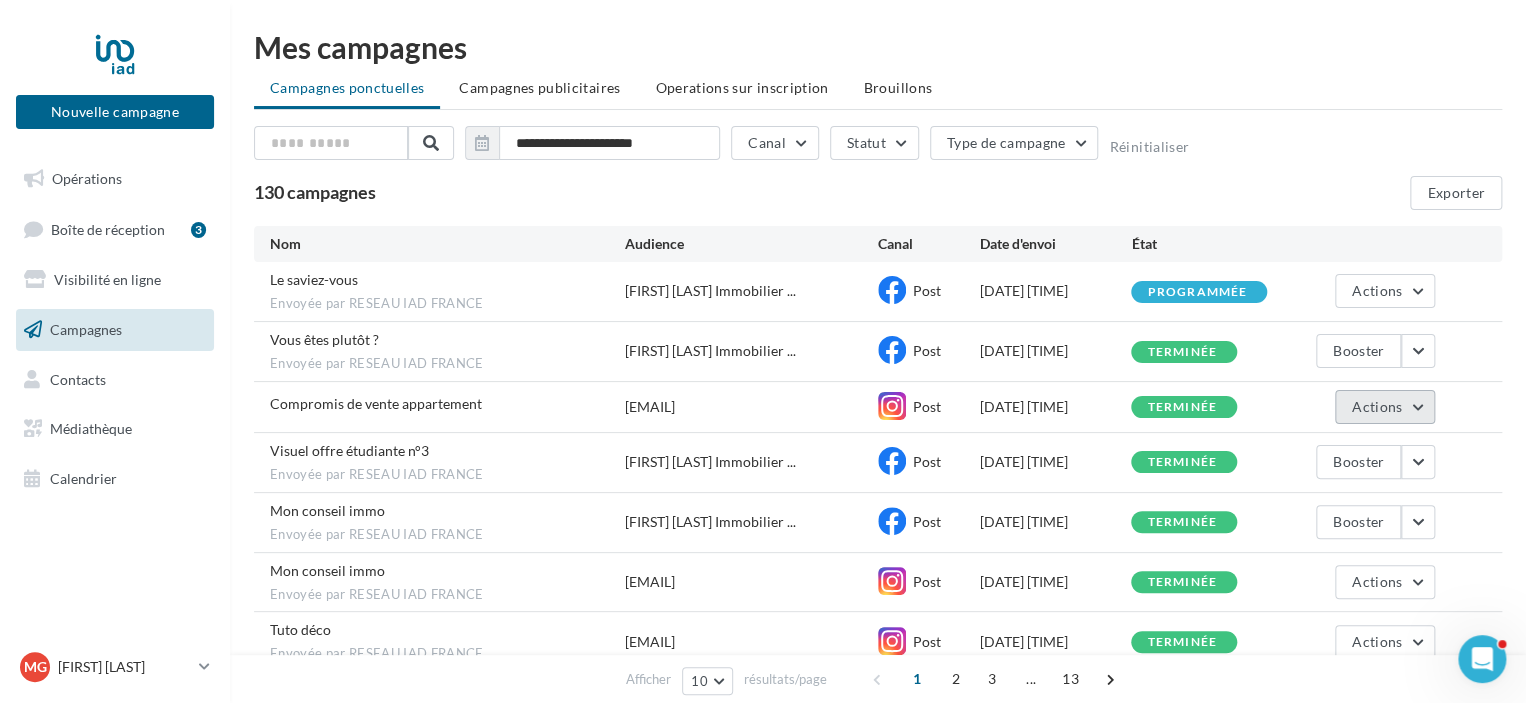 click on "Actions" at bounding box center (1377, 406) 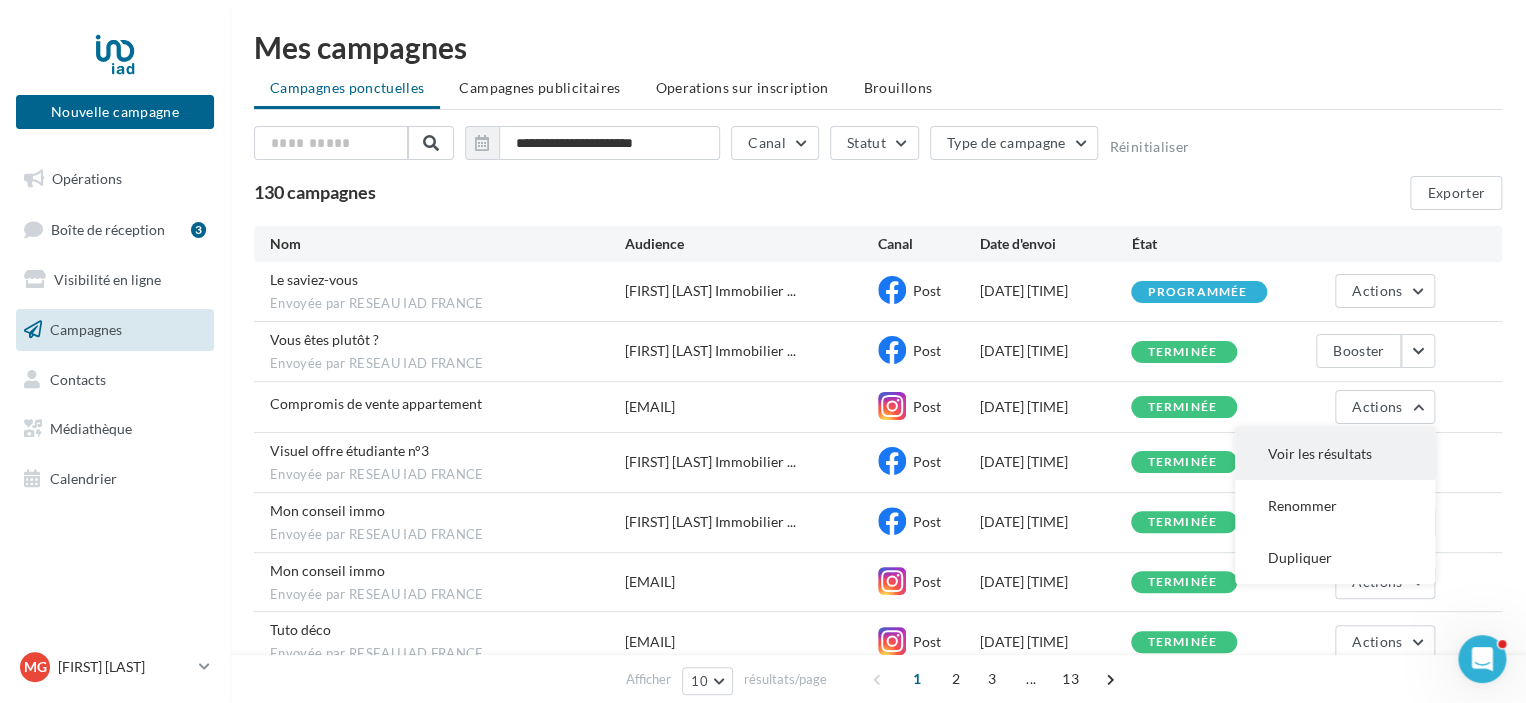 click on "Voir les résultats" at bounding box center (1335, 454) 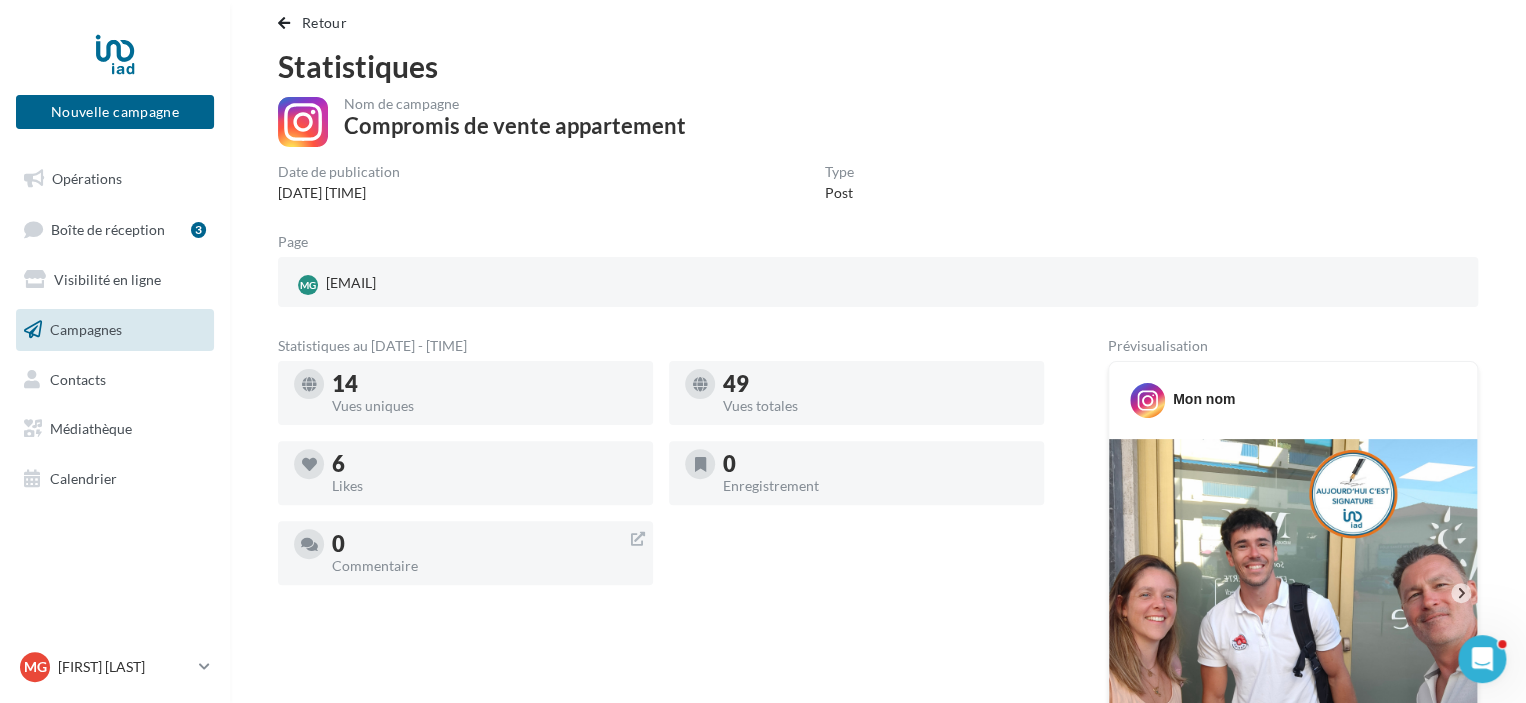 scroll, scrollTop: 100, scrollLeft: 0, axis: vertical 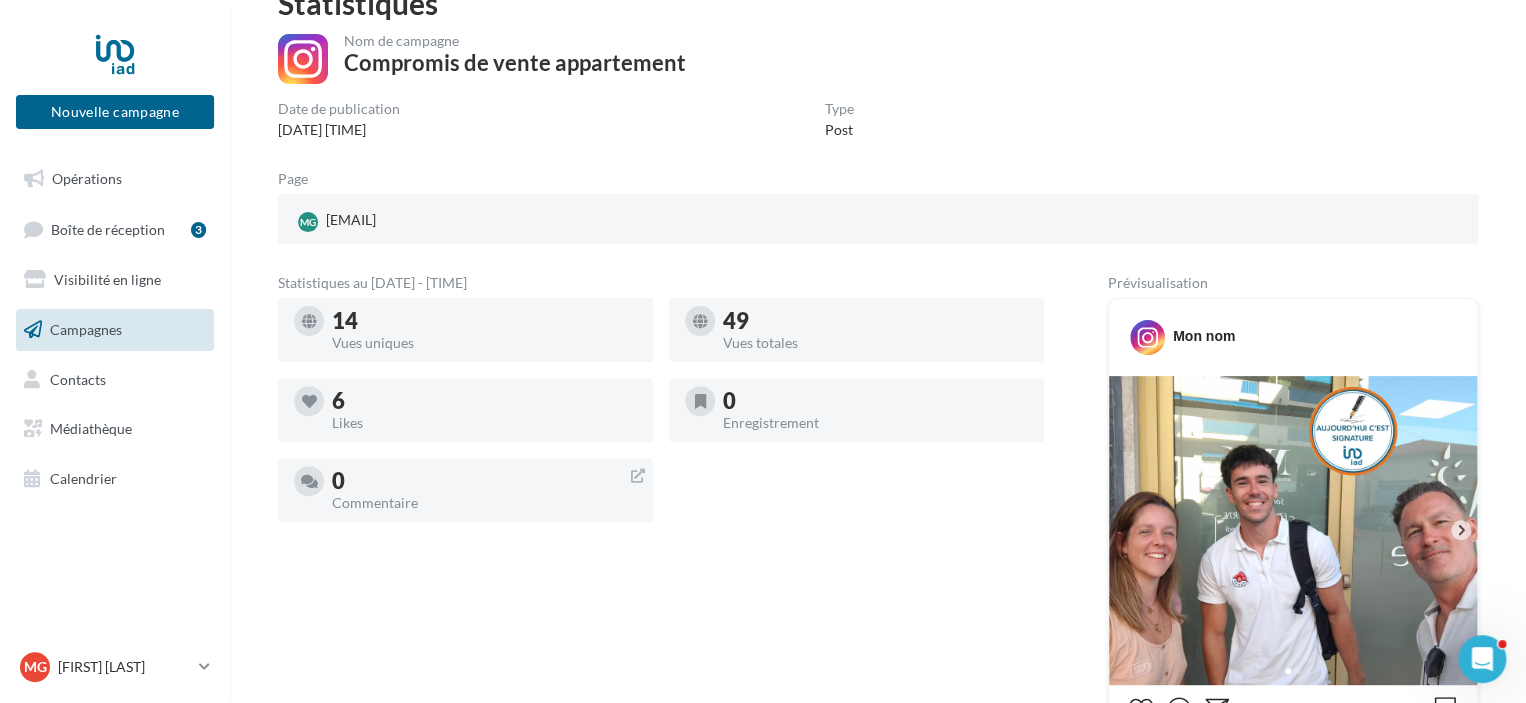 click 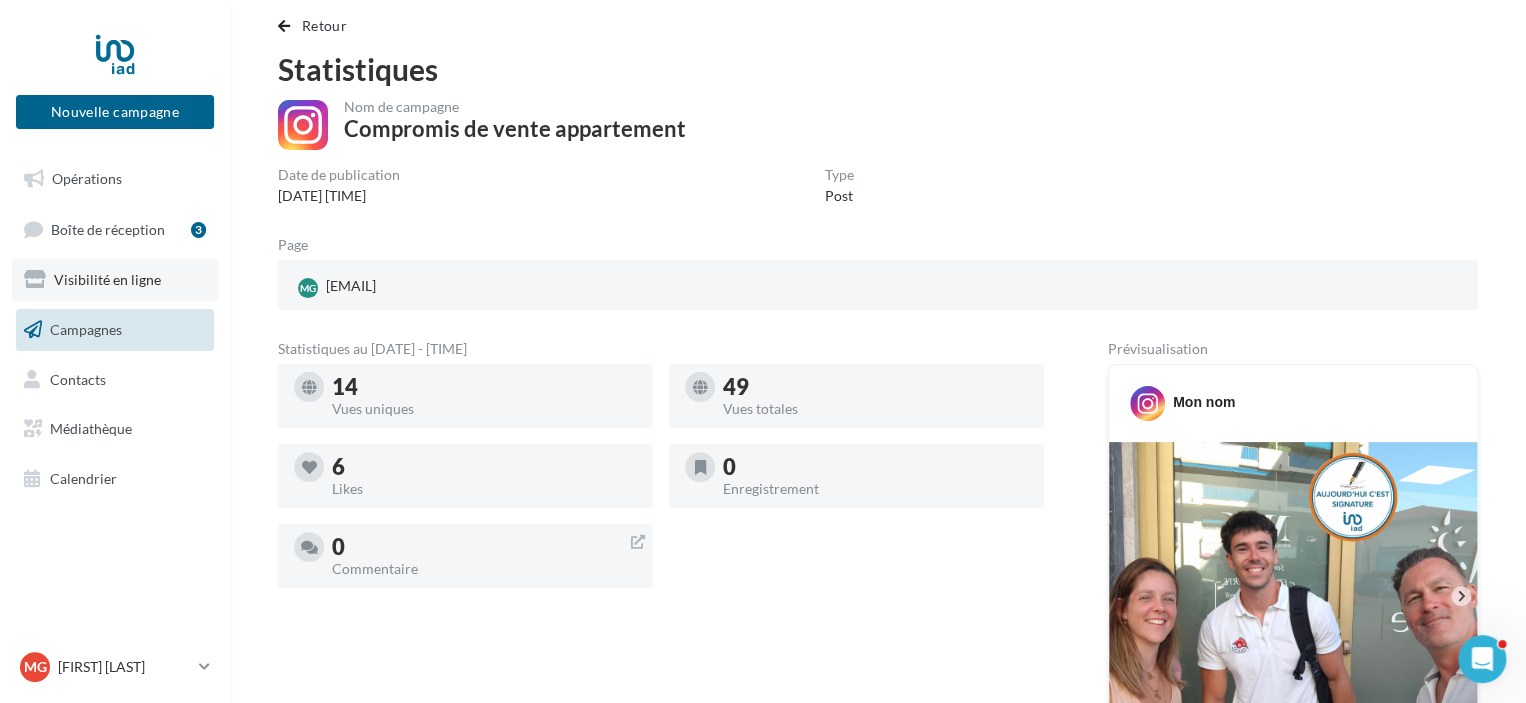 scroll, scrollTop: 0, scrollLeft: 0, axis: both 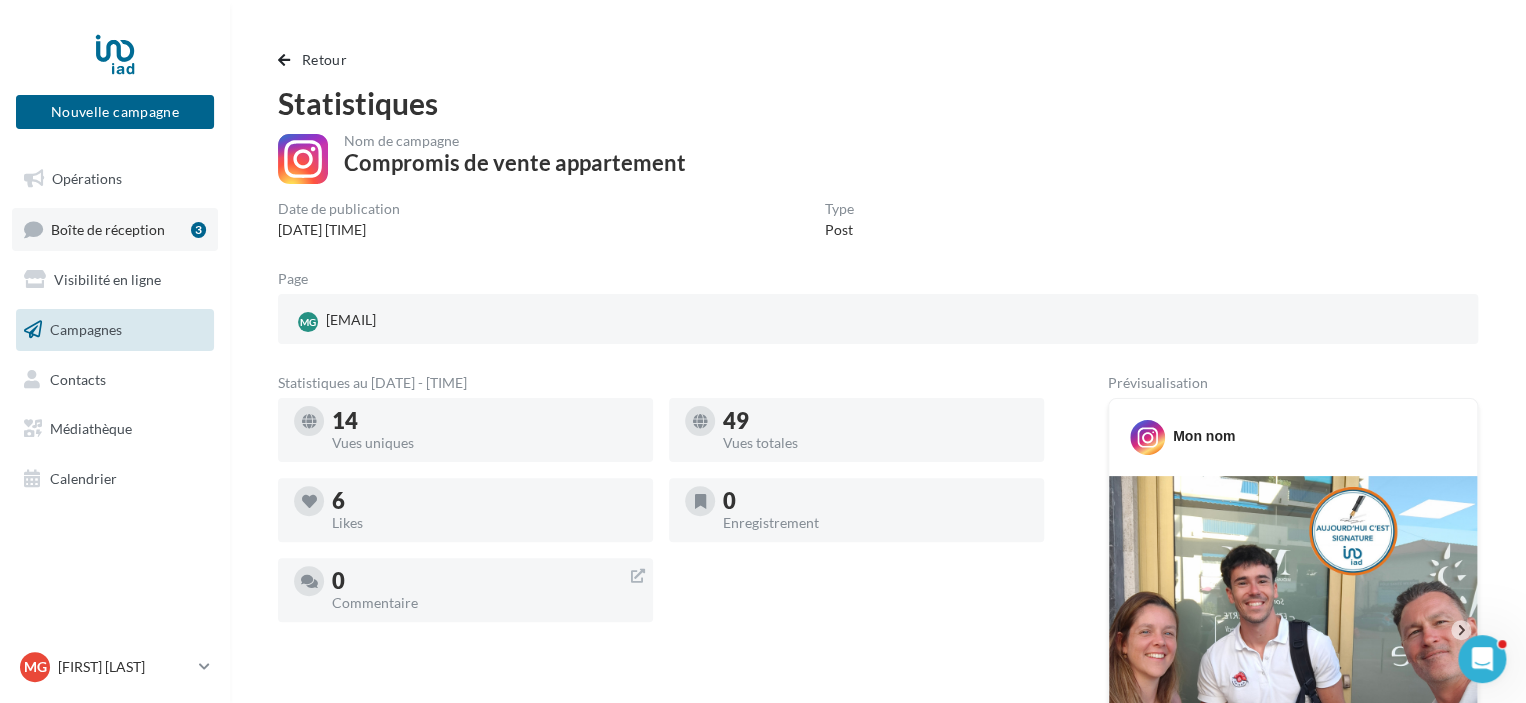 click on "Boîte de réception" at bounding box center [108, 228] 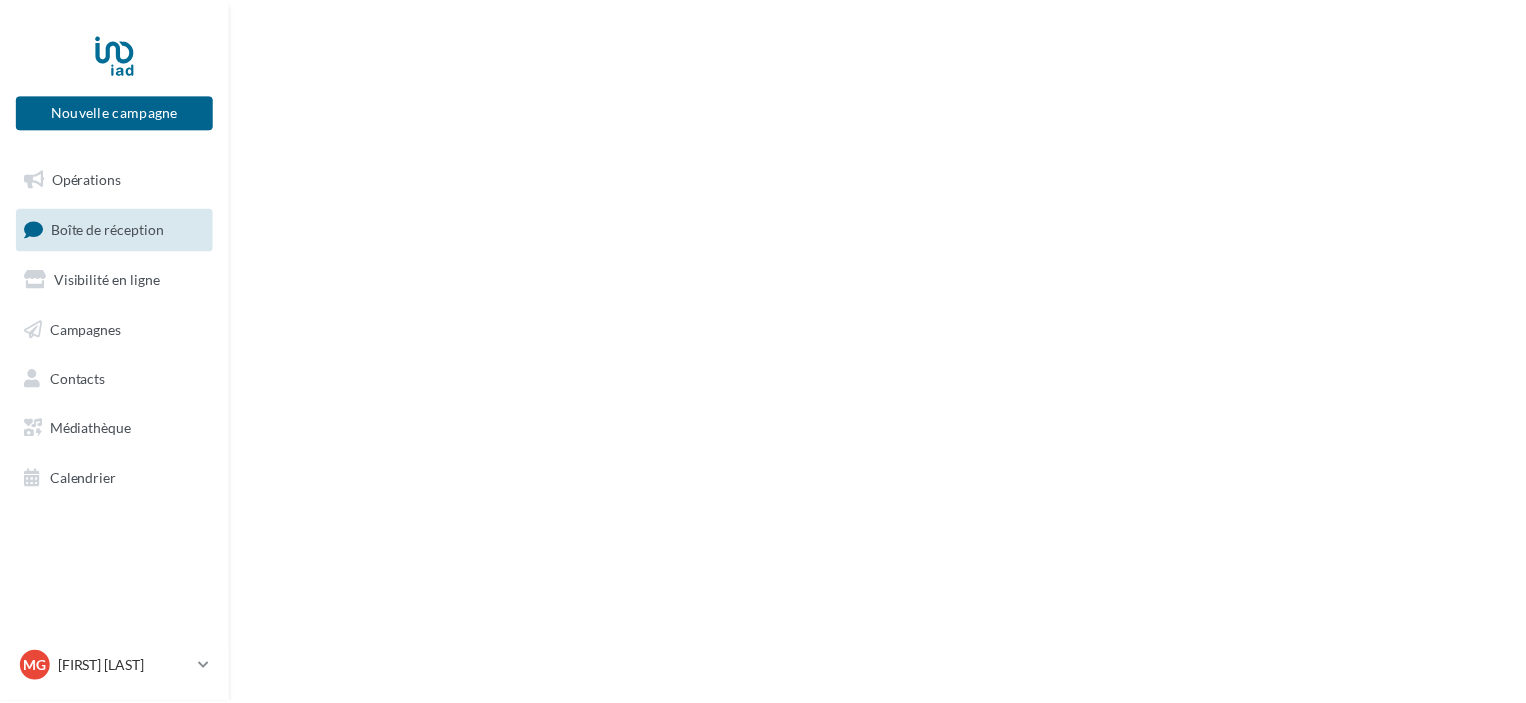 scroll, scrollTop: 0, scrollLeft: 0, axis: both 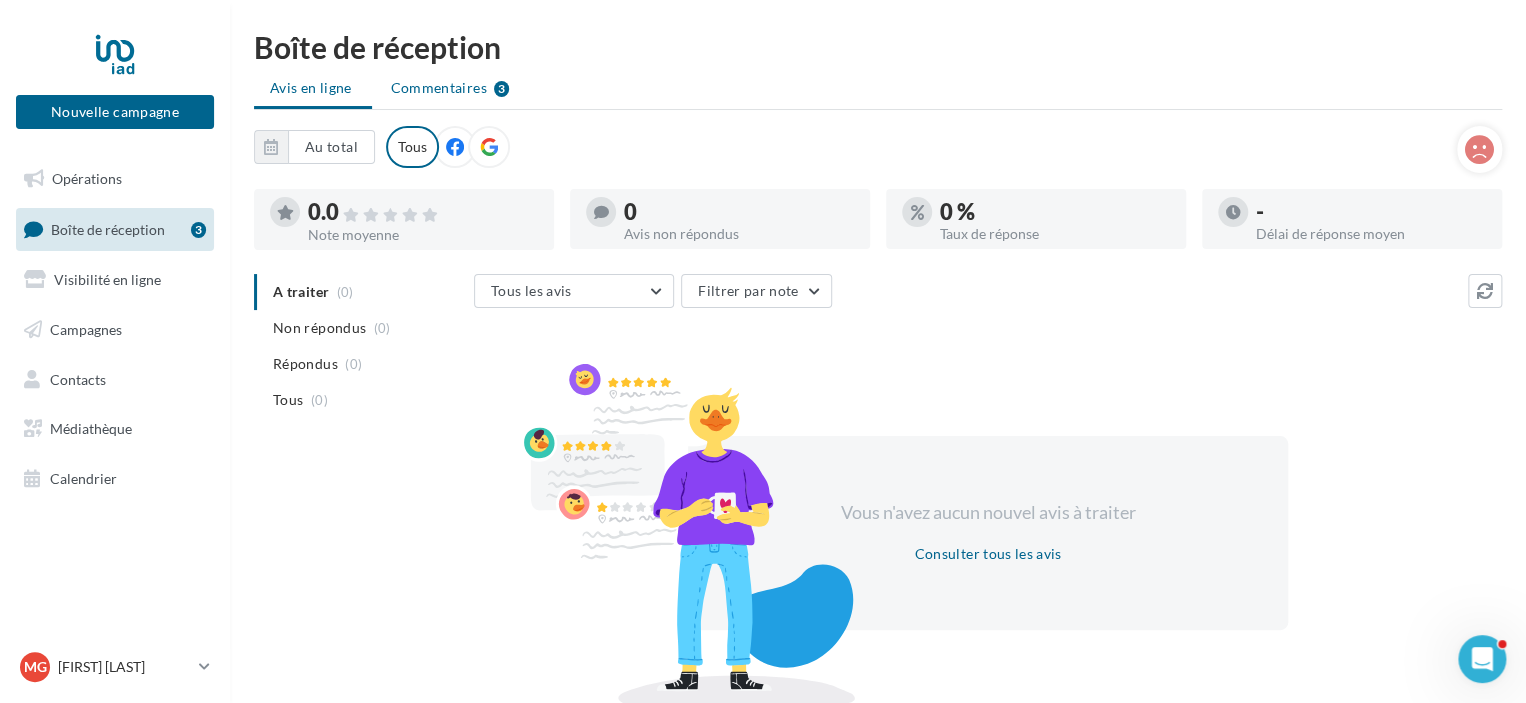 click on "Commentaires" at bounding box center (439, 88) 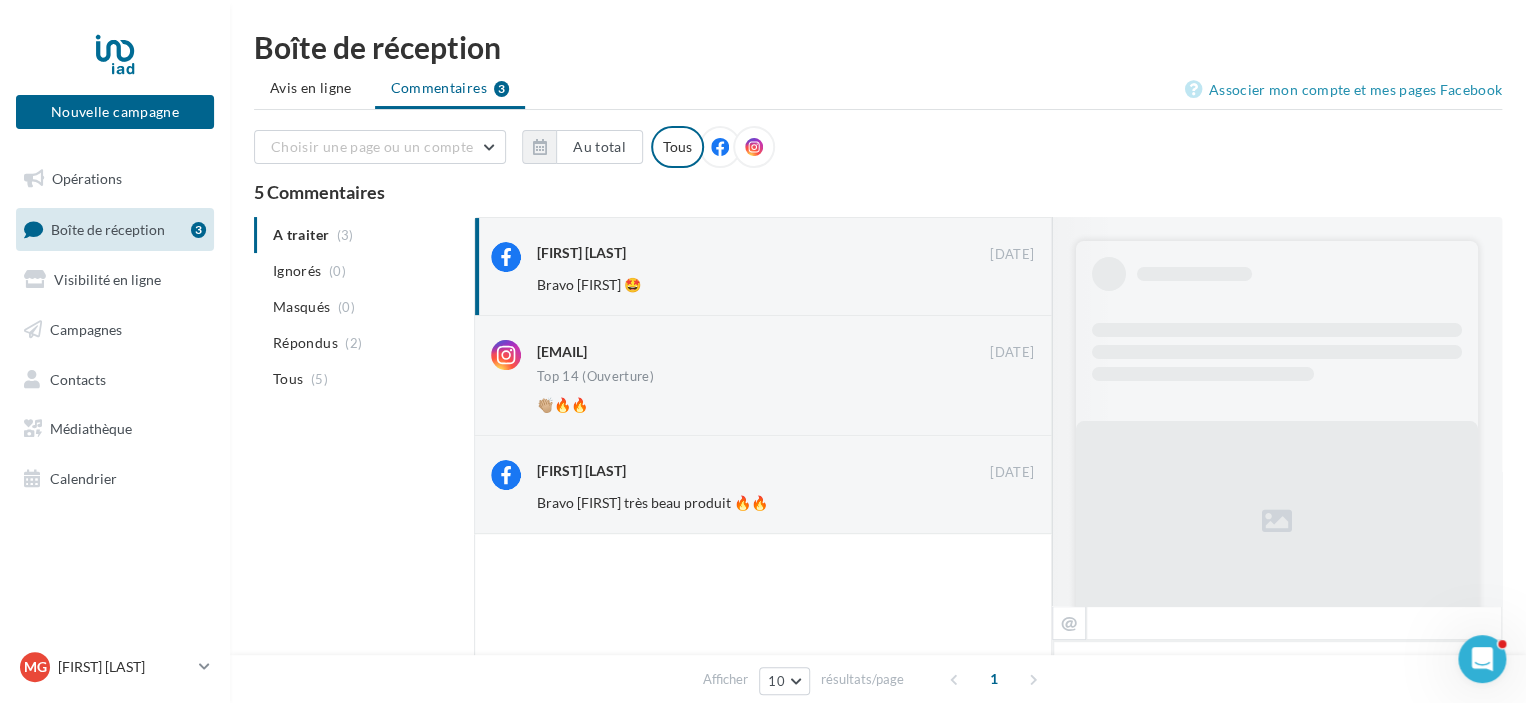 scroll, scrollTop: 689, scrollLeft: 0, axis: vertical 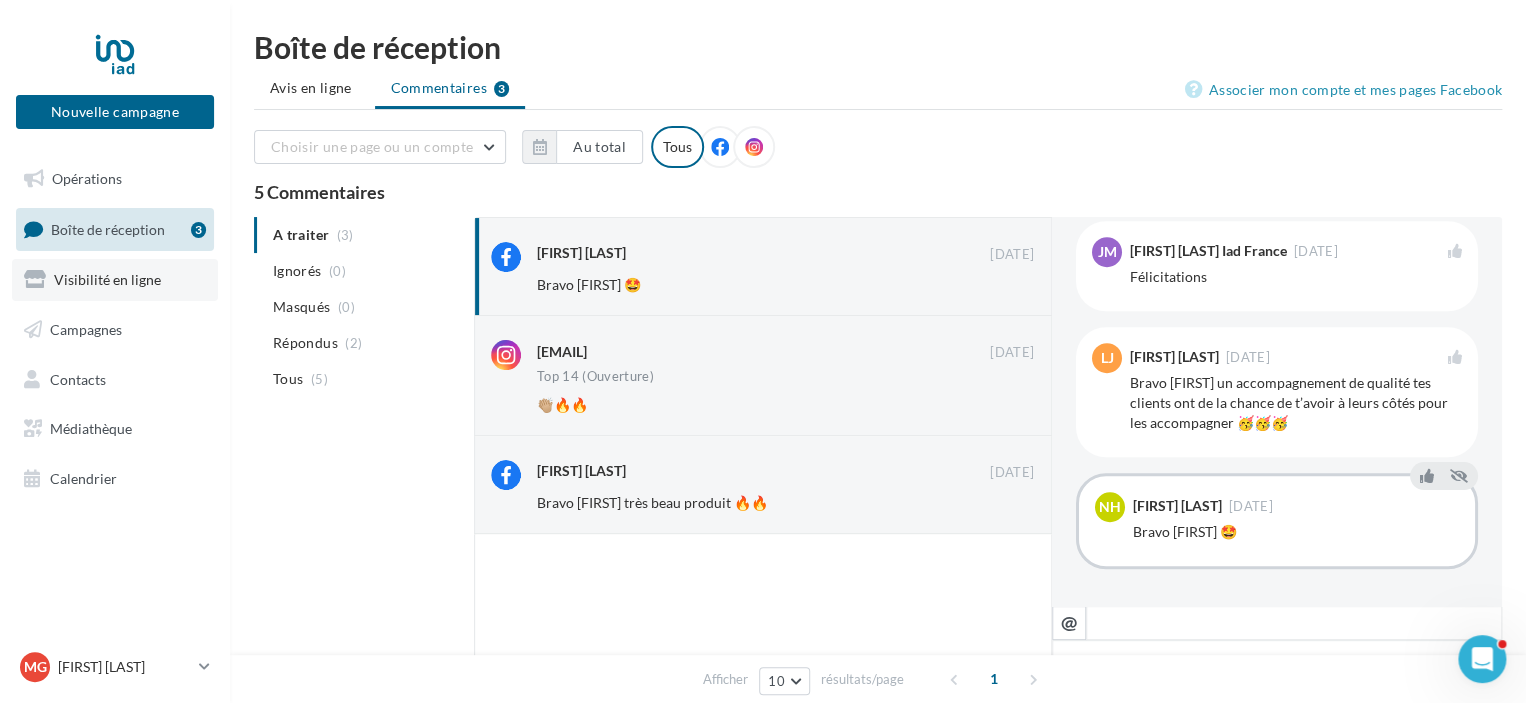 click on "Visibilité en ligne" at bounding box center [107, 279] 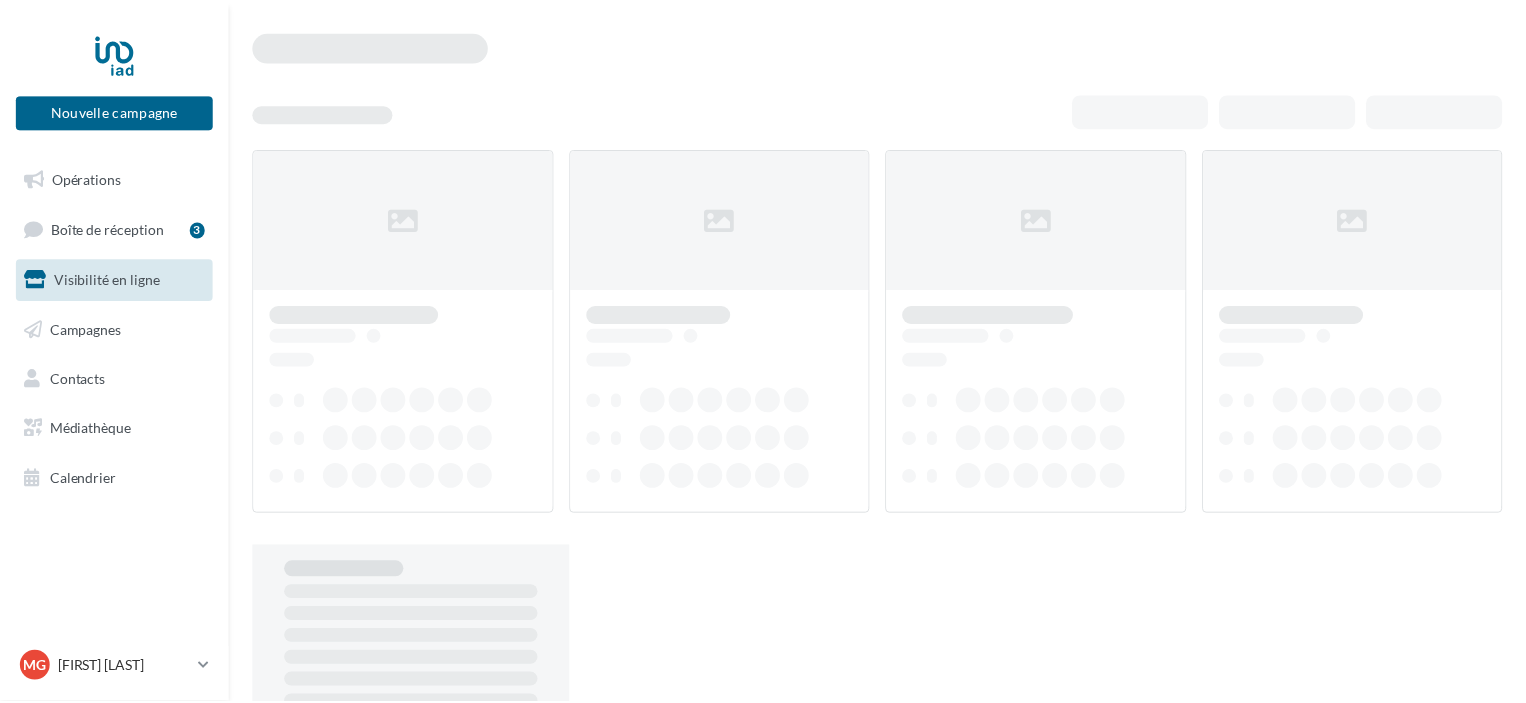 scroll, scrollTop: 0, scrollLeft: 0, axis: both 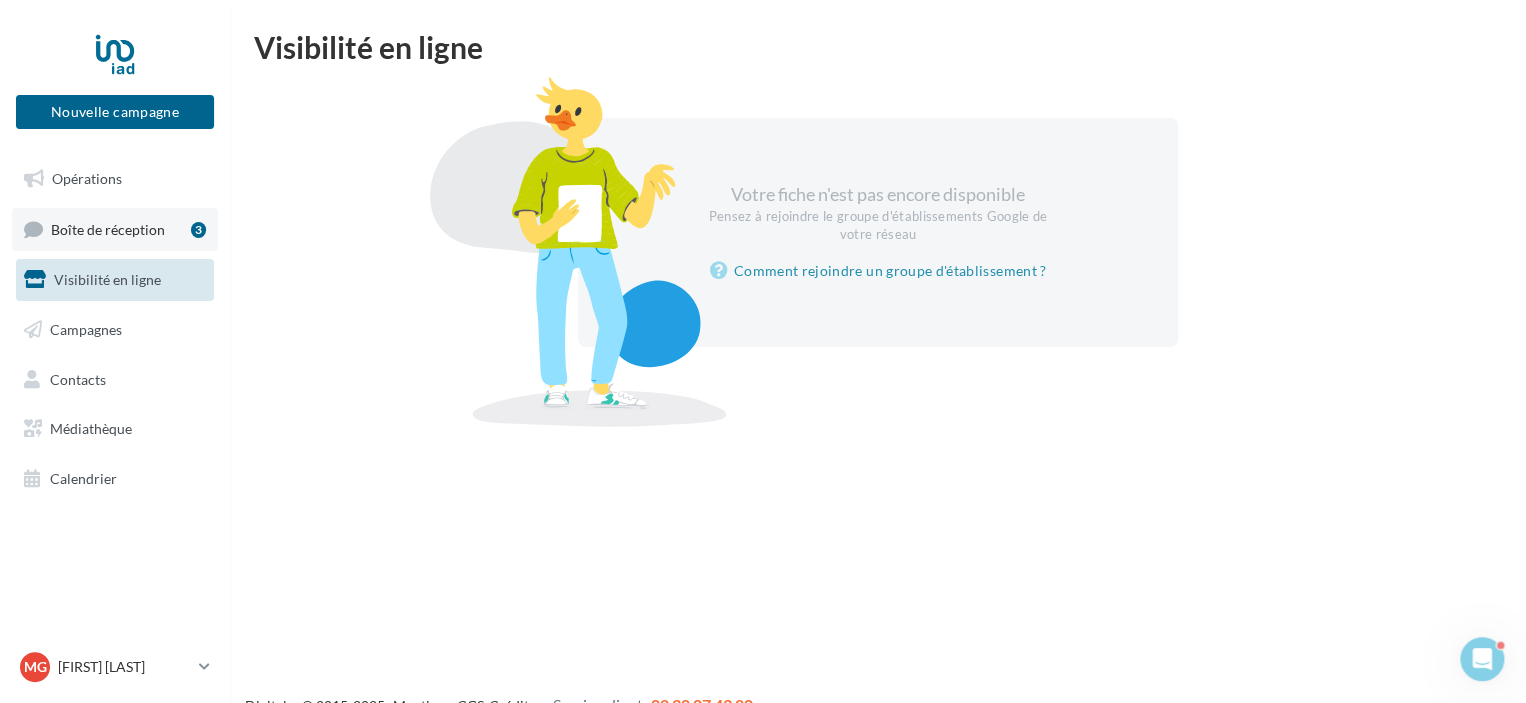 click on "Boîte de réception" at bounding box center [108, 228] 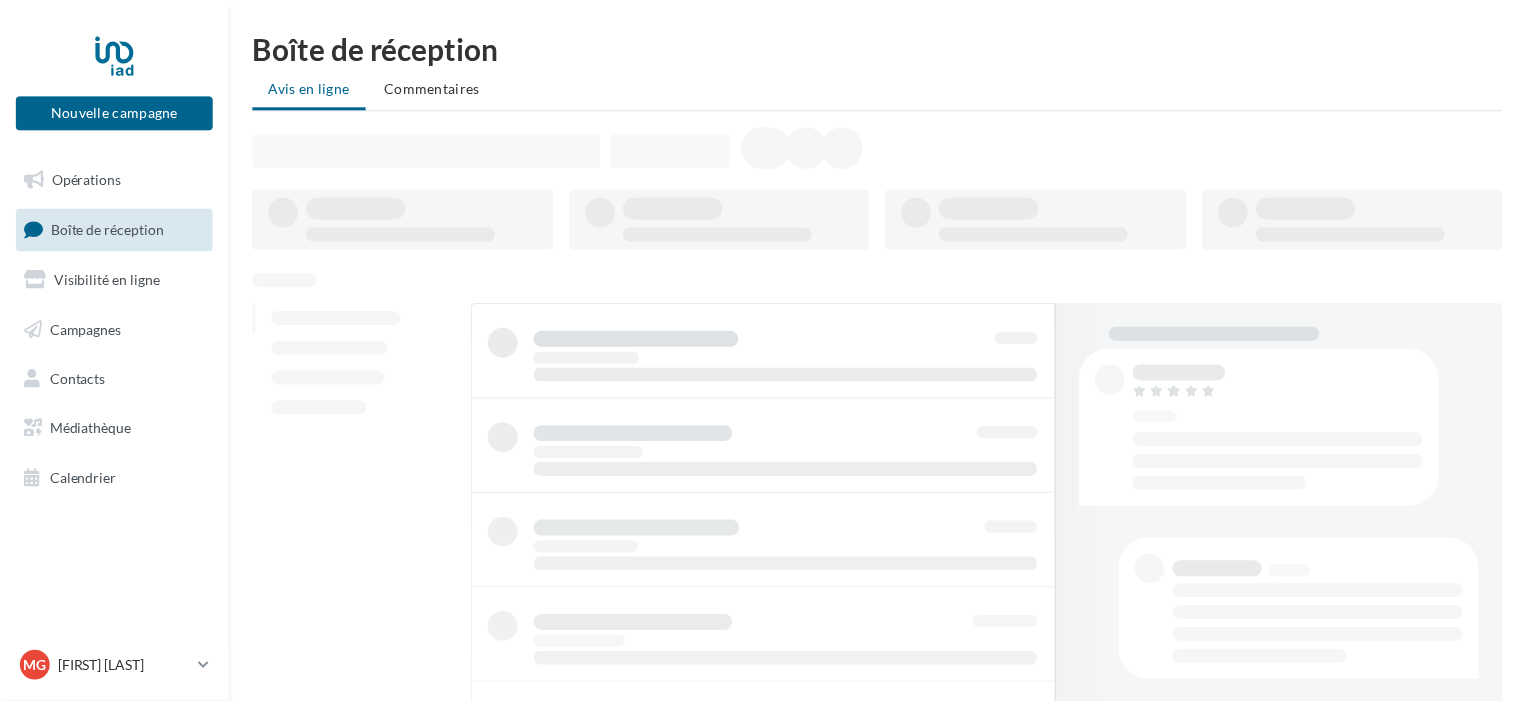scroll, scrollTop: 0, scrollLeft: 0, axis: both 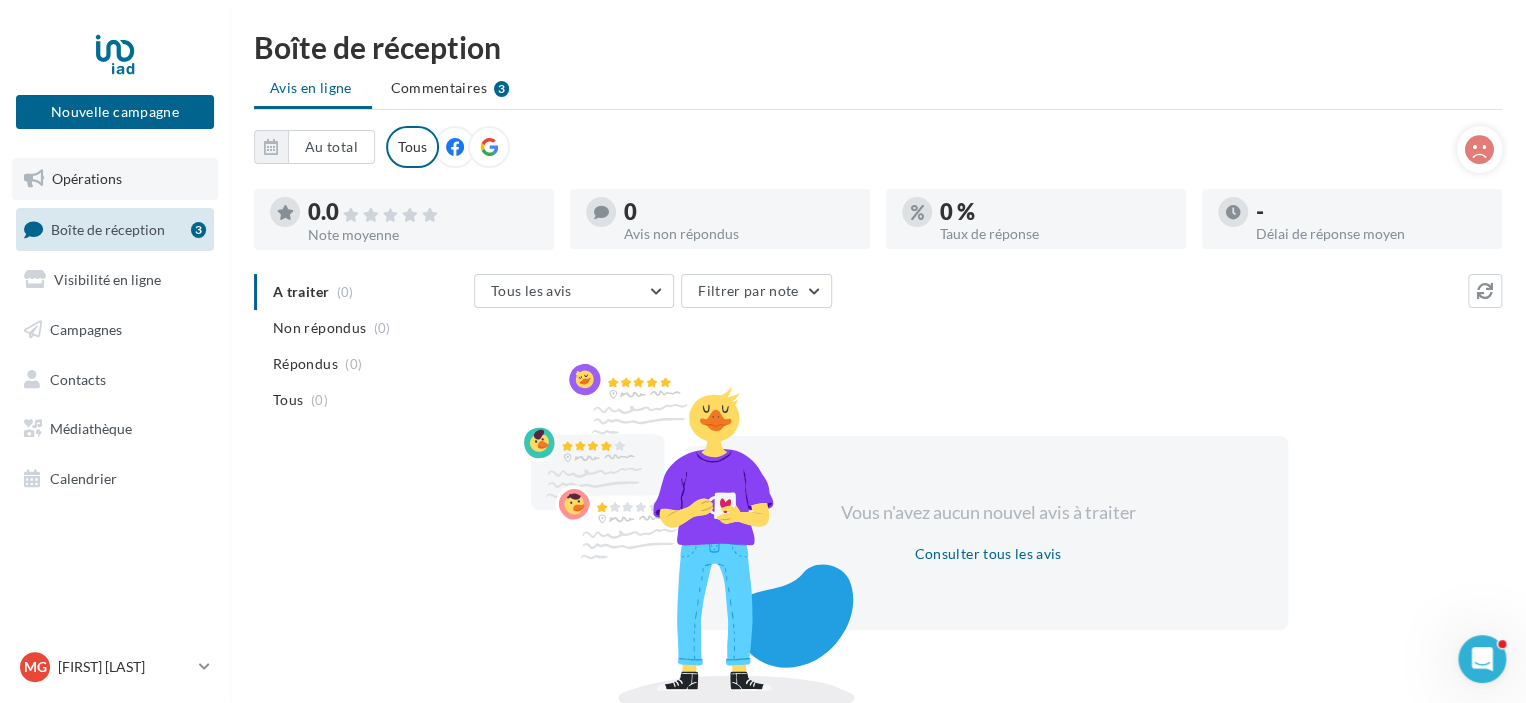 click on "Opérations" at bounding box center [87, 178] 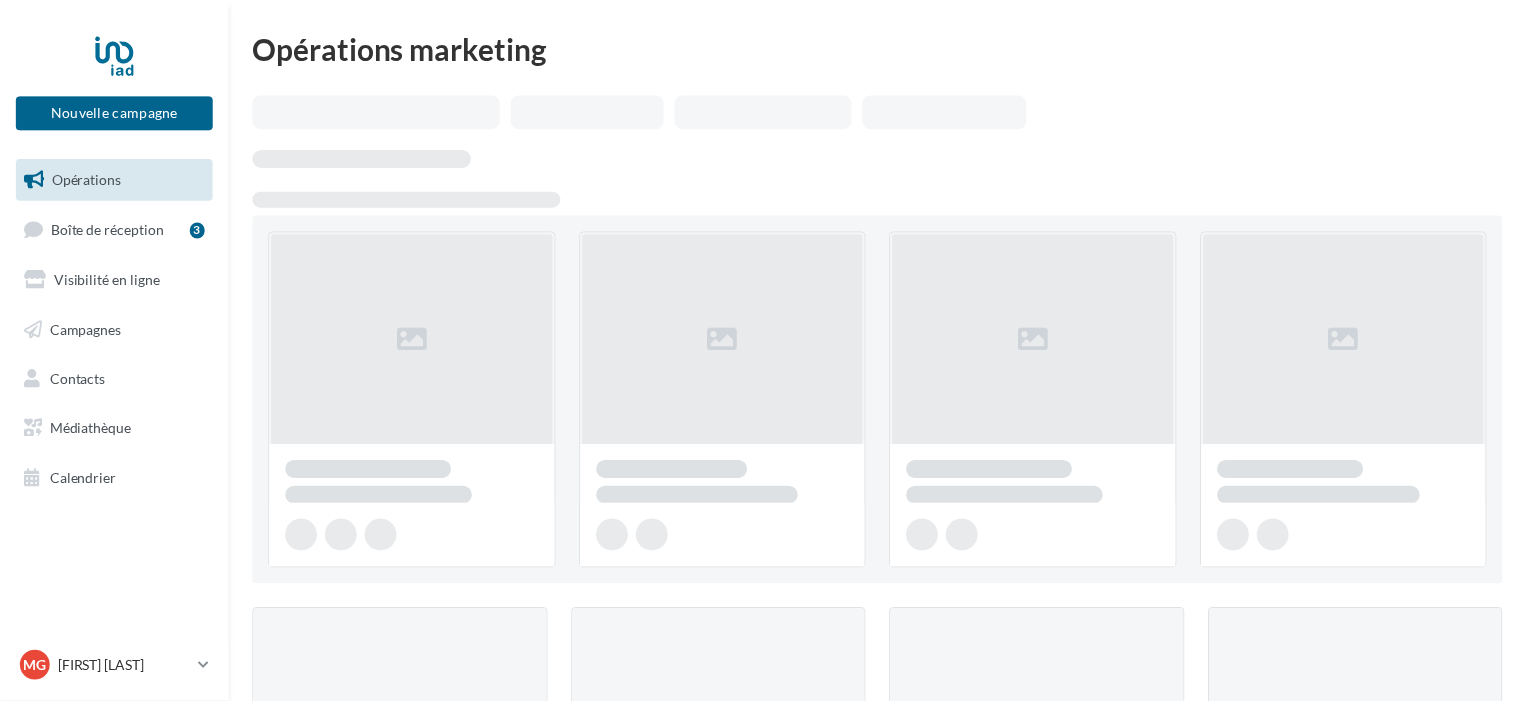 scroll, scrollTop: 0, scrollLeft: 0, axis: both 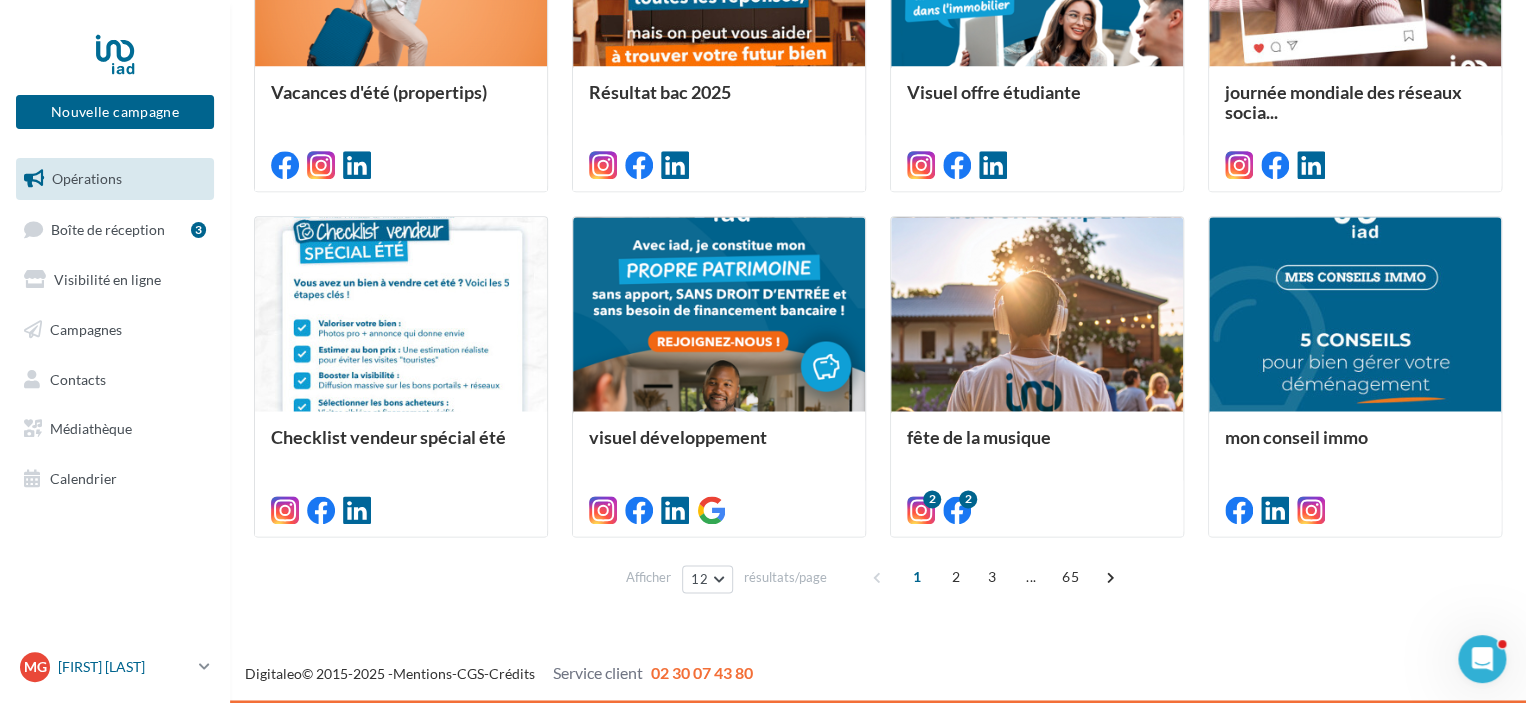 click on "MG     Maxime GUERIN   maxime.guerin@iadfrance.fr" at bounding box center [105, 667] 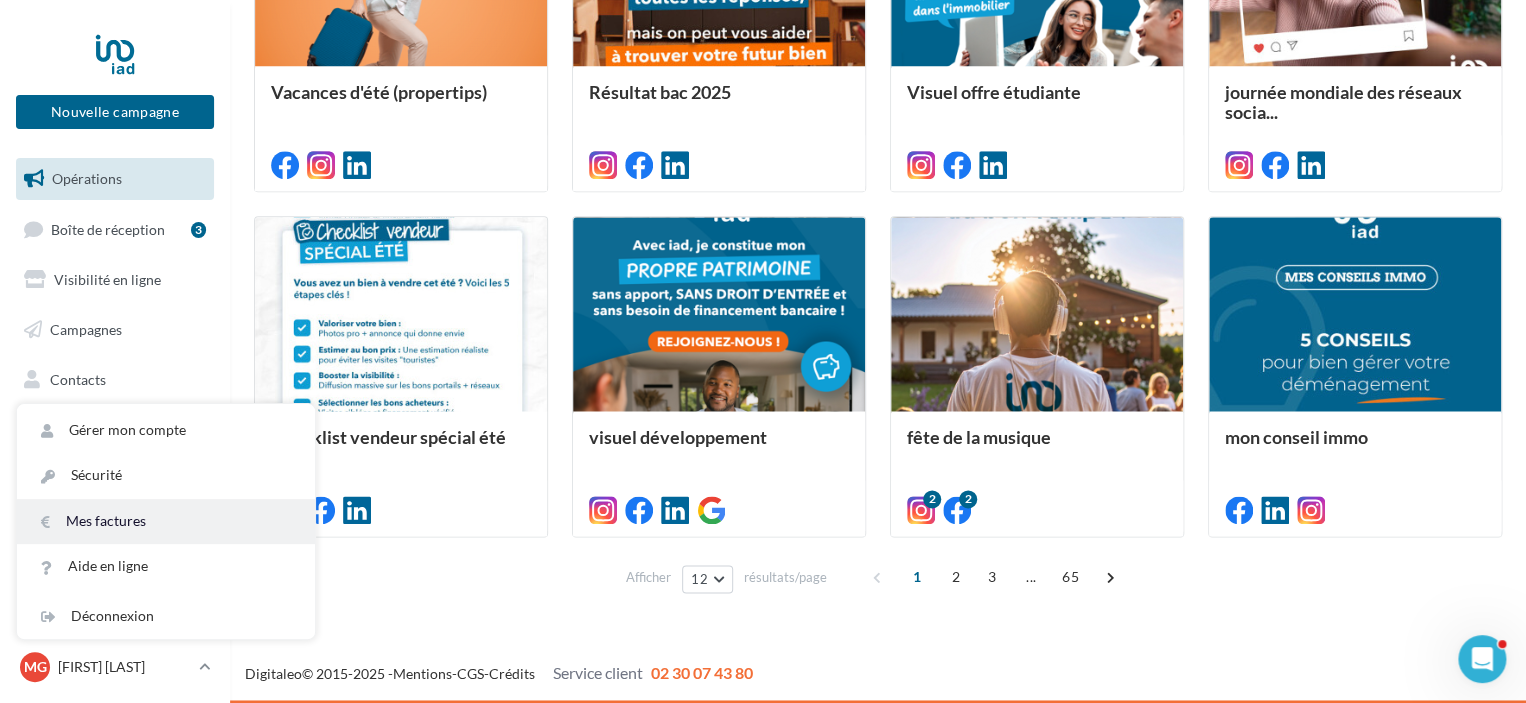 click on "Mes factures" at bounding box center (166, 521) 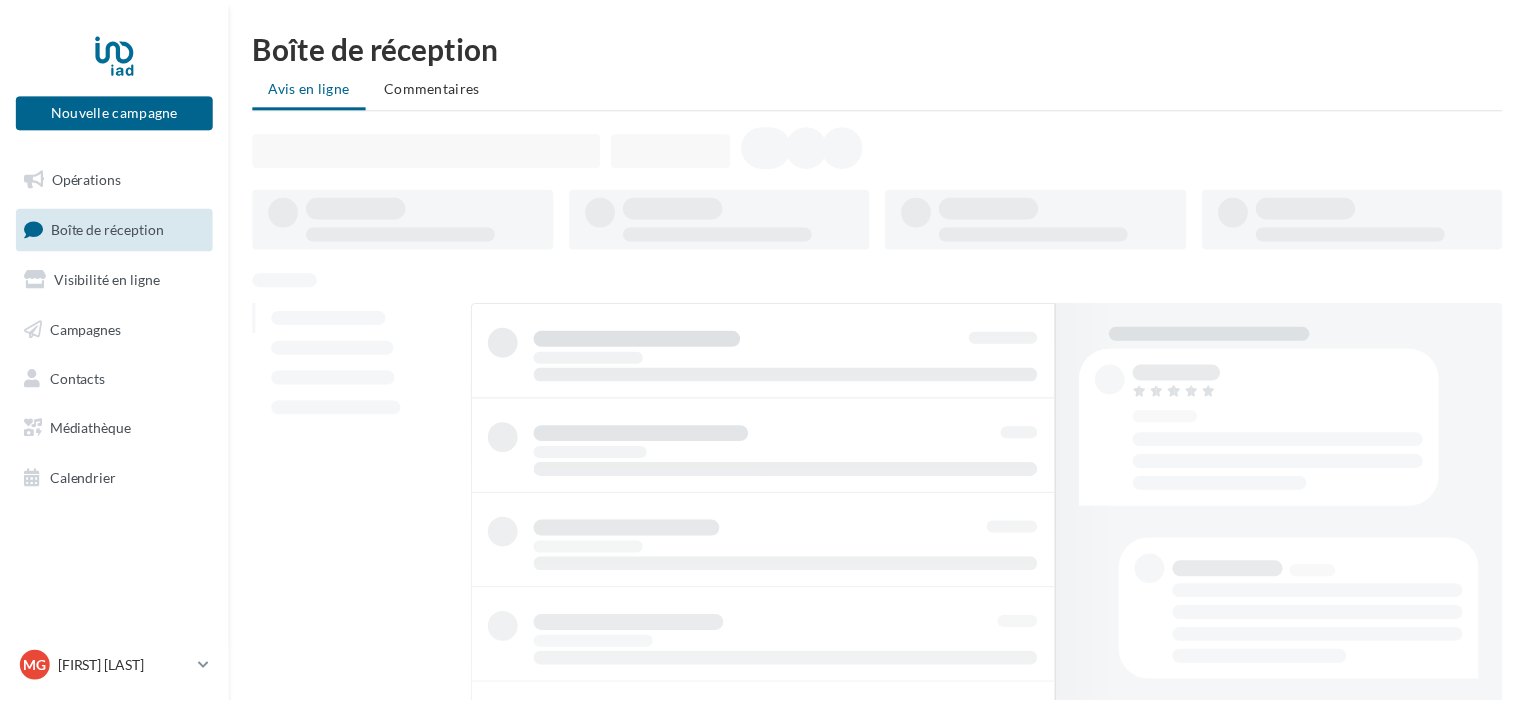 scroll, scrollTop: 0, scrollLeft: 0, axis: both 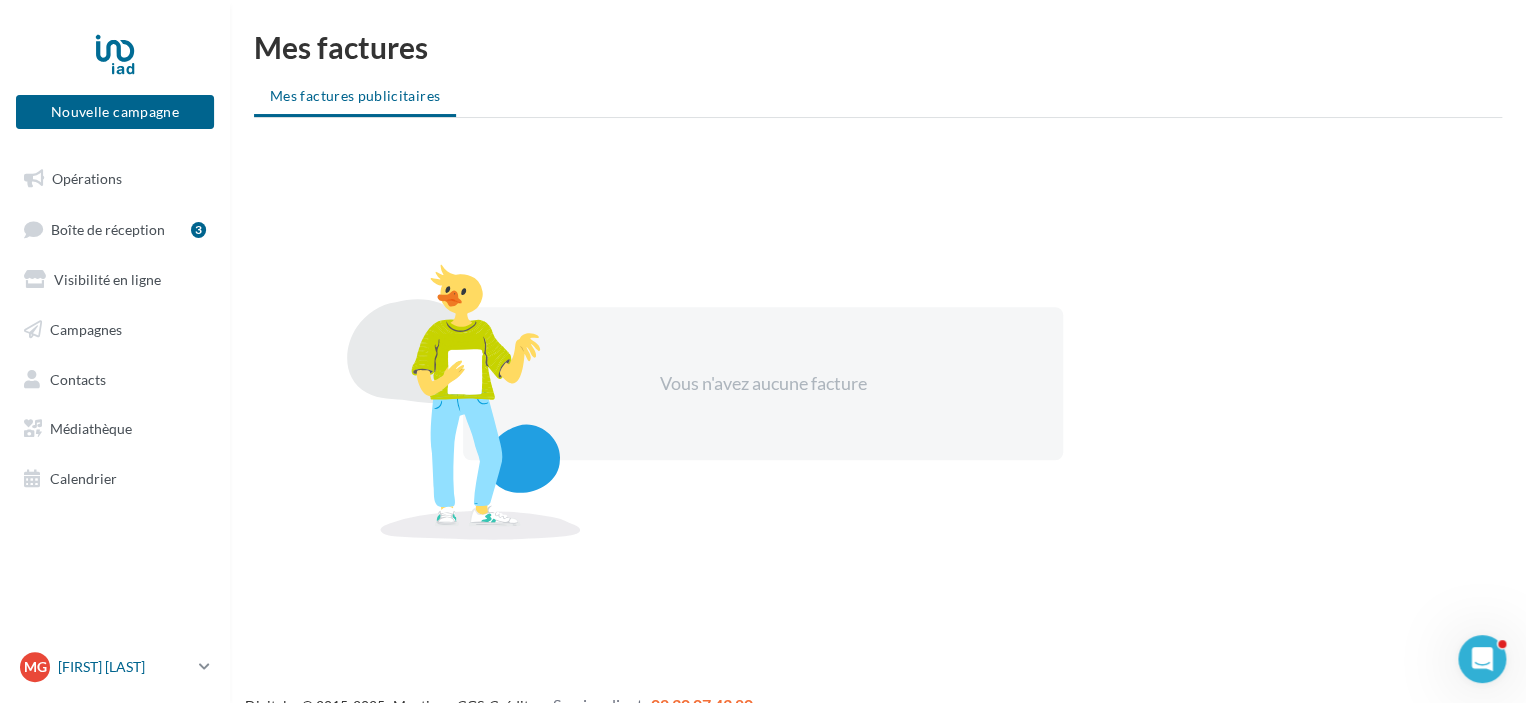 click on "[FIRST] [LAST]" at bounding box center [124, 667] 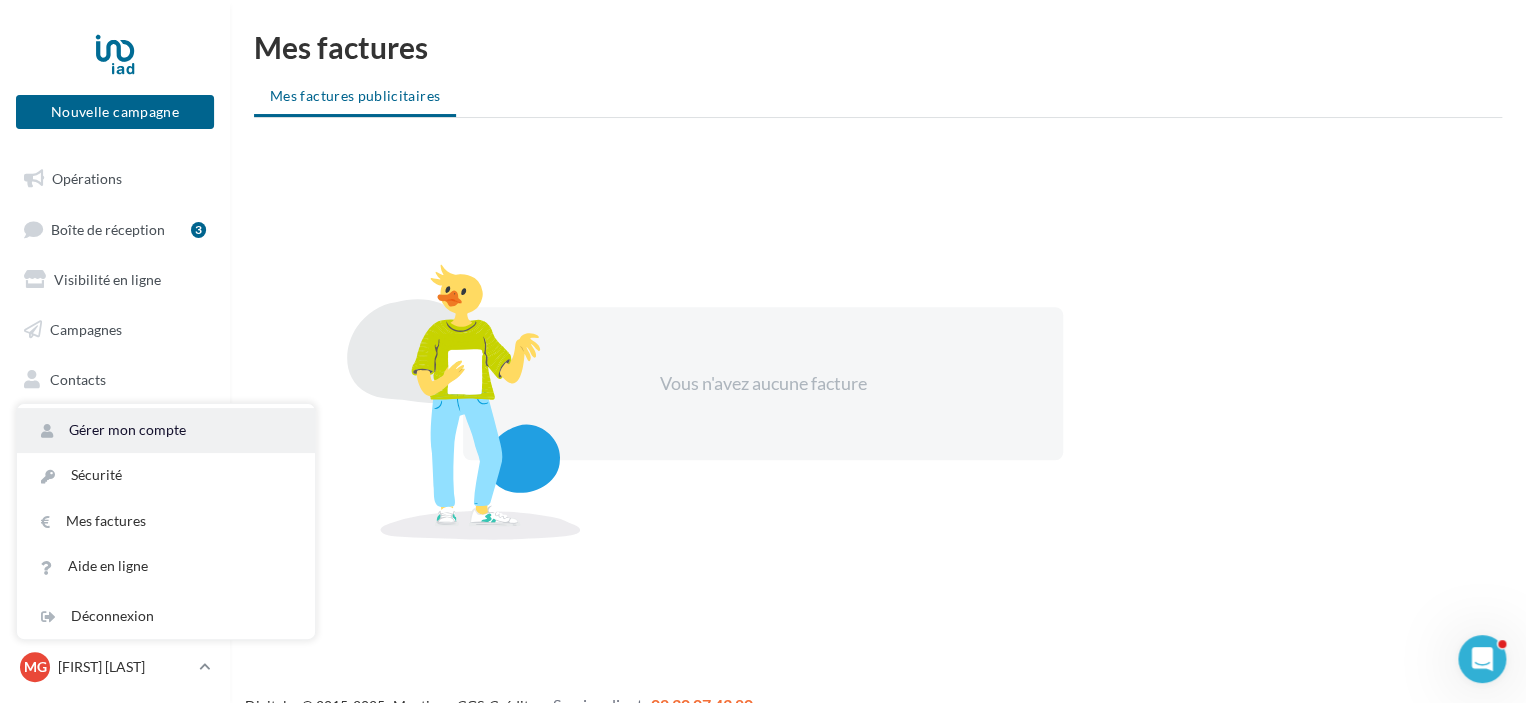 click on "Gérer mon compte" at bounding box center (166, 430) 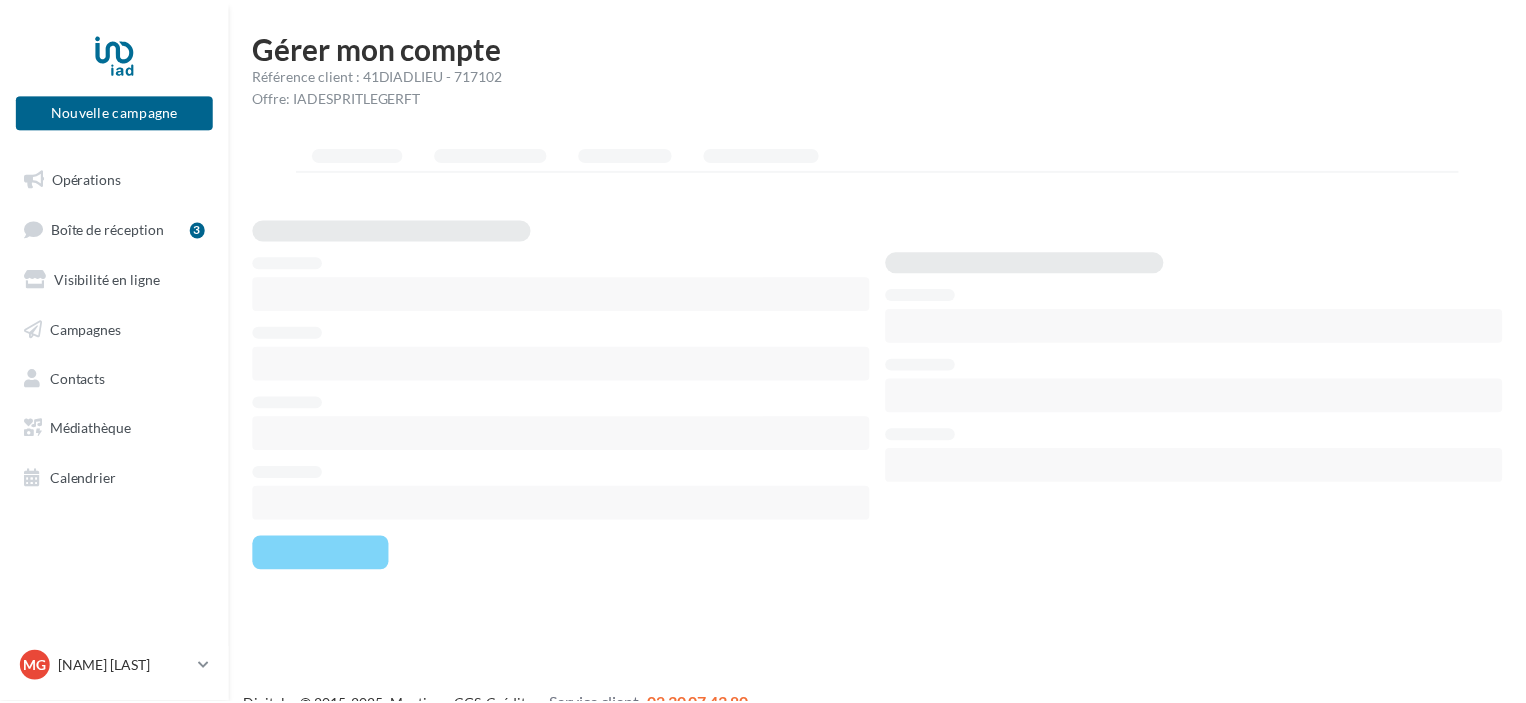 scroll, scrollTop: 0, scrollLeft: 0, axis: both 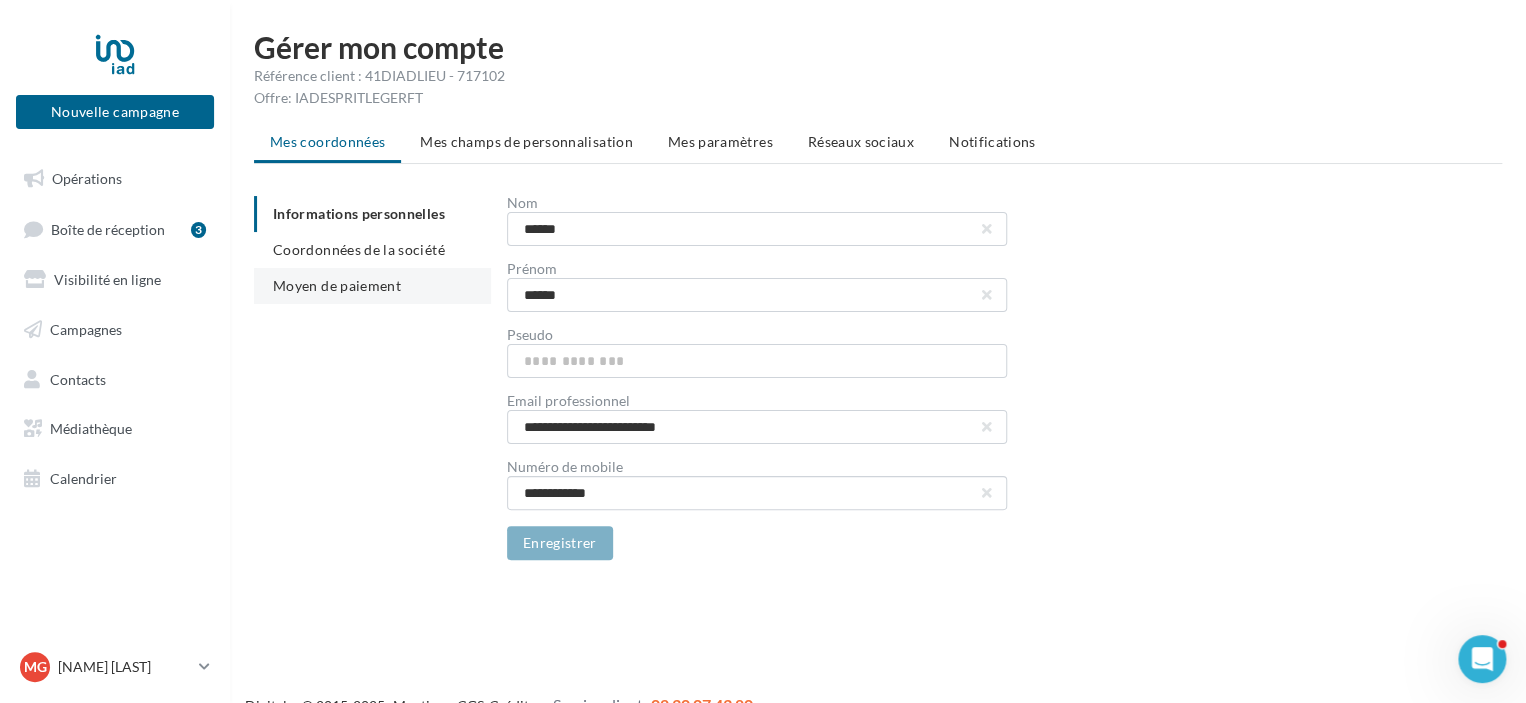 click on "Moyen de paiement" at bounding box center [337, 285] 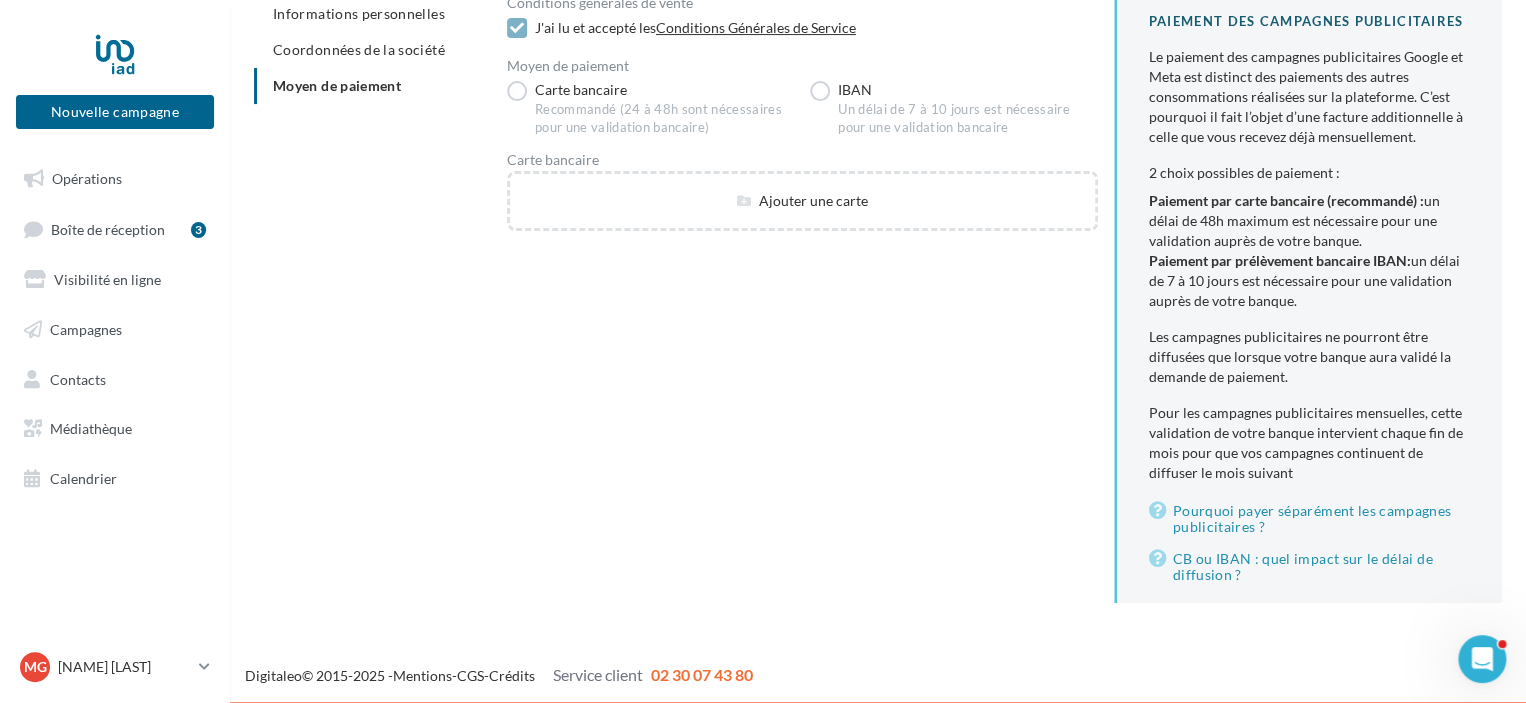 scroll, scrollTop: 0, scrollLeft: 0, axis: both 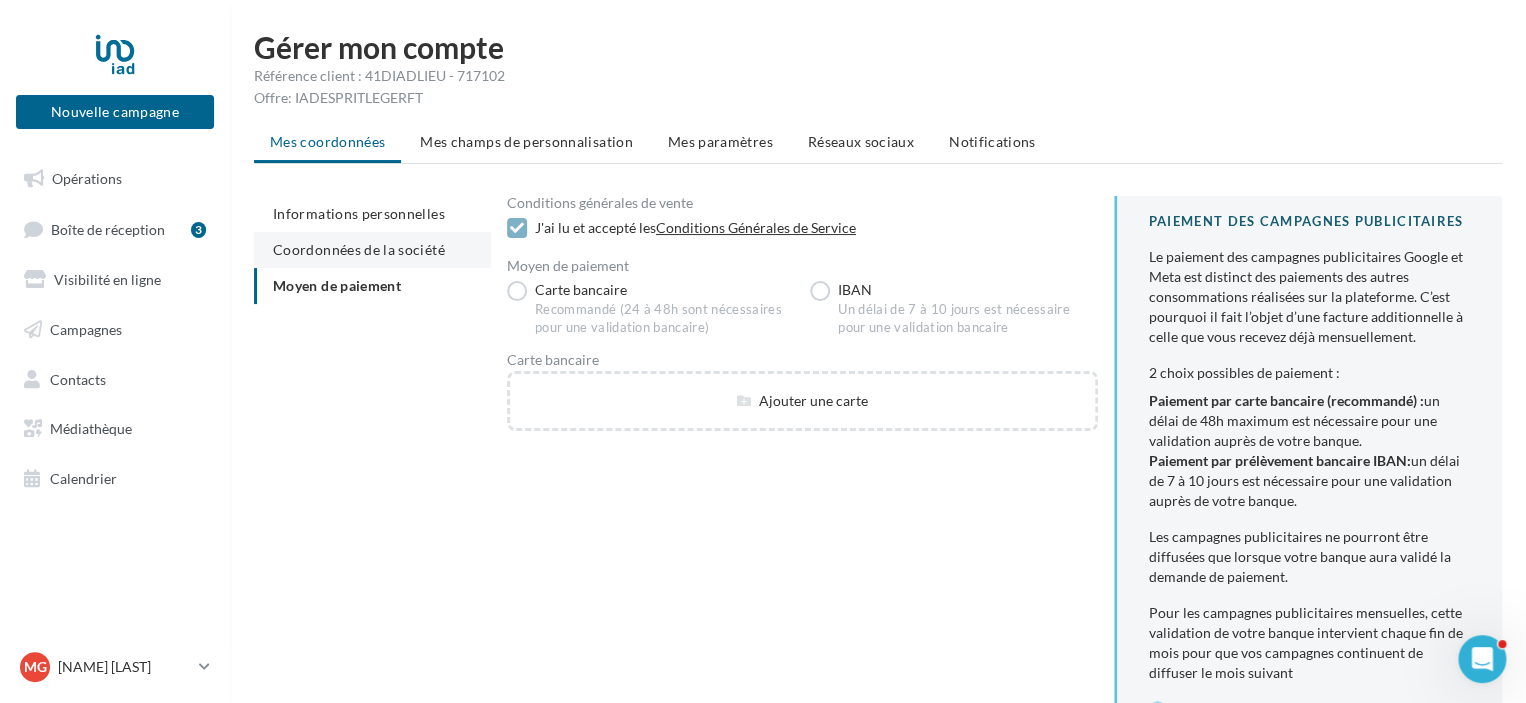click on "Coordonnées de la société" at bounding box center (359, 249) 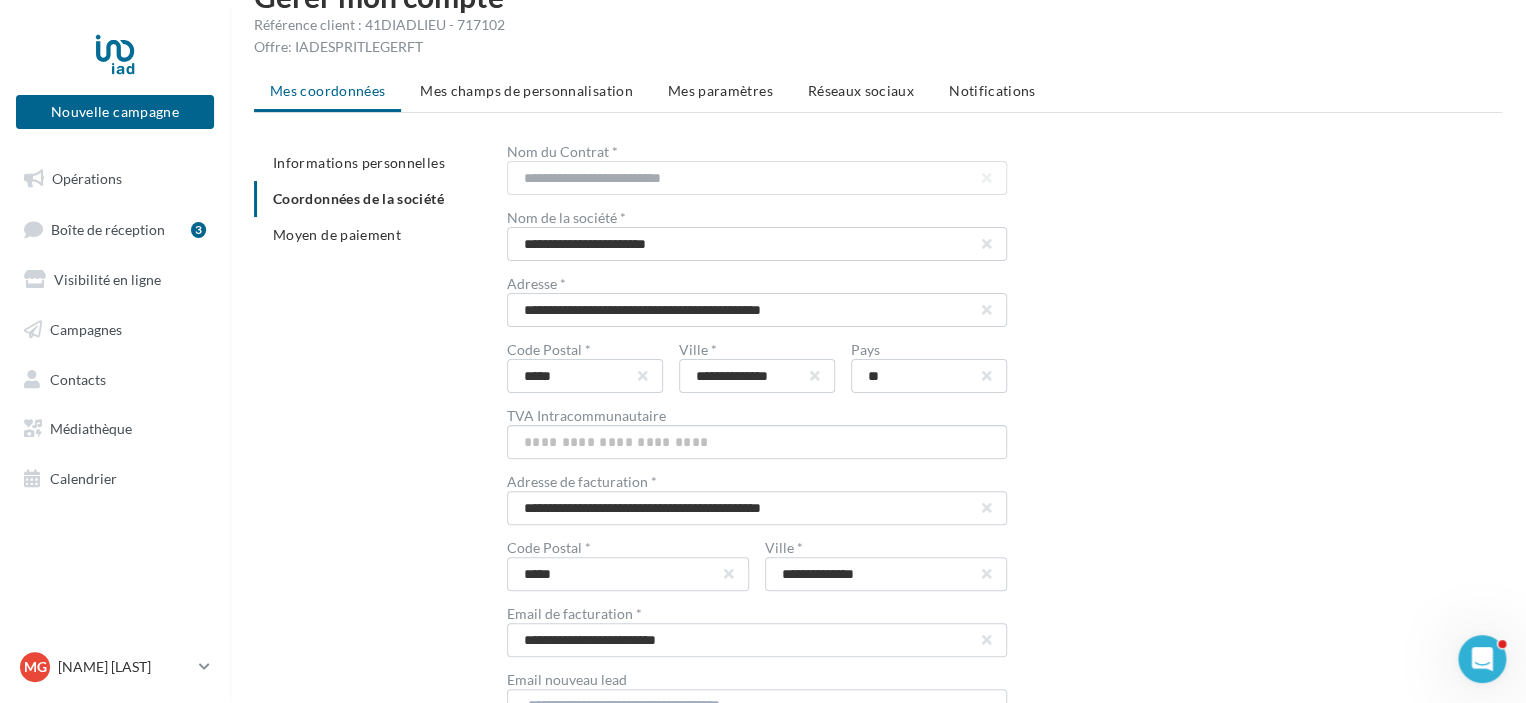 scroll, scrollTop: 0, scrollLeft: 0, axis: both 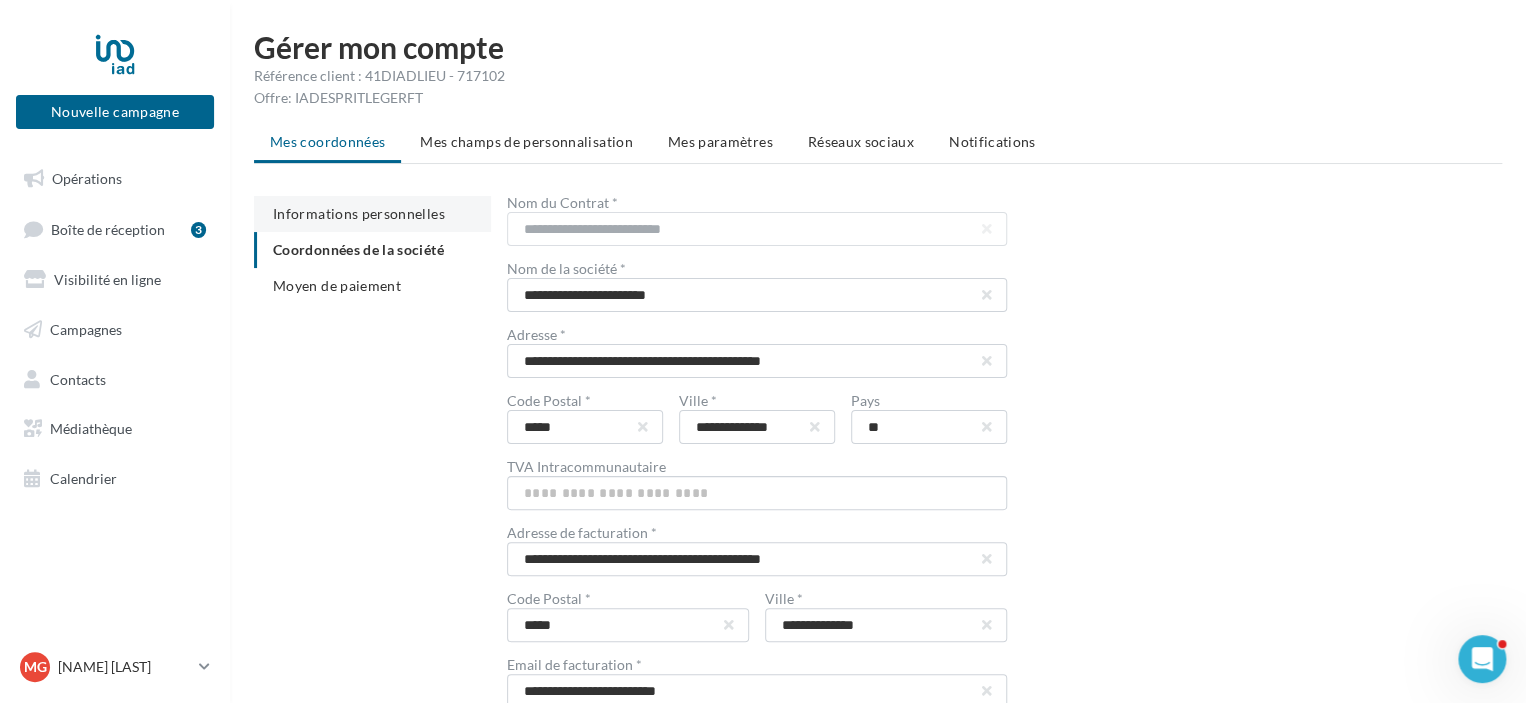 click on "Informations personnelles" at bounding box center (359, 213) 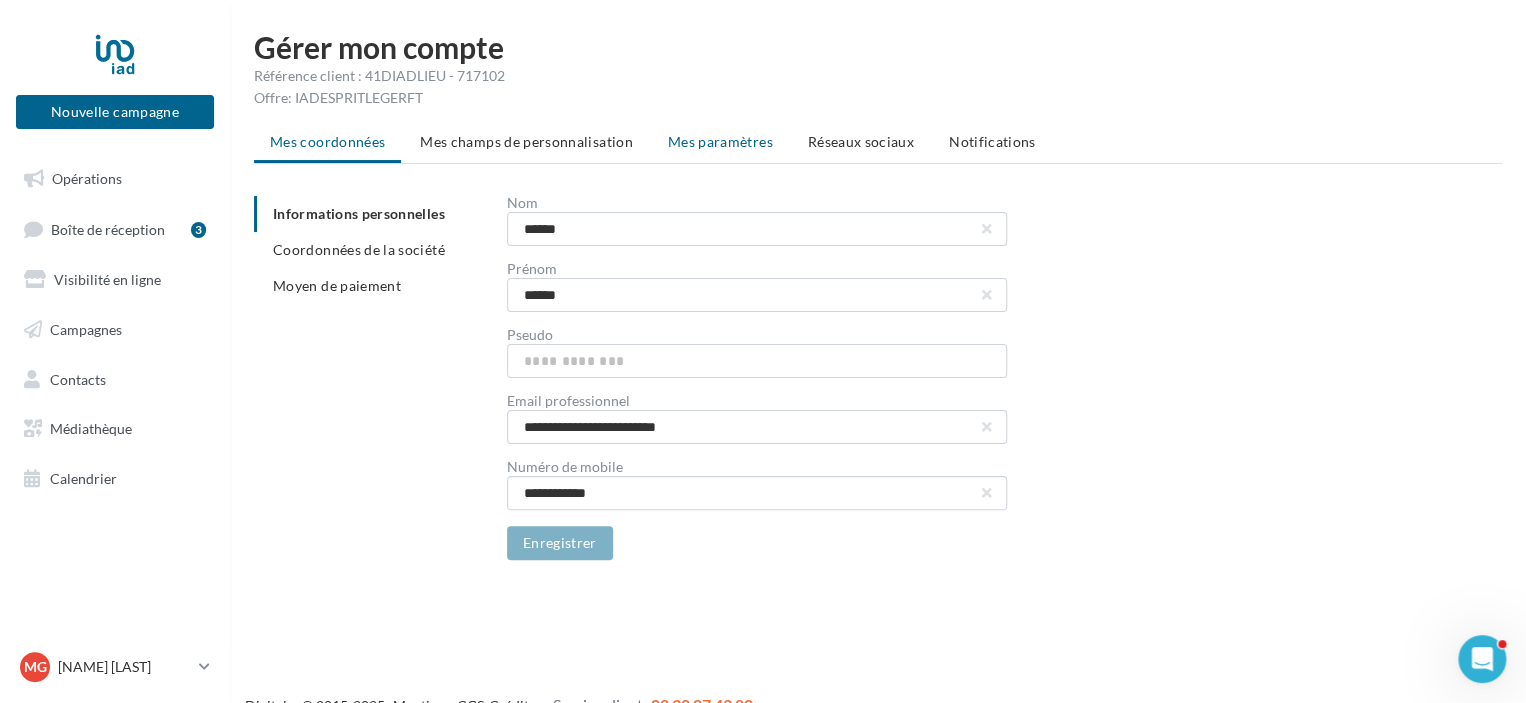 click on "Mes paramètres" at bounding box center [720, 141] 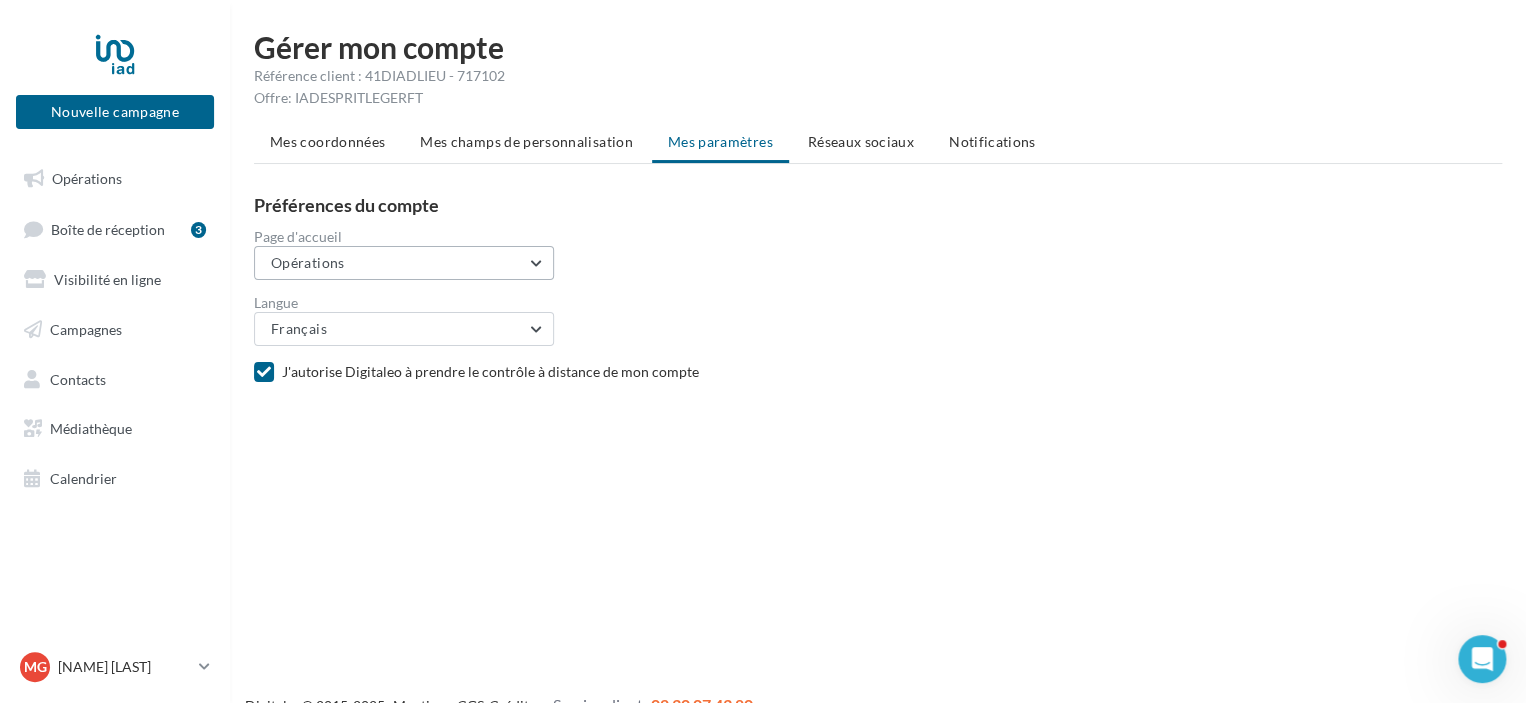 click on "Opérations" at bounding box center [404, 263] 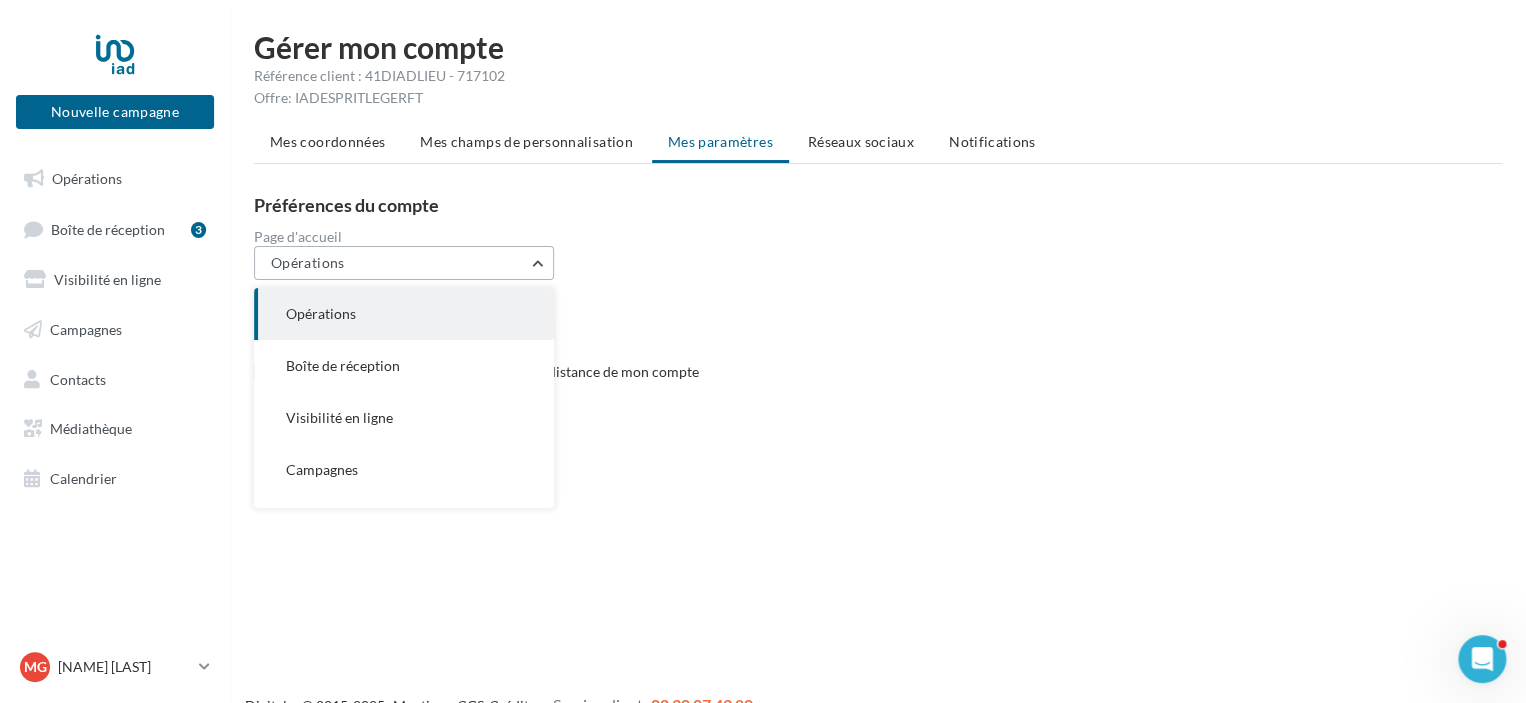 click on "Opérations" at bounding box center (404, 263) 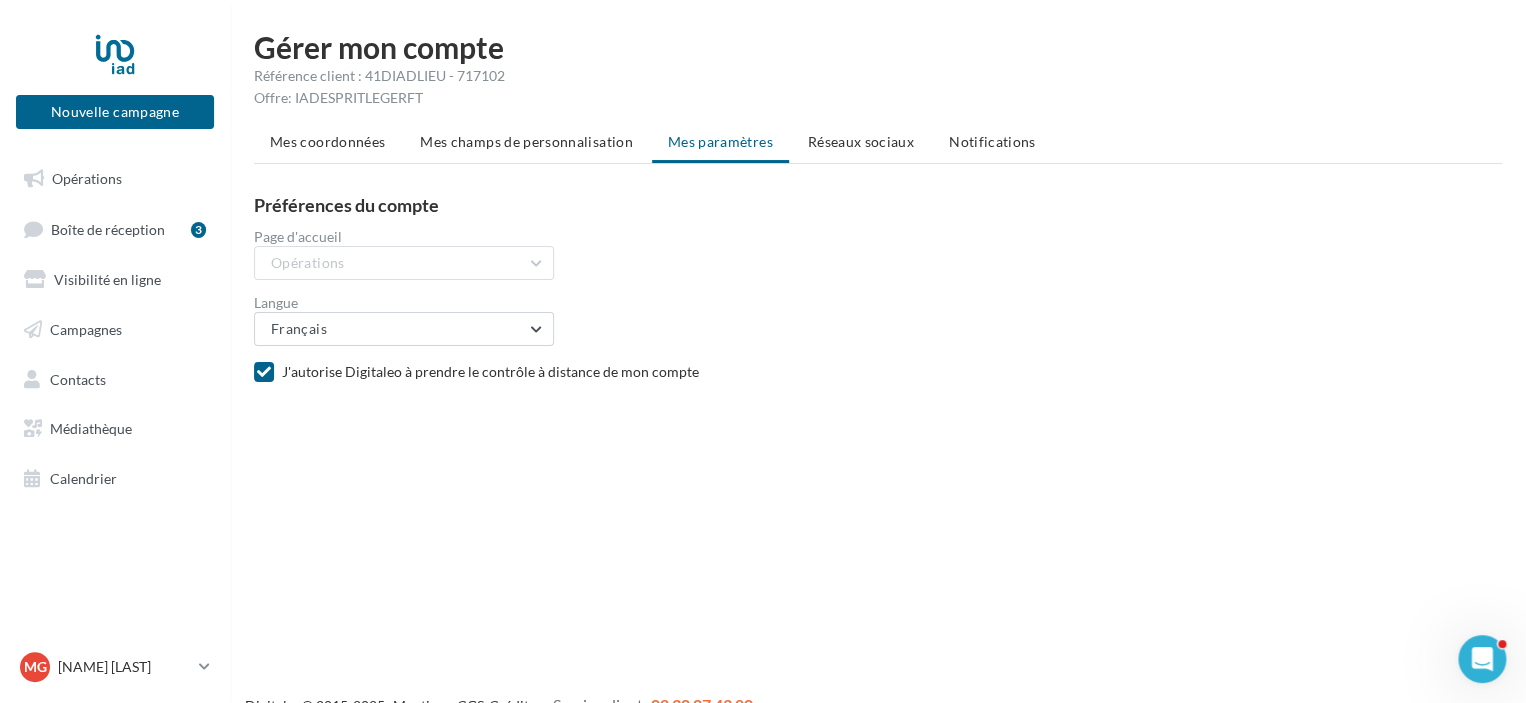 click on "Préférences du compte
Page d'accueil
Opérations         Opérations     Boîte de réception     Visibilité en ligne     Campagnes     Contacts     Médiathèque     Calendrier     Configurations réseaux sociaux
Langue
Français         Français     Espagnol (Espagne)     Espagnol (Colombie)     Anglais     Dutch     Italian     Allemand
J'autorise Digitaleo à prendre le contrôle à distance de mon compte" at bounding box center (886, 291) 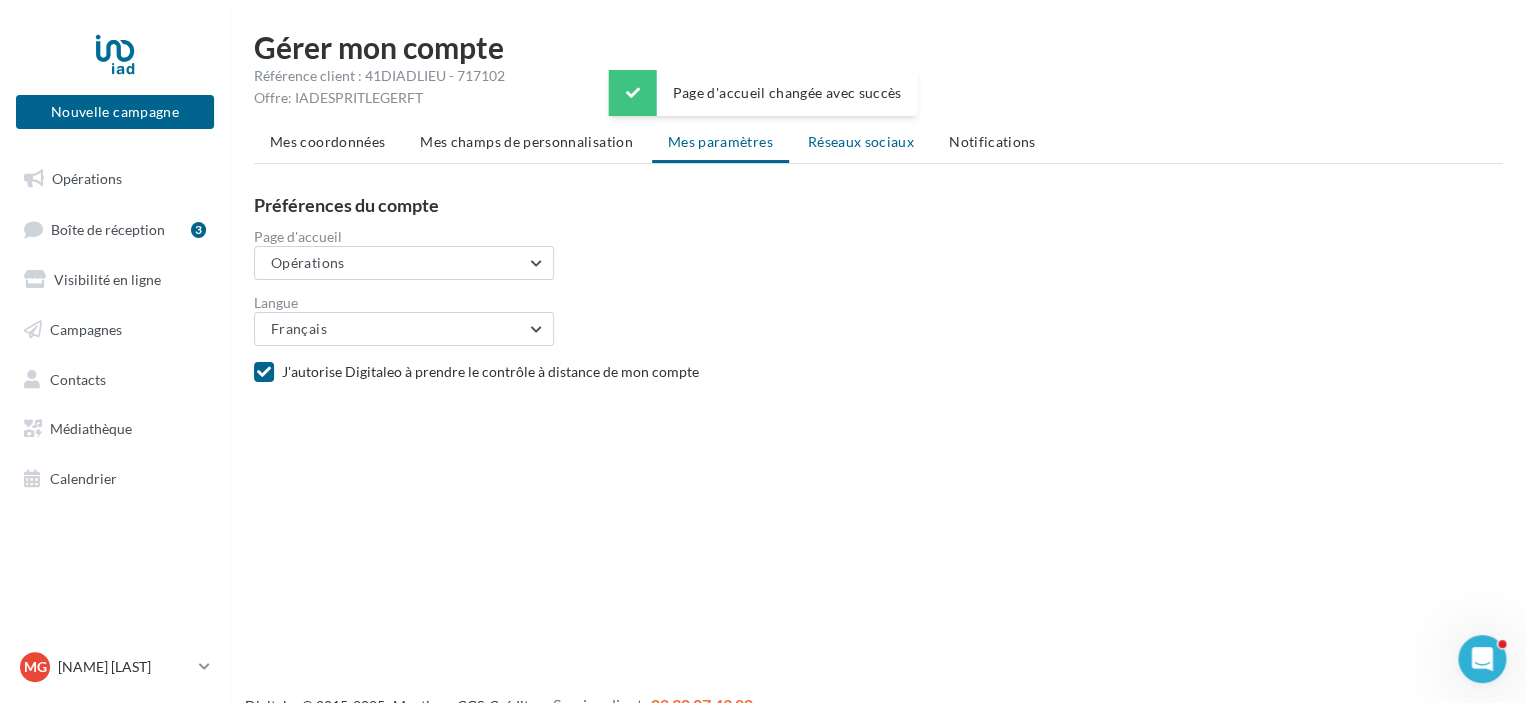 click on "Réseaux sociaux" at bounding box center [861, 141] 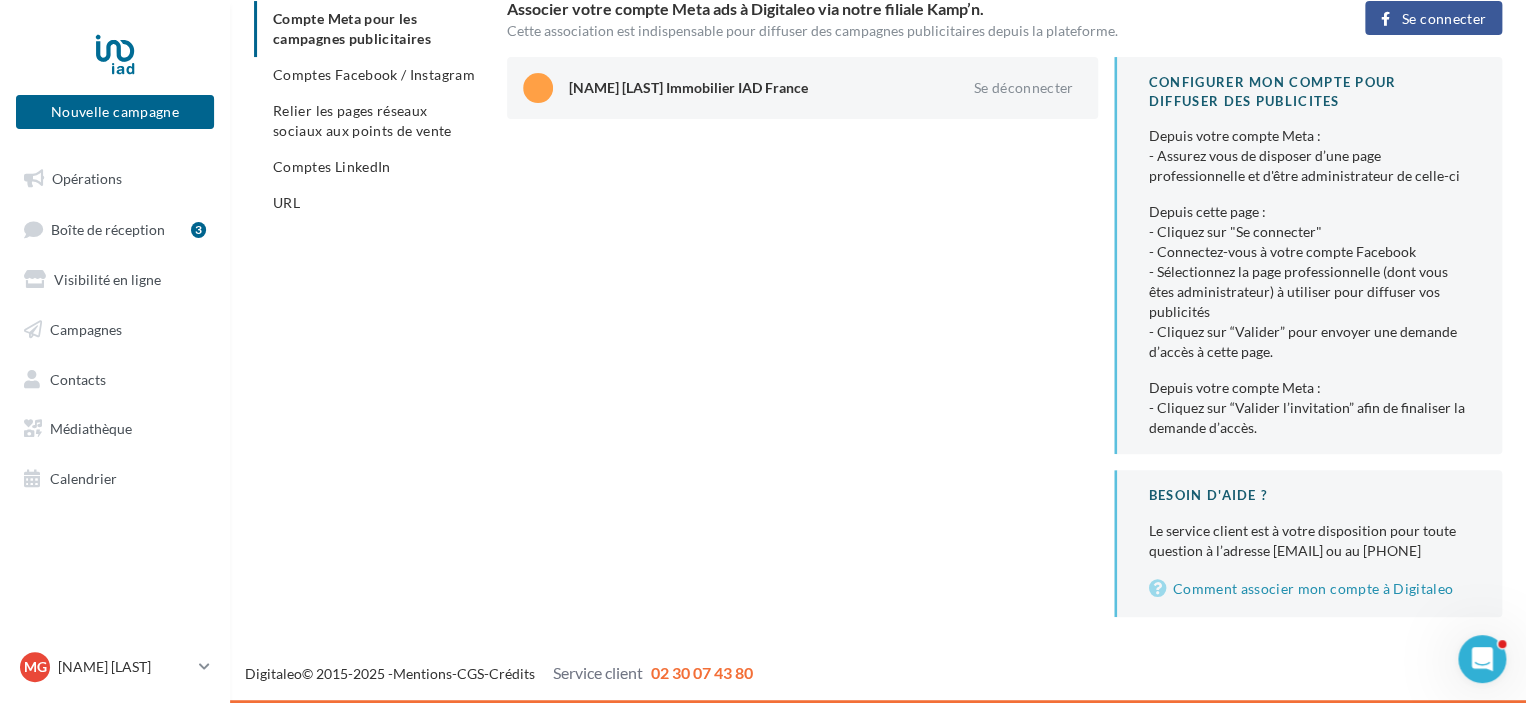 scroll, scrollTop: 0, scrollLeft: 0, axis: both 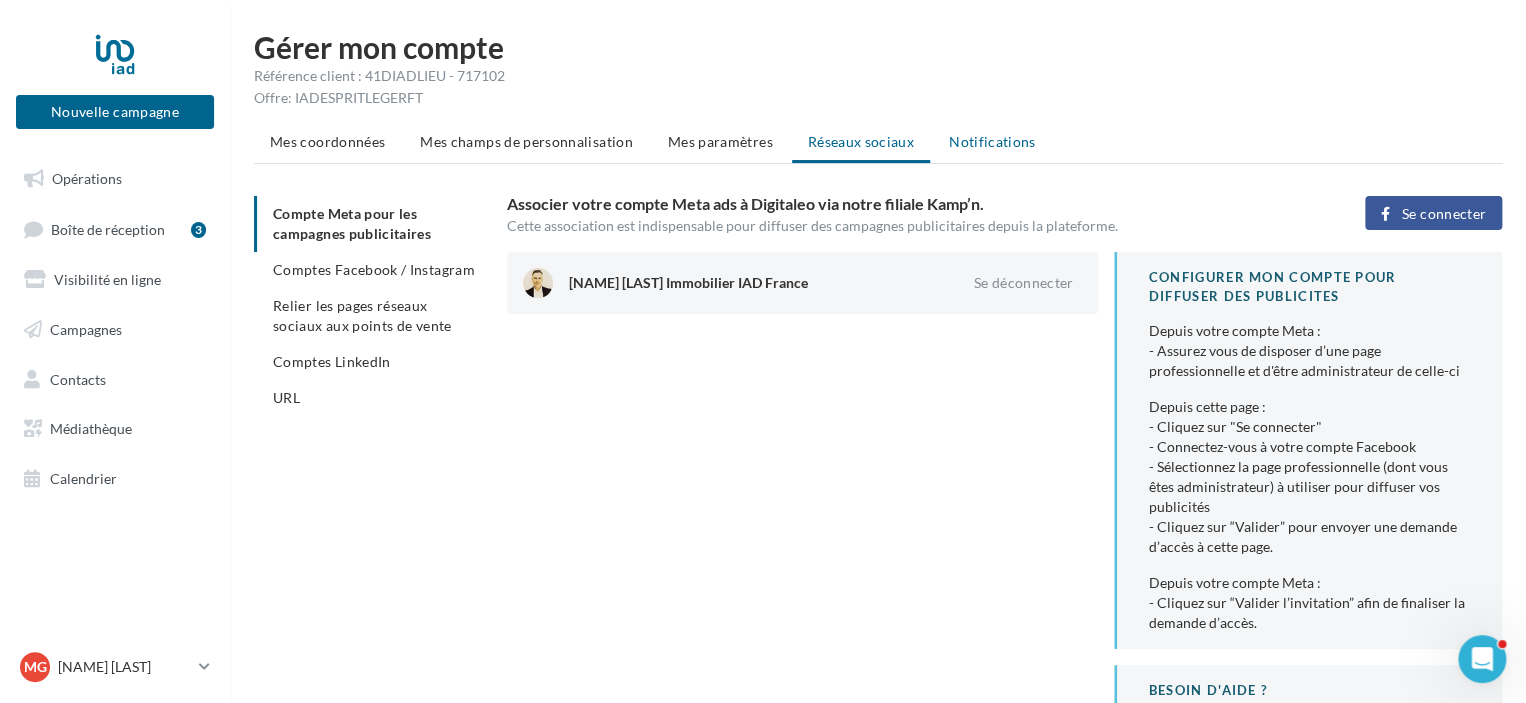 click on "Notifications" at bounding box center [992, 141] 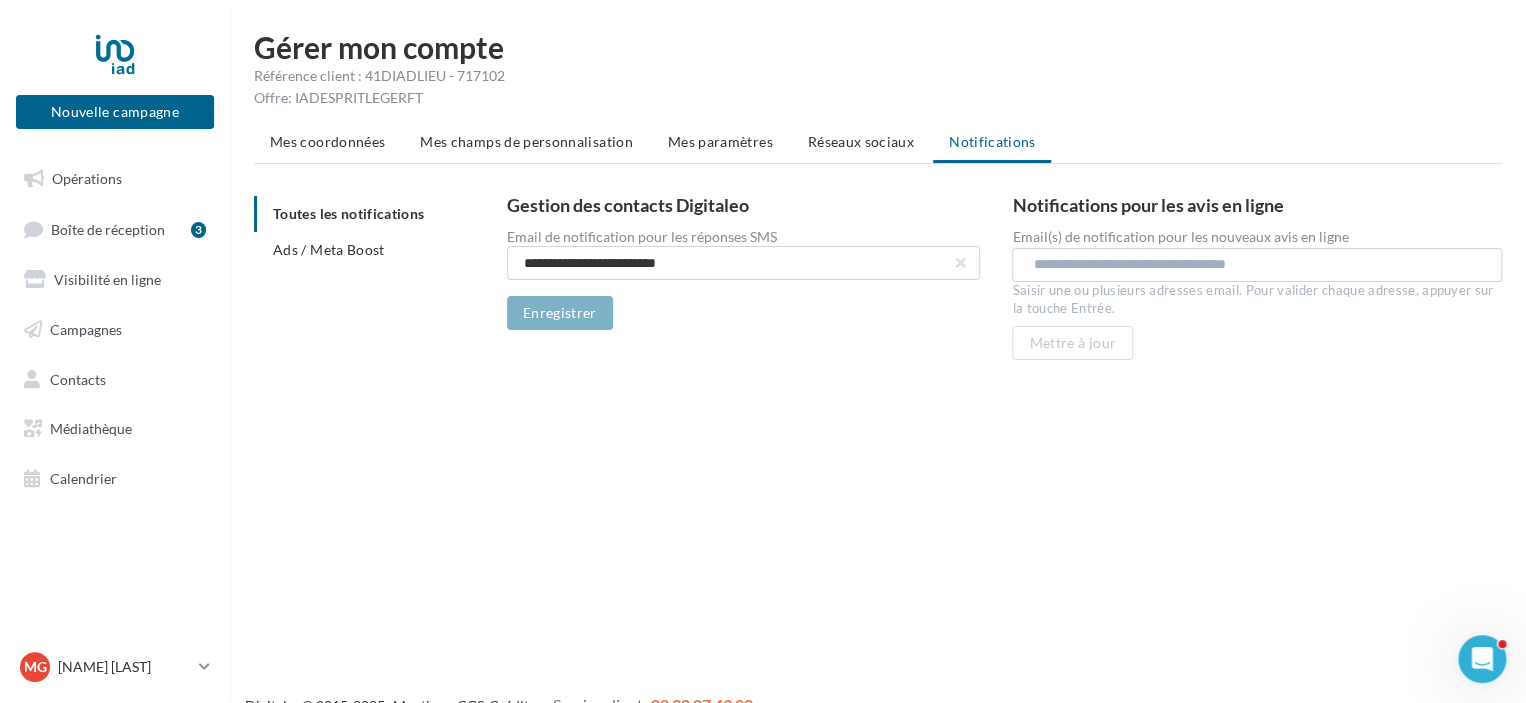 click on "Mes coordonnées" at bounding box center (327, 141) 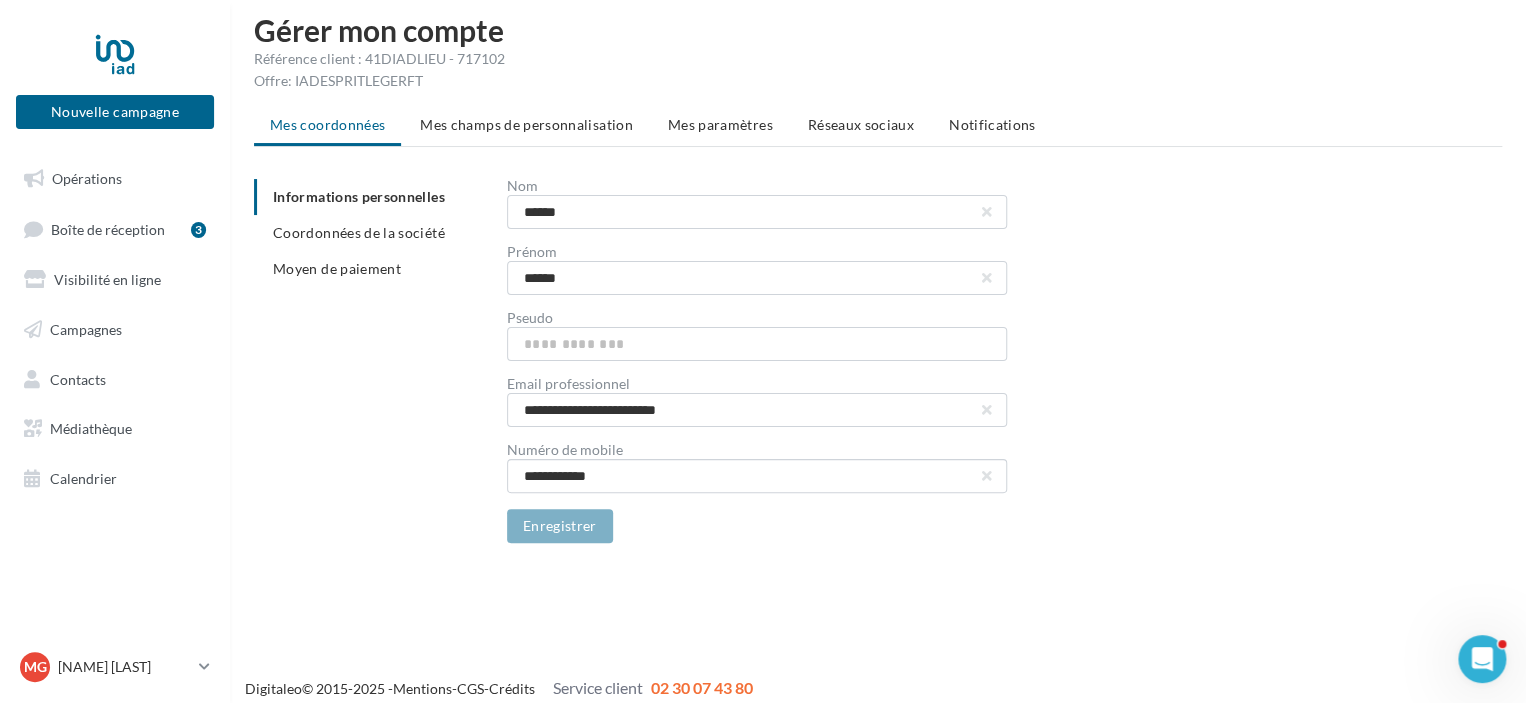 scroll, scrollTop: 32, scrollLeft: 0, axis: vertical 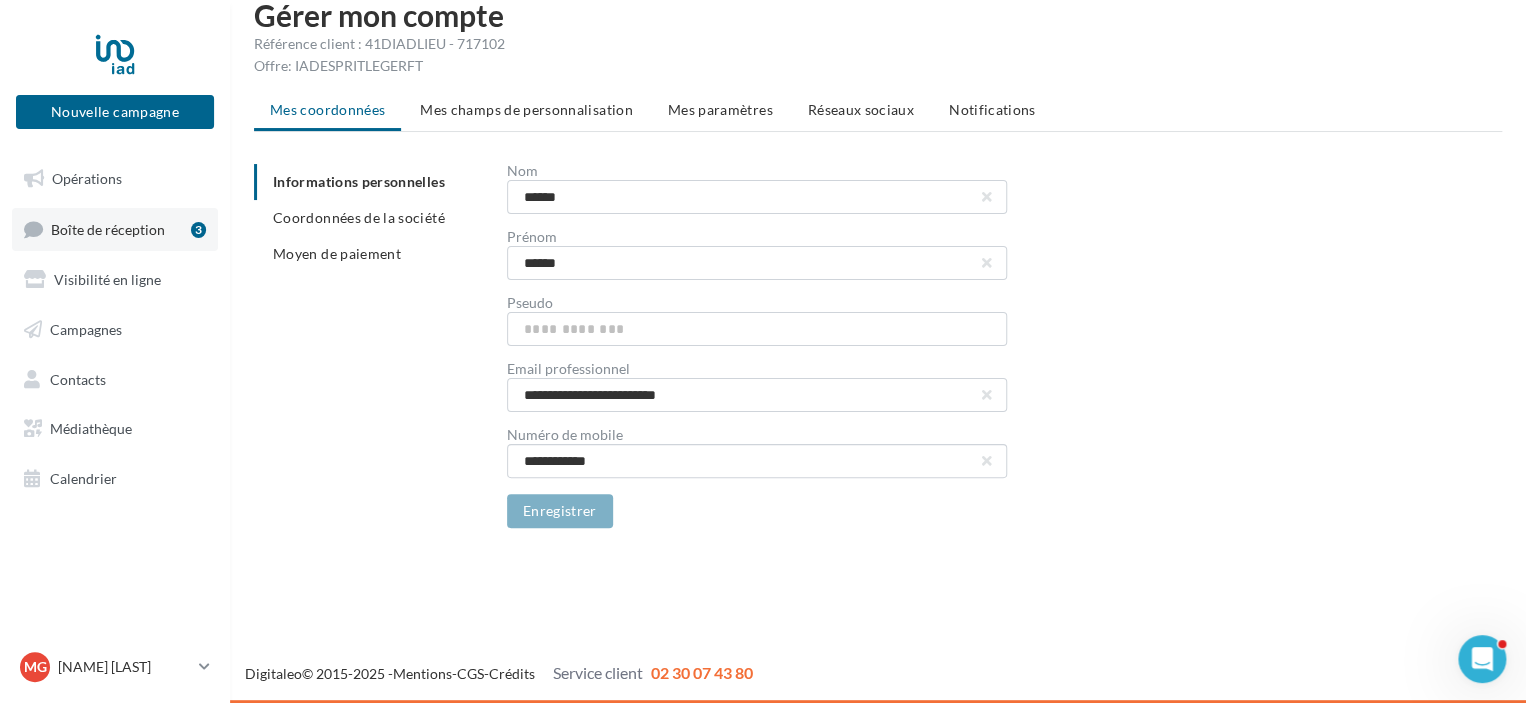 click on "Boîte de réception" at bounding box center [108, 228] 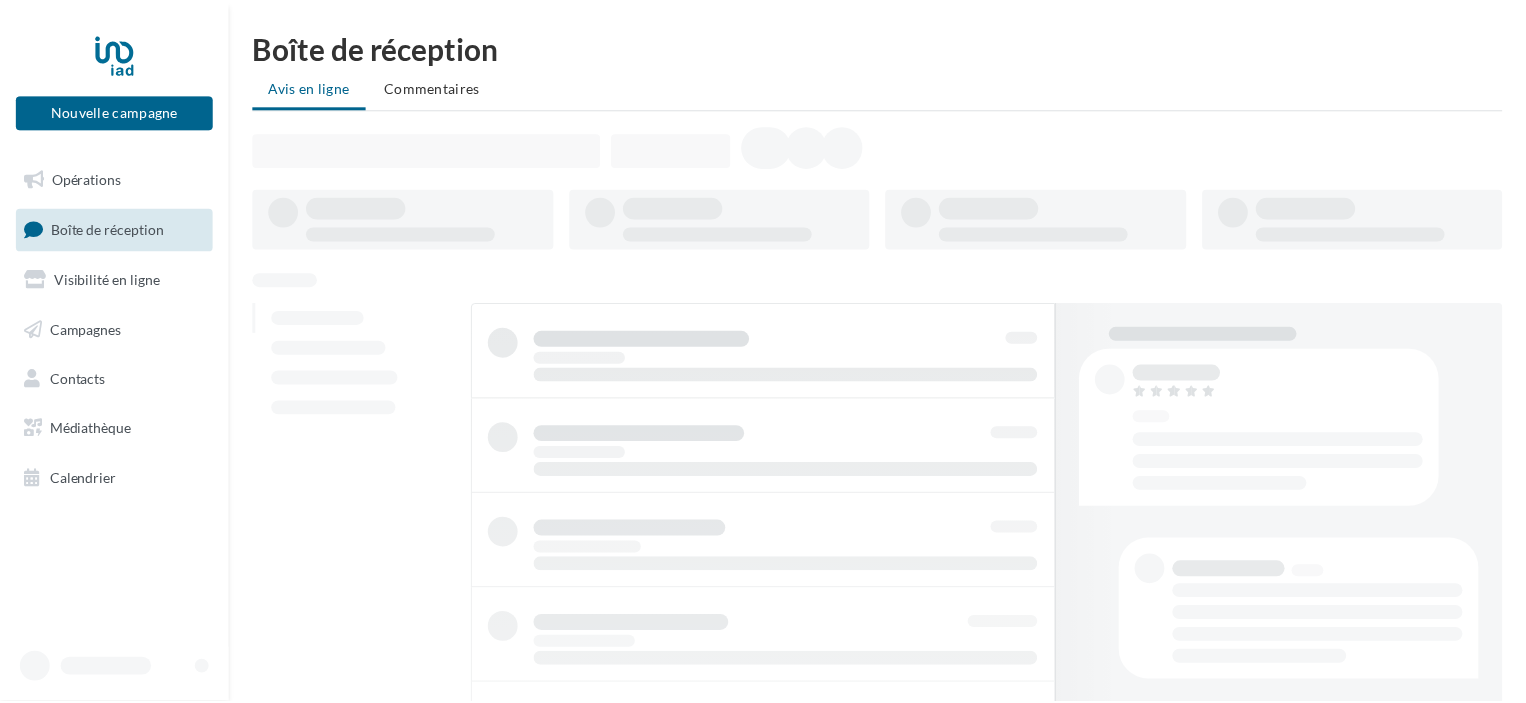 scroll, scrollTop: 0, scrollLeft: 0, axis: both 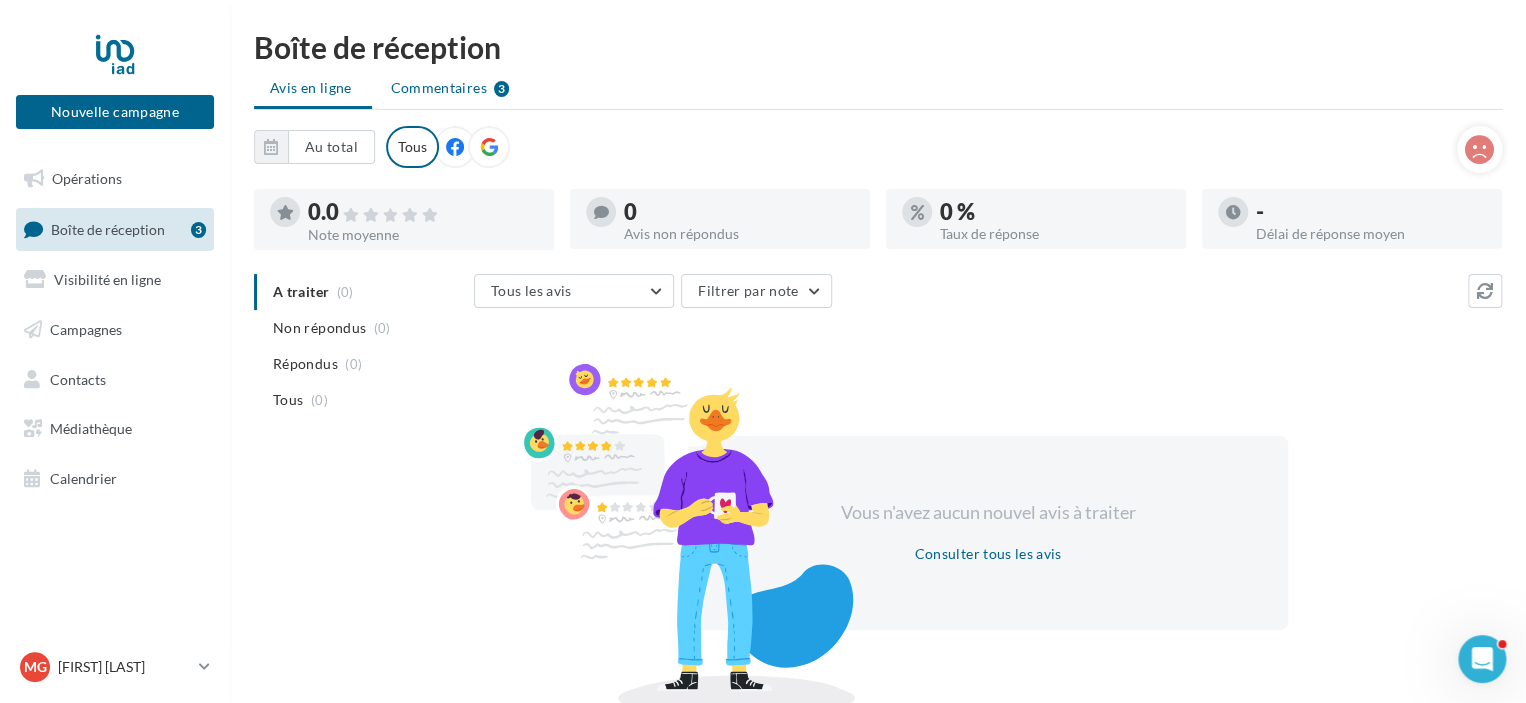click on "Commentaires" at bounding box center [439, 88] 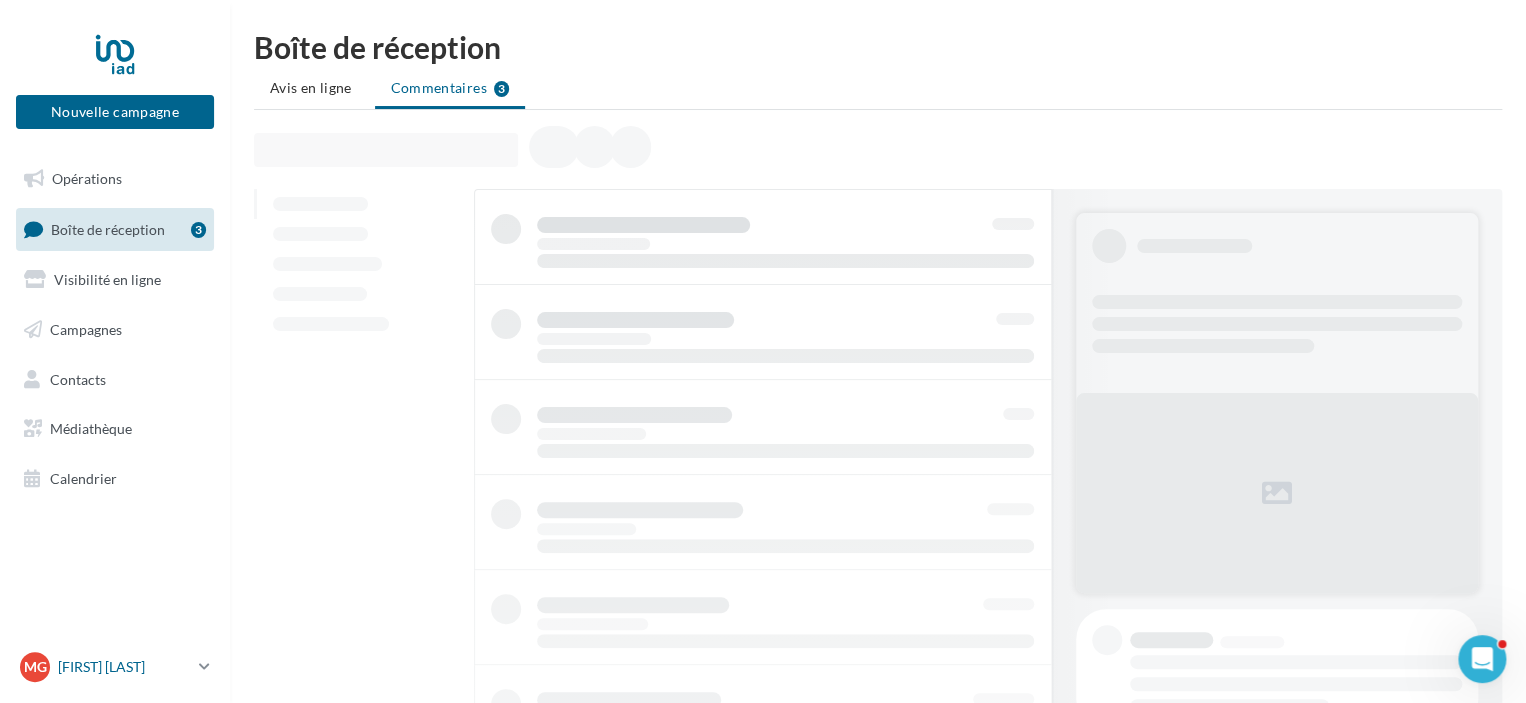 click on "[FIRST] [LAST]" at bounding box center (124, 667) 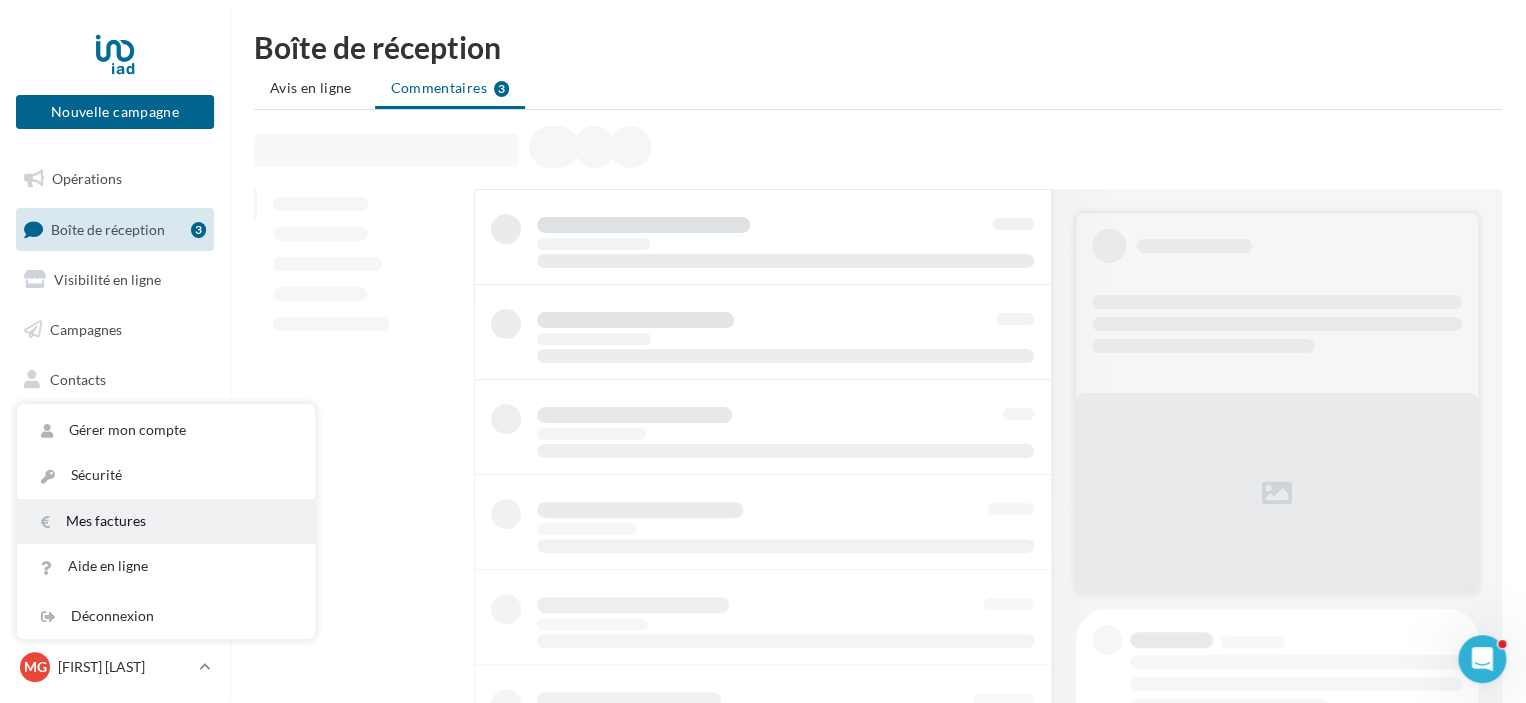 click on "Mes factures" at bounding box center [166, 521] 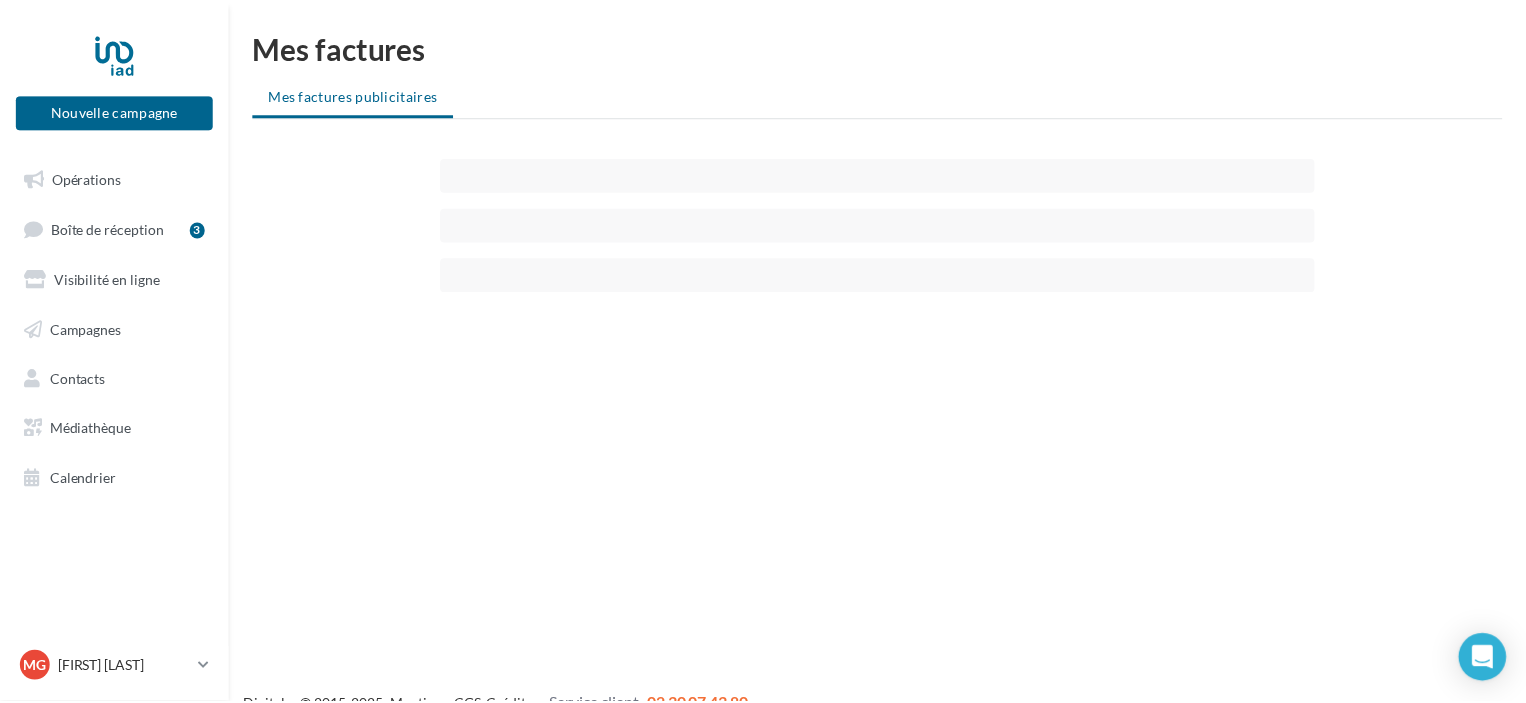 scroll, scrollTop: 0, scrollLeft: 0, axis: both 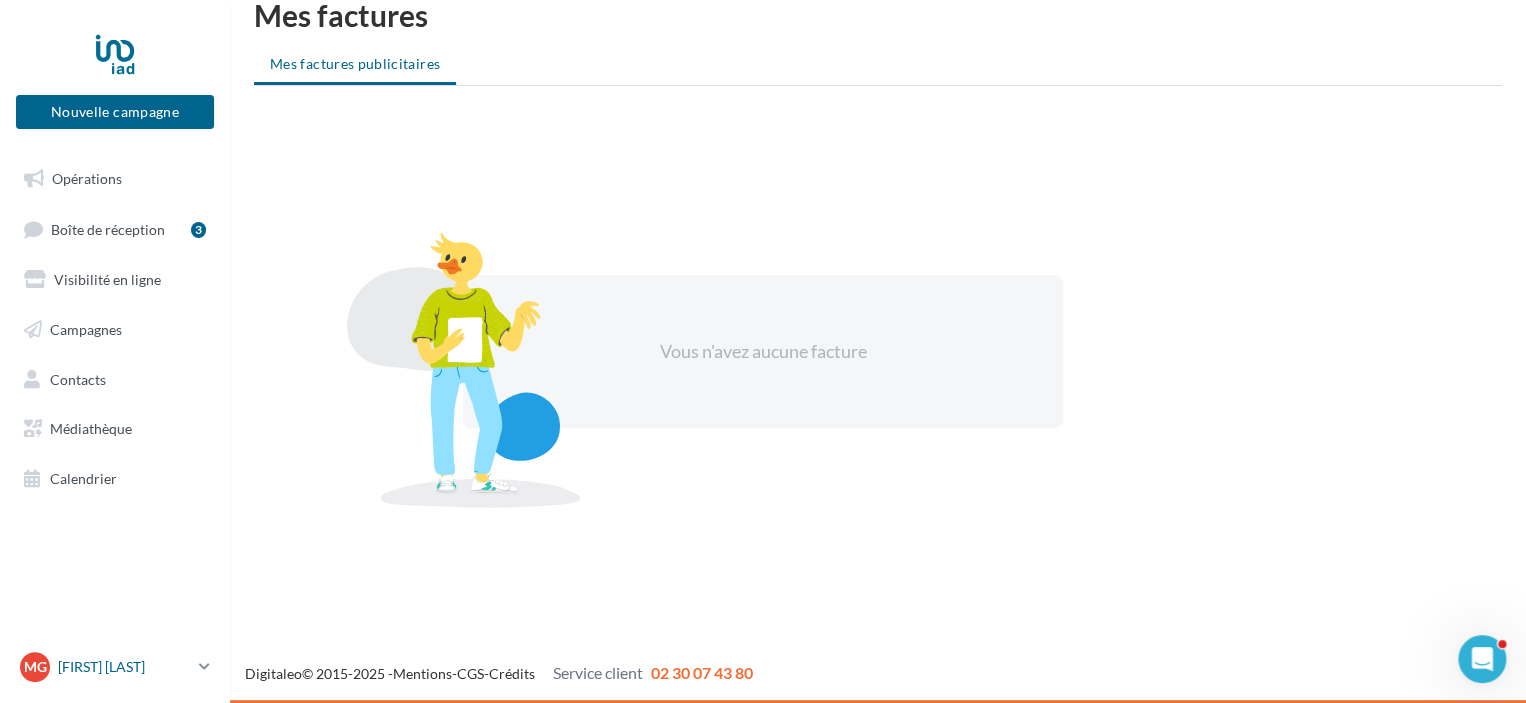 click on "[FIRST] [LAST]" at bounding box center [124, 667] 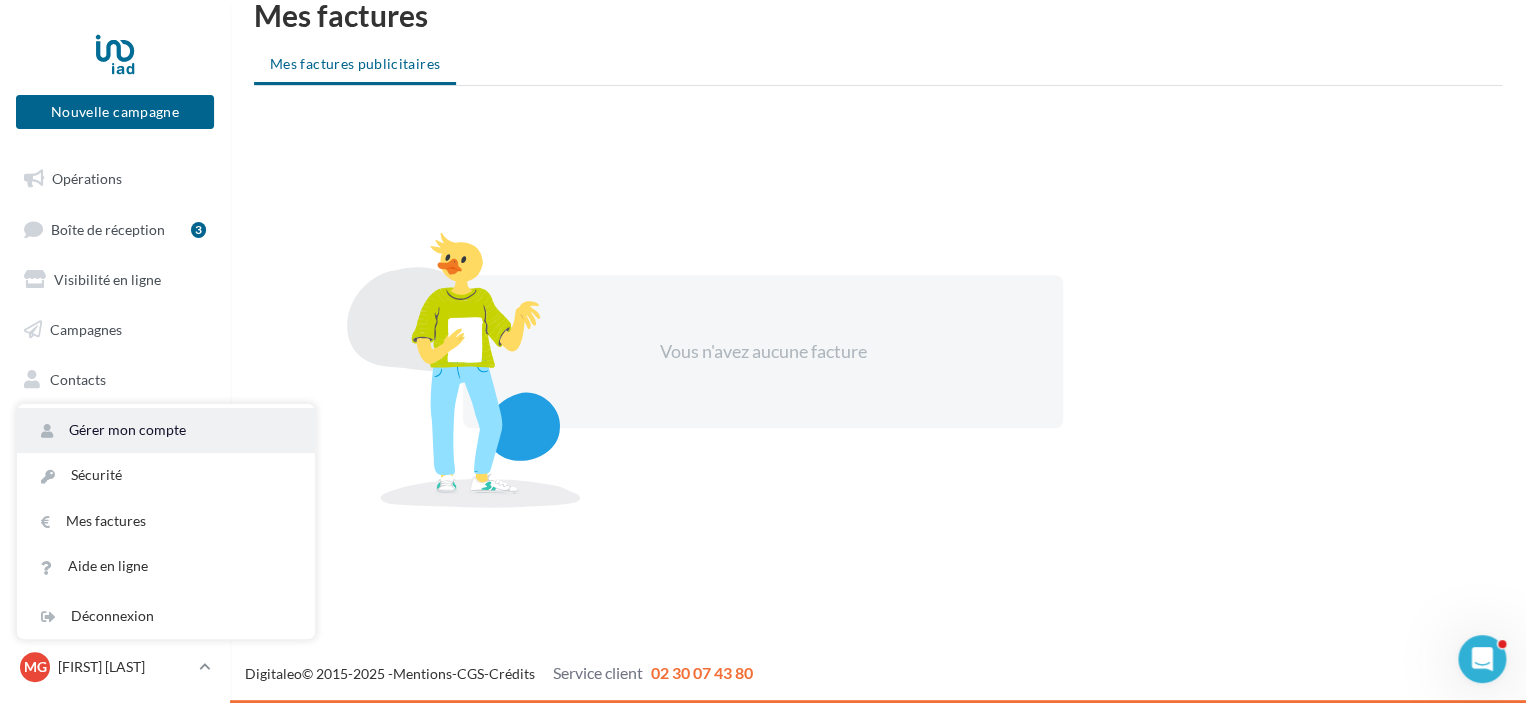click on "Gérer mon compte" at bounding box center [166, 430] 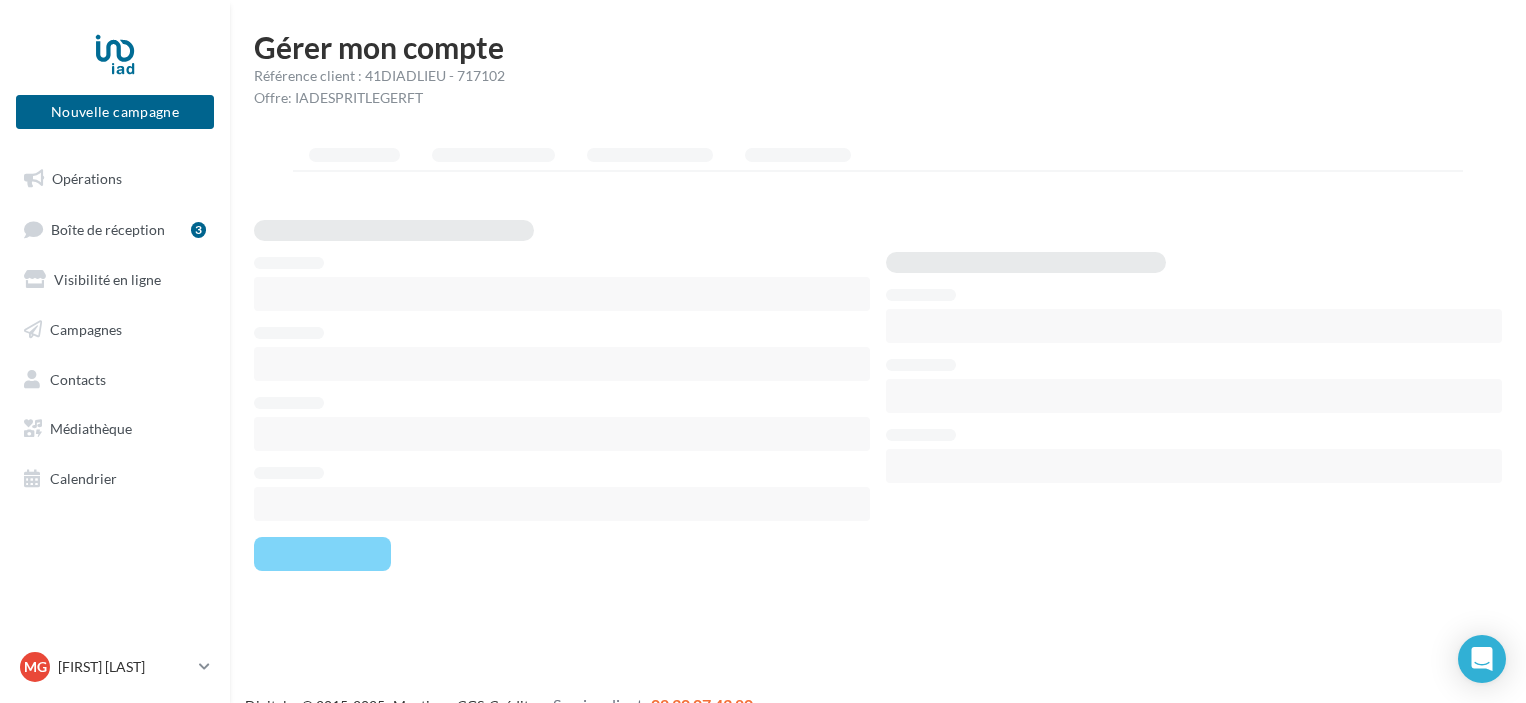 scroll, scrollTop: 0, scrollLeft: 0, axis: both 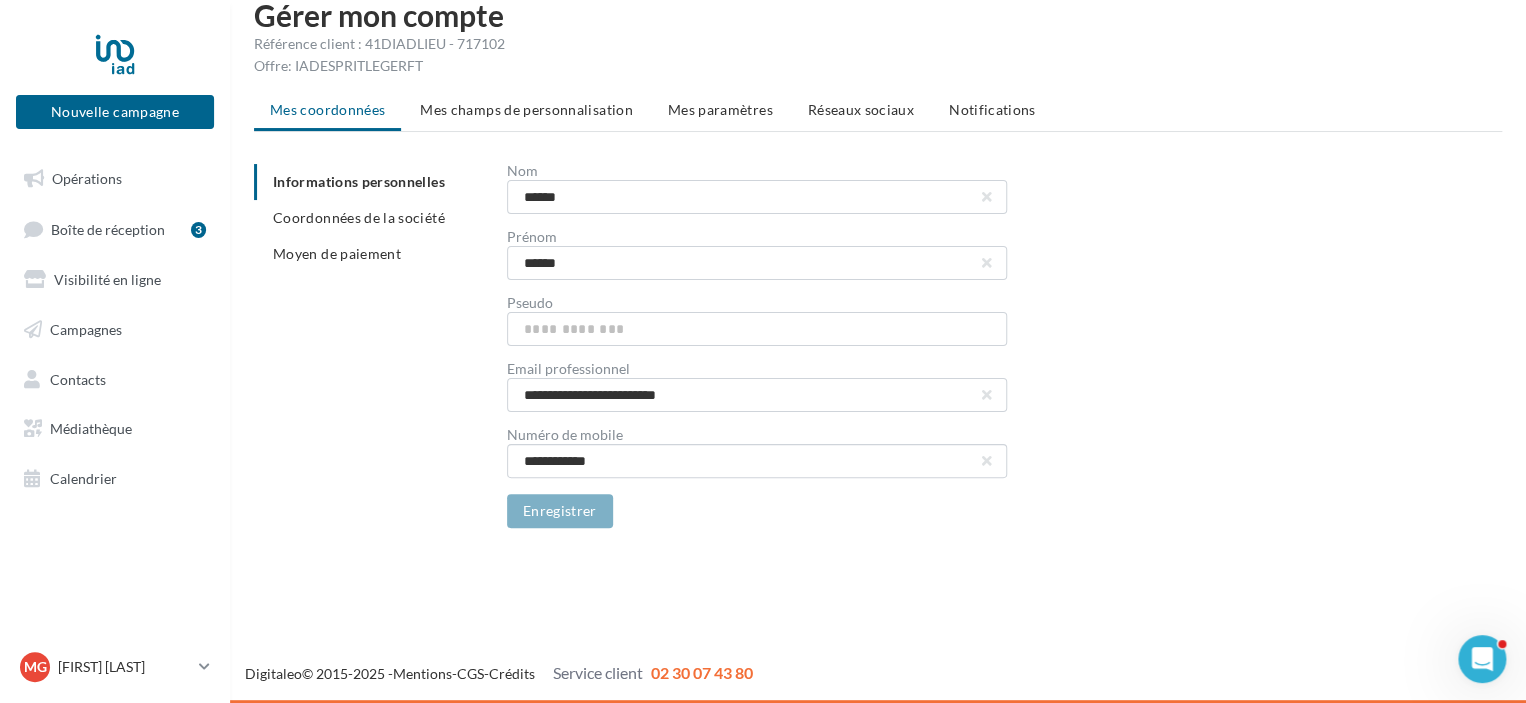 click 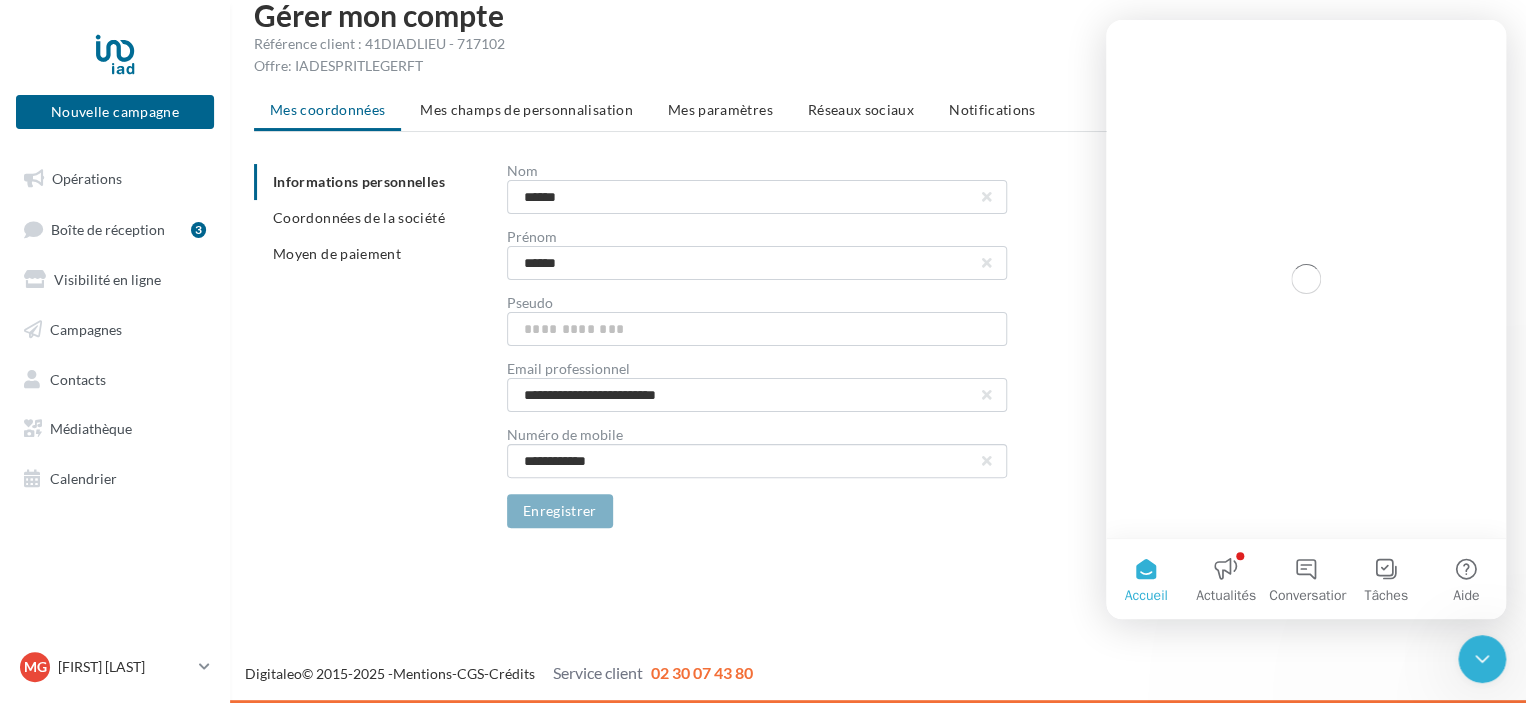 scroll, scrollTop: 0, scrollLeft: 0, axis: both 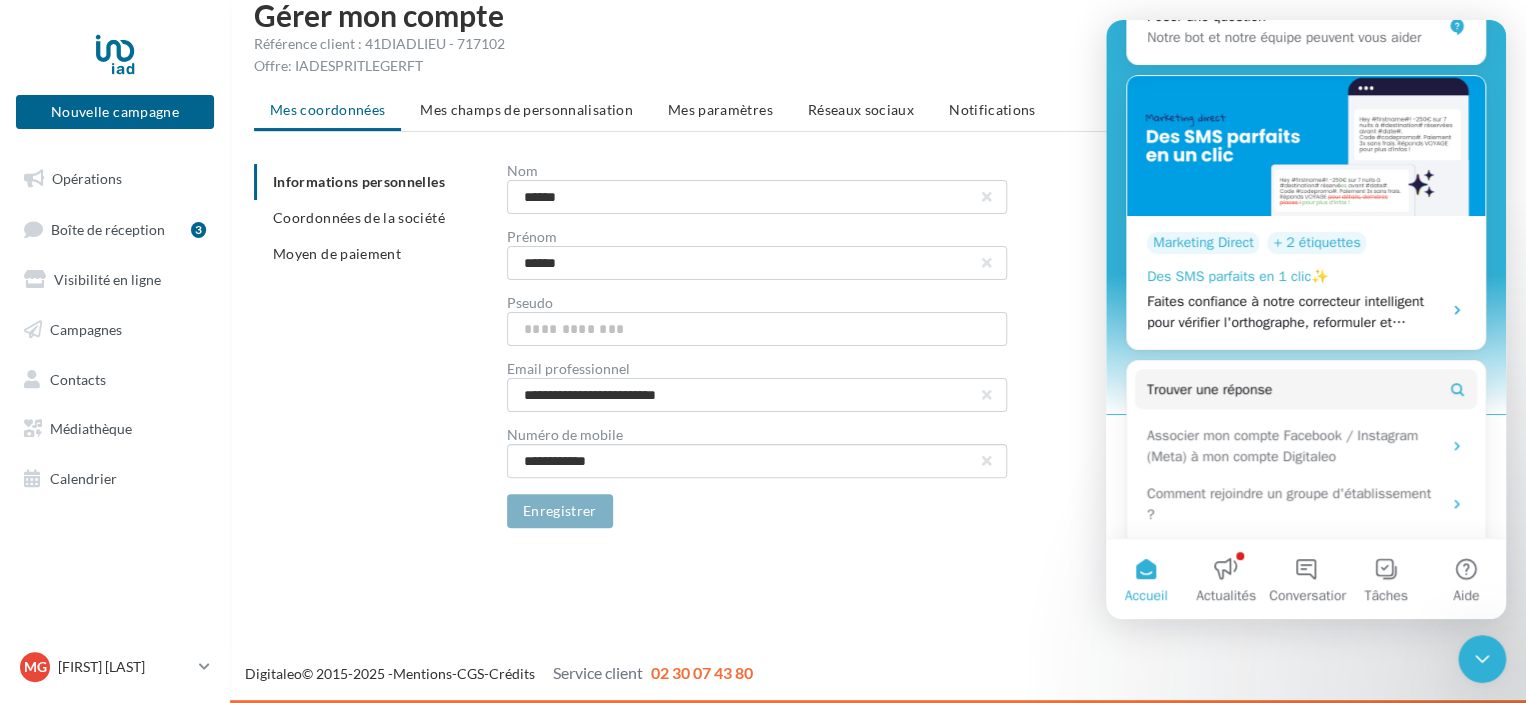 click on "Faites confiance à notre correcteur intelligent pour vérifier l'orthographe, reformuler et optimiser vos SMS en 1 clic." at bounding box center [1288, 312] 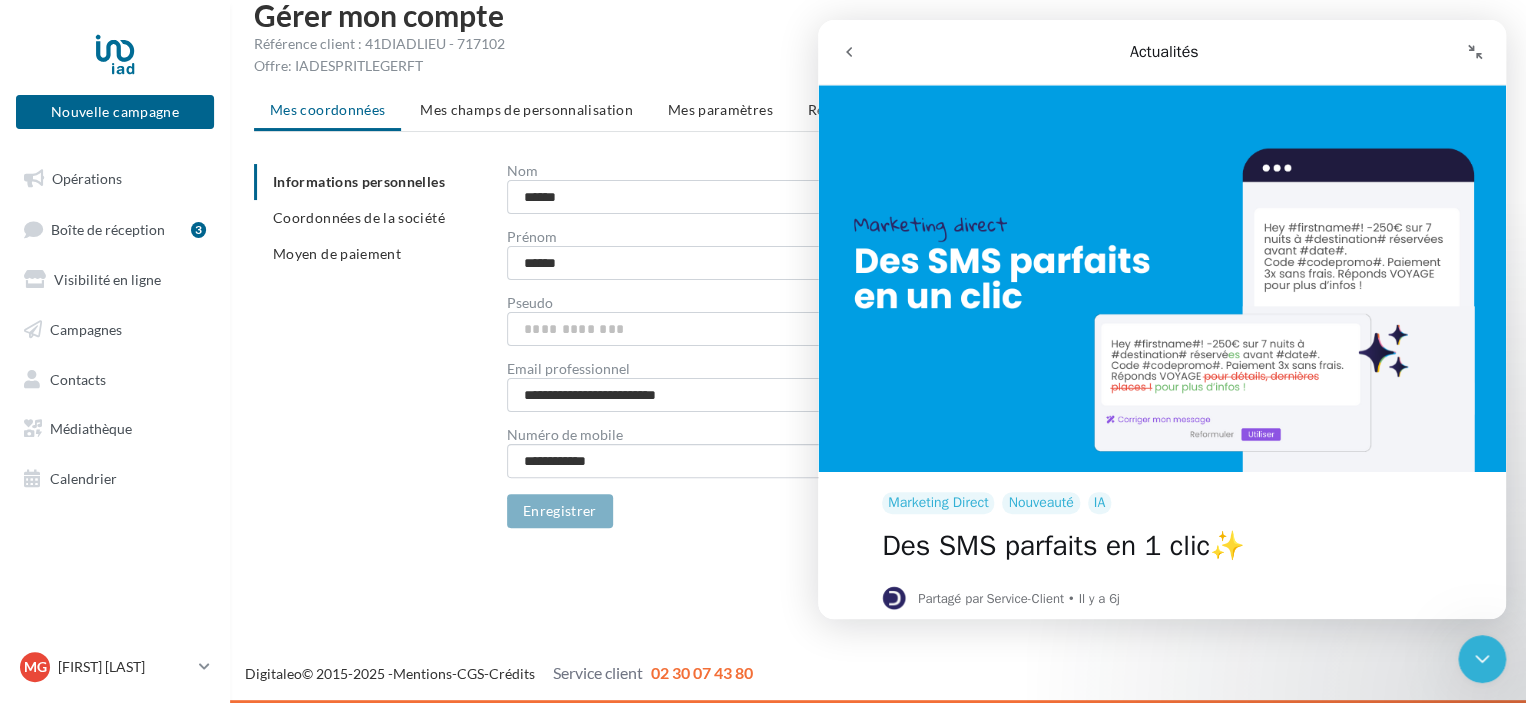 scroll, scrollTop: 212, scrollLeft: 0, axis: vertical 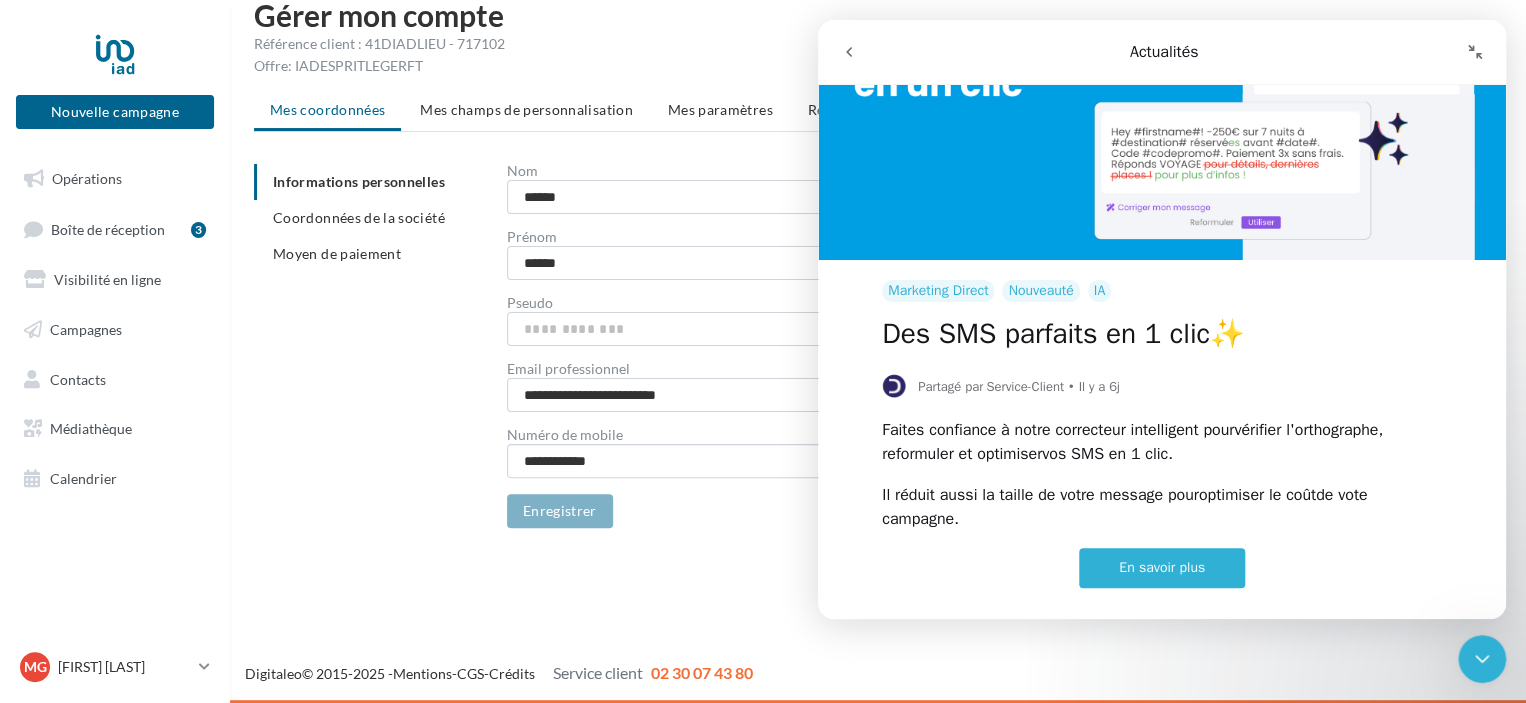 click 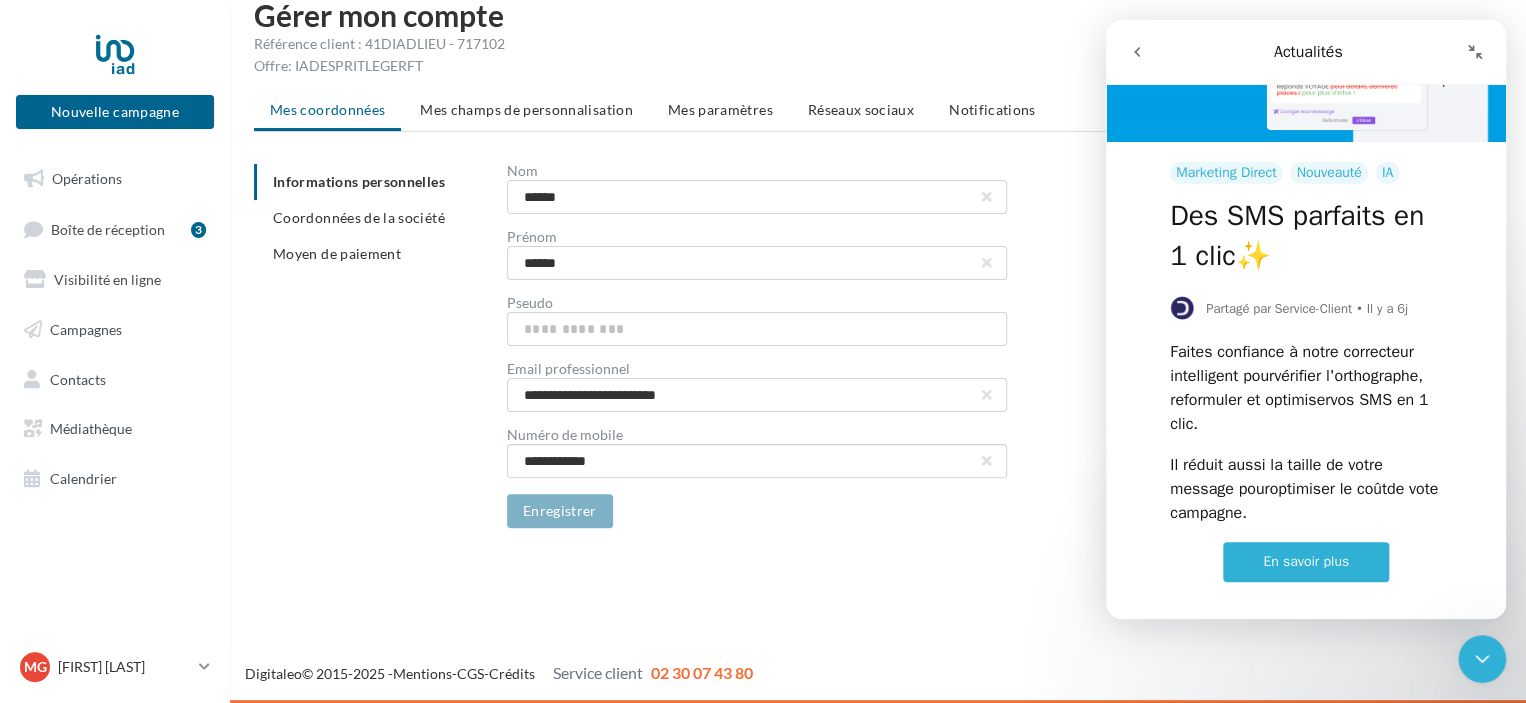 scroll, scrollTop: 49, scrollLeft: 0, axis: vertical 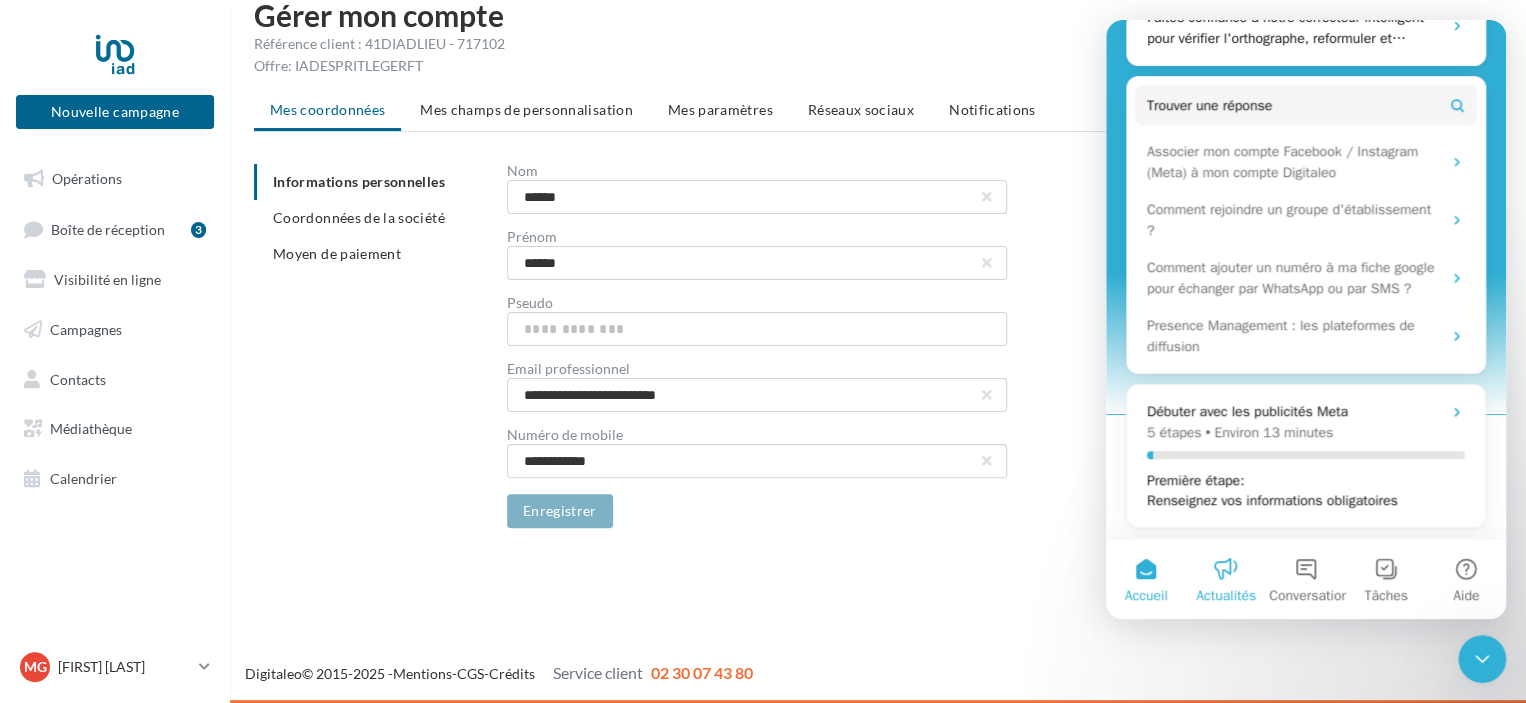 click on "Actualités" at bounding box center [1226, 579] 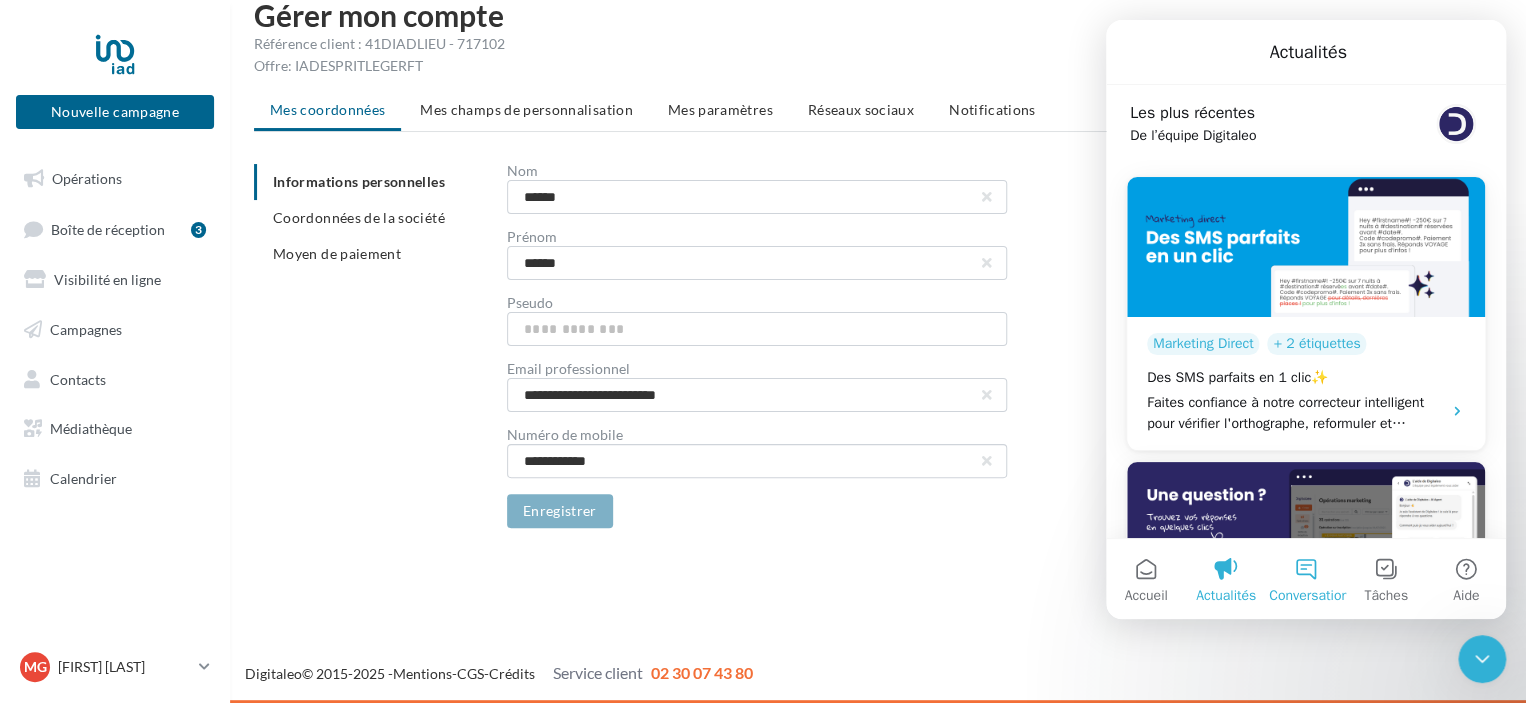click on "Conversations" at bounding box center (1306, 579) 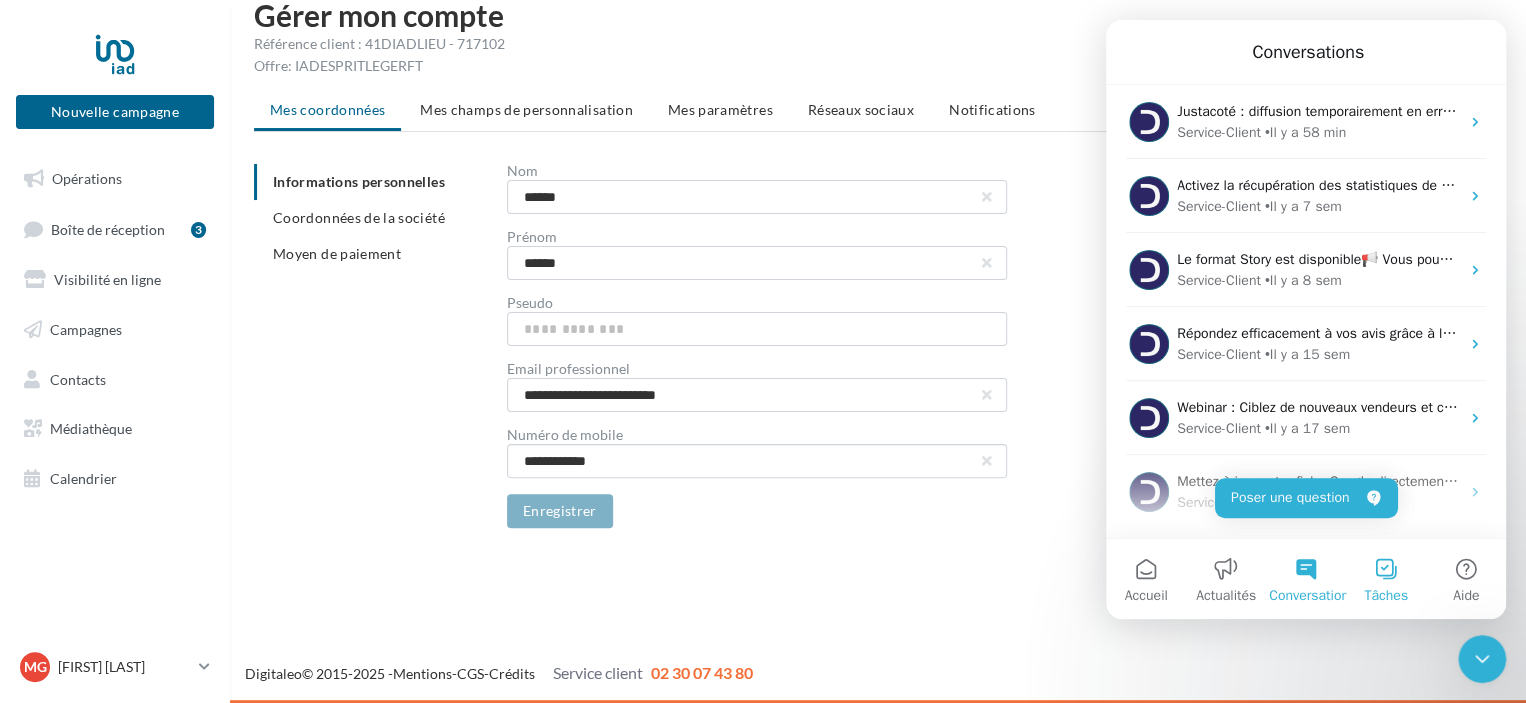 click on "Tâches" at bounding box center (1386, 579) 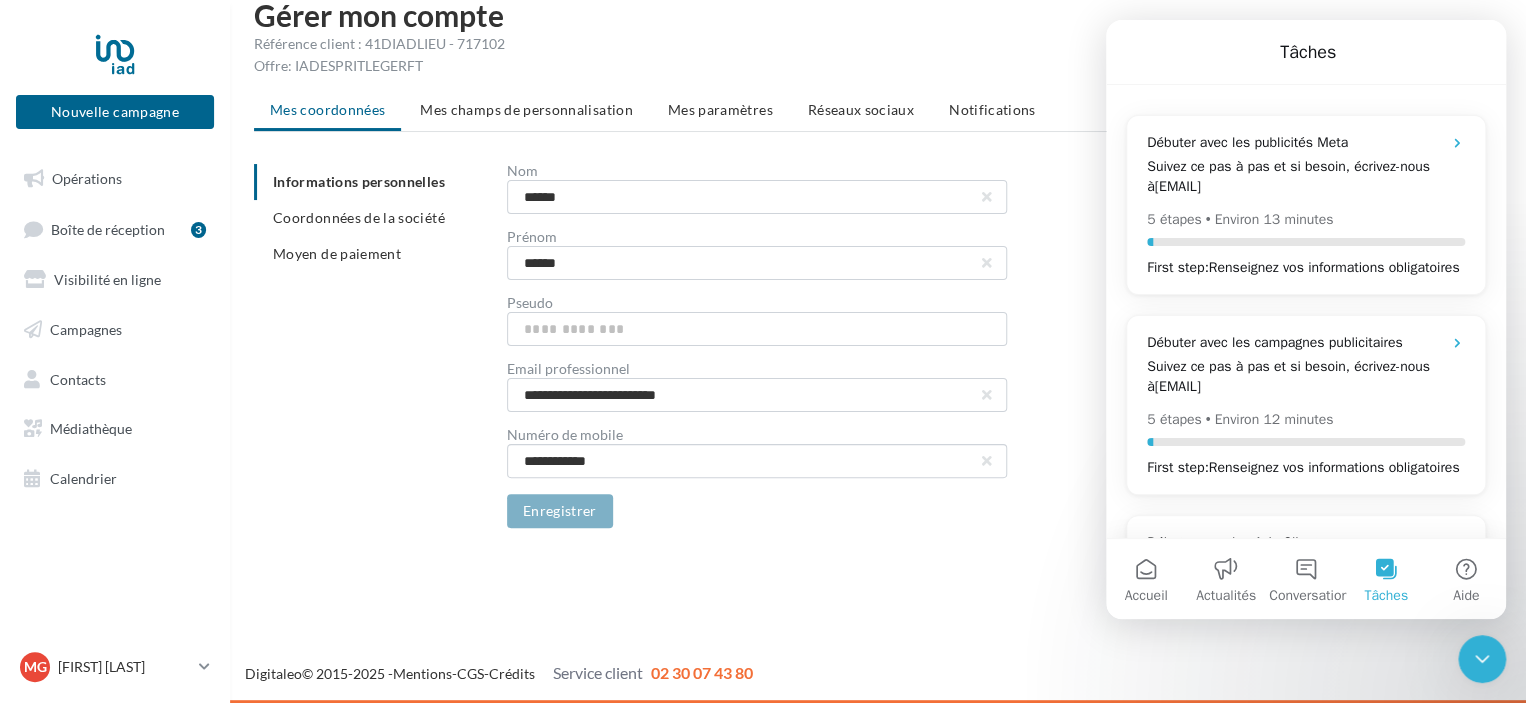 click on "**********" at bounding box center (878, 280) 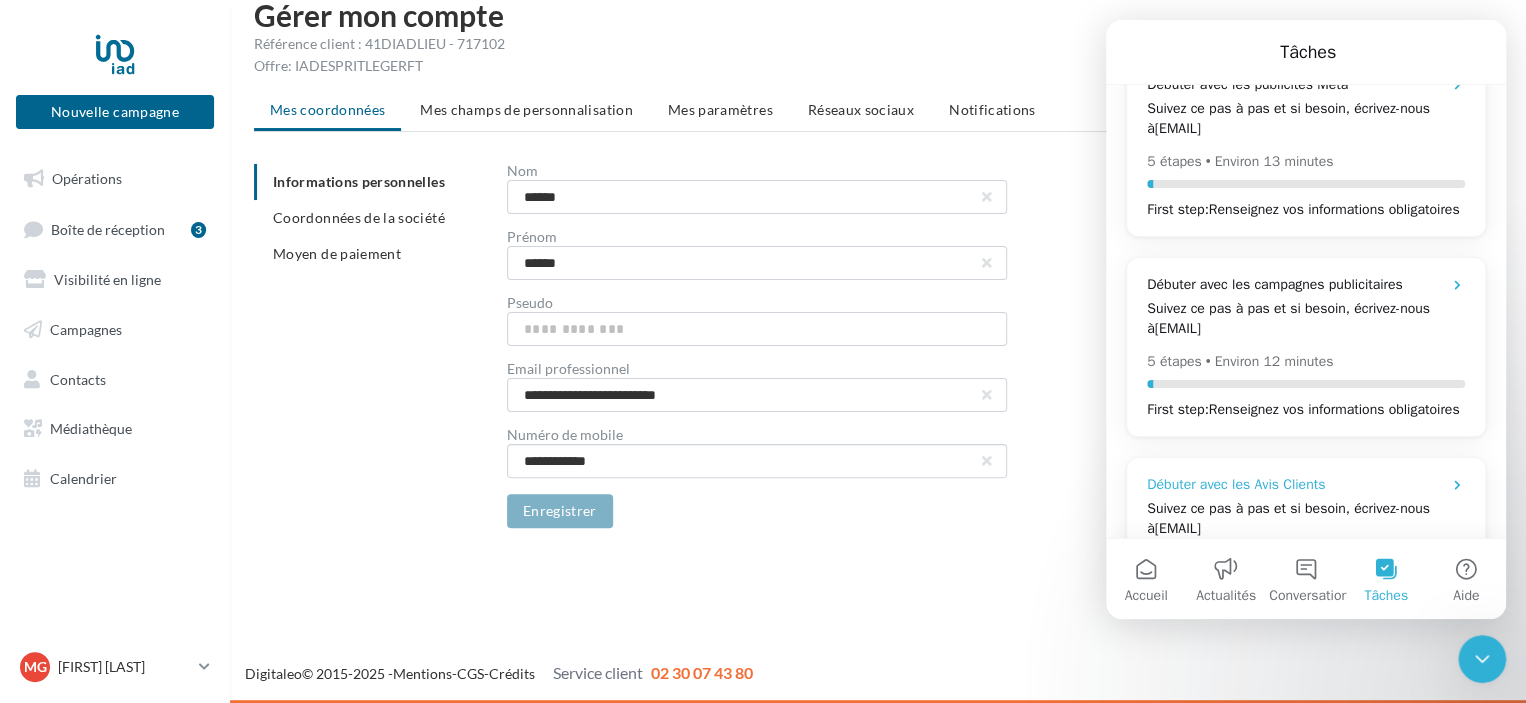 scroll, scrollTop: 0, scrollLeft: 0, axis: both 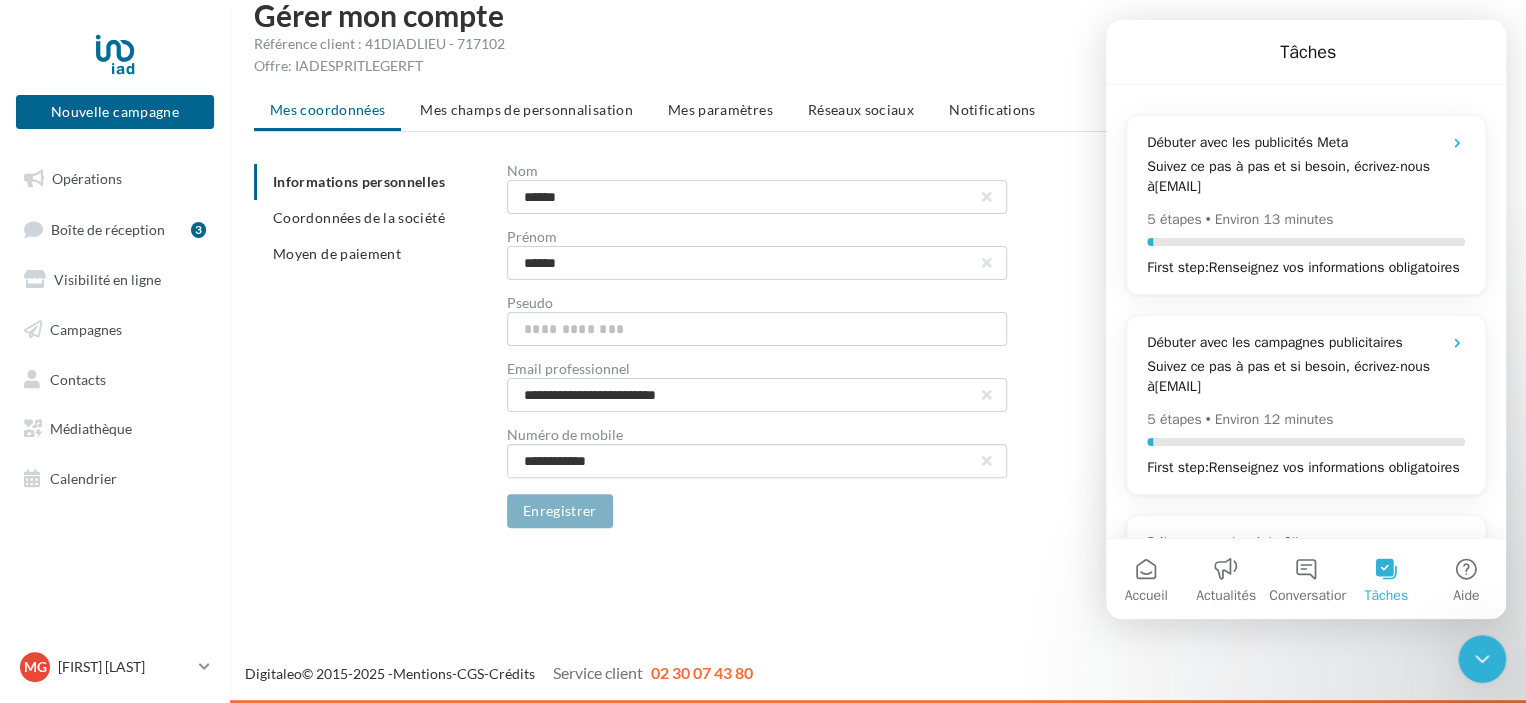 click on "**********" at bounding box center [1004, 346] 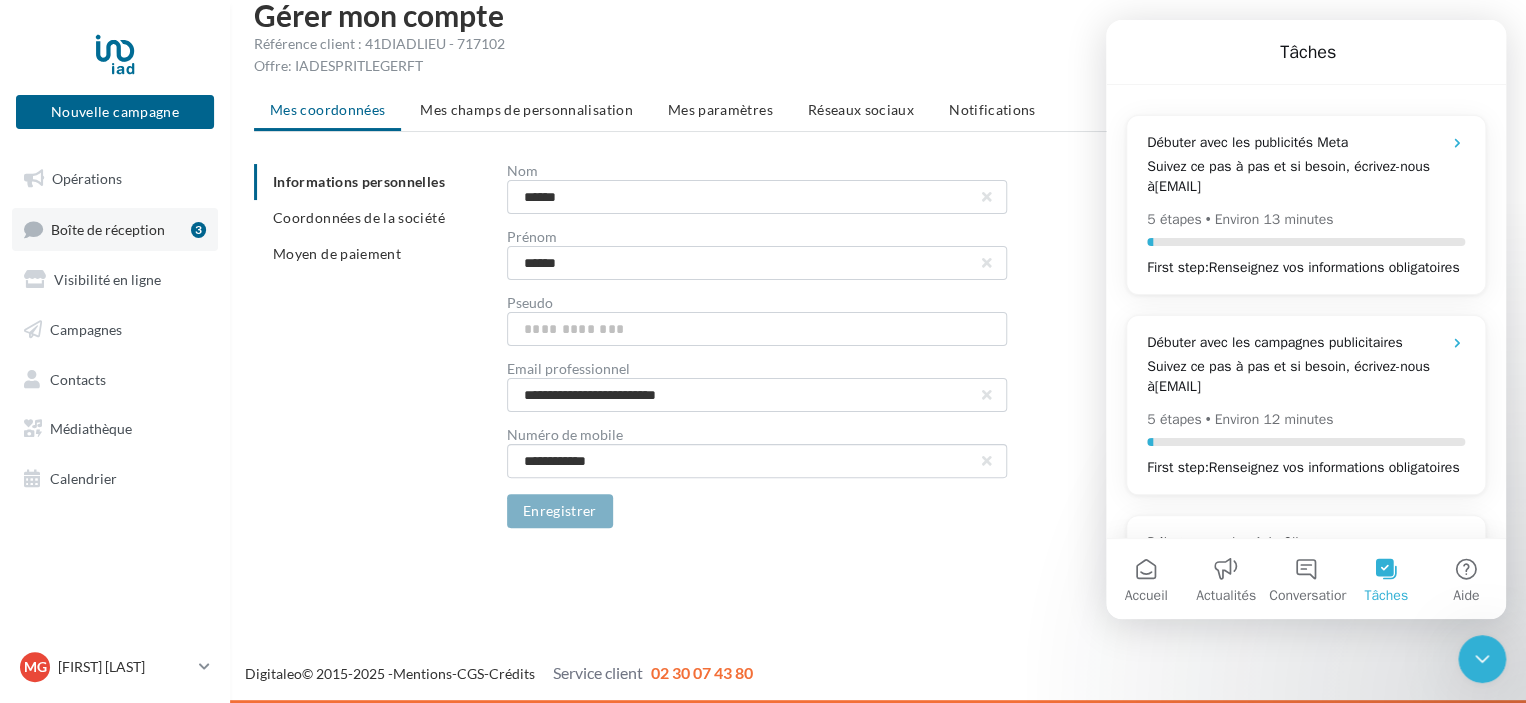 click on "Boîte de réception" at bounding box center (108, 228) 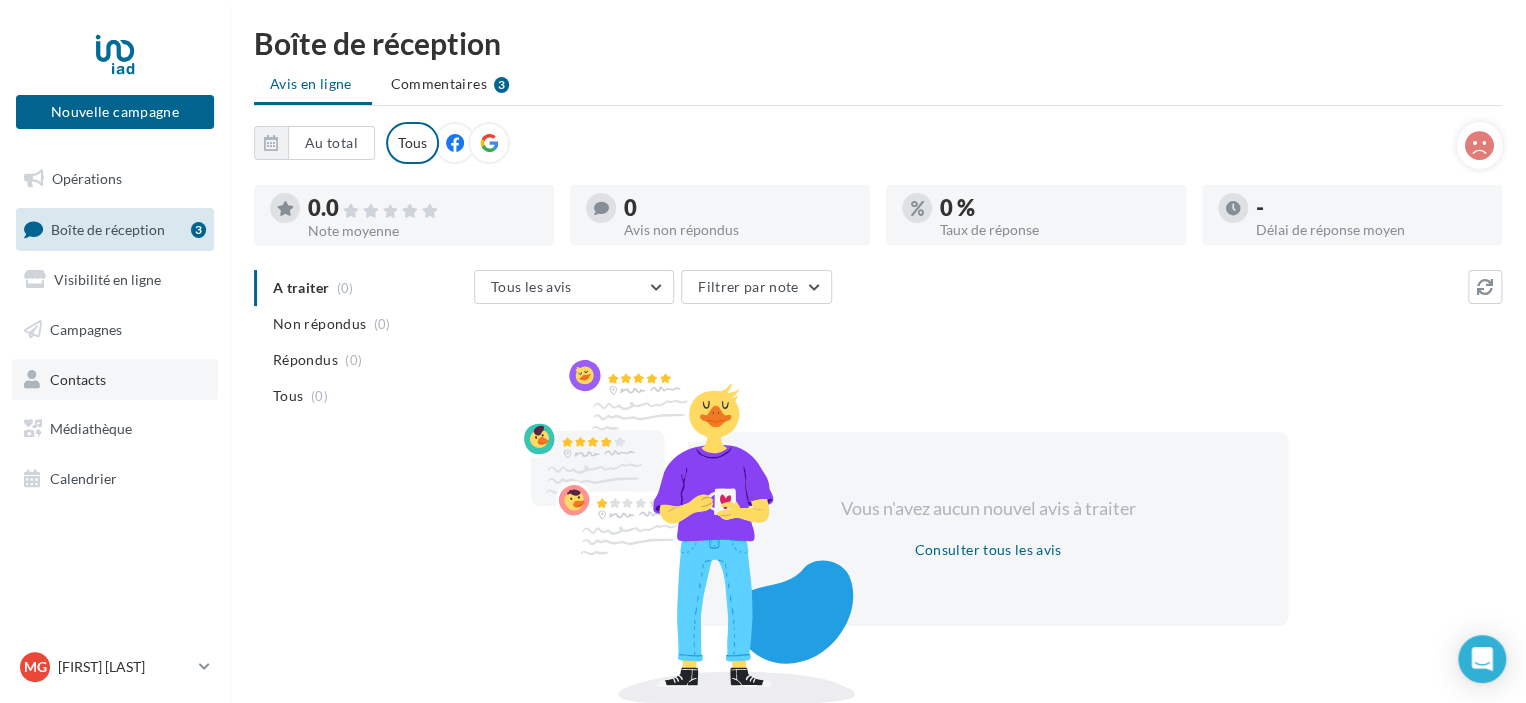 scroll, scrollTop: 0, scrollLeft: 0, axis: both 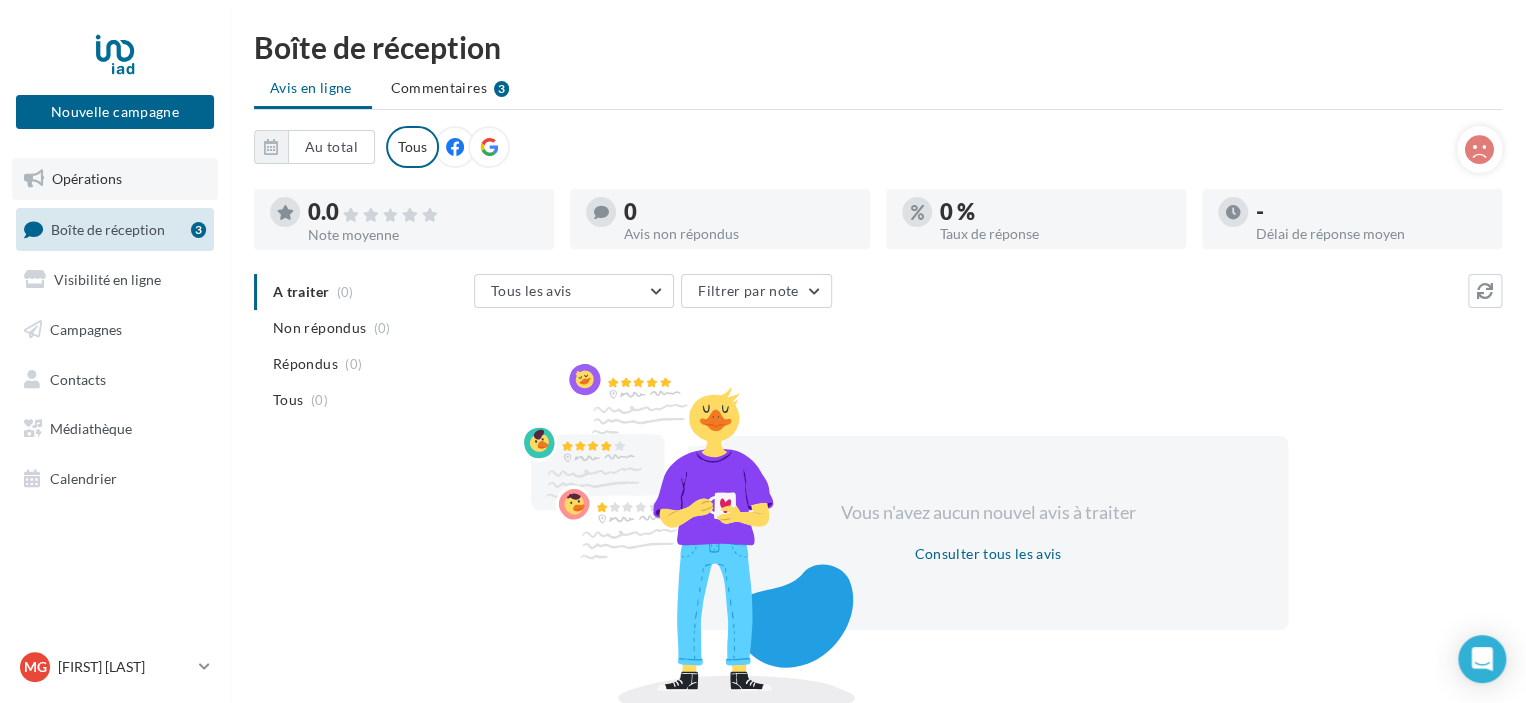 click on "Opérations" at bounding box center [87, 178] 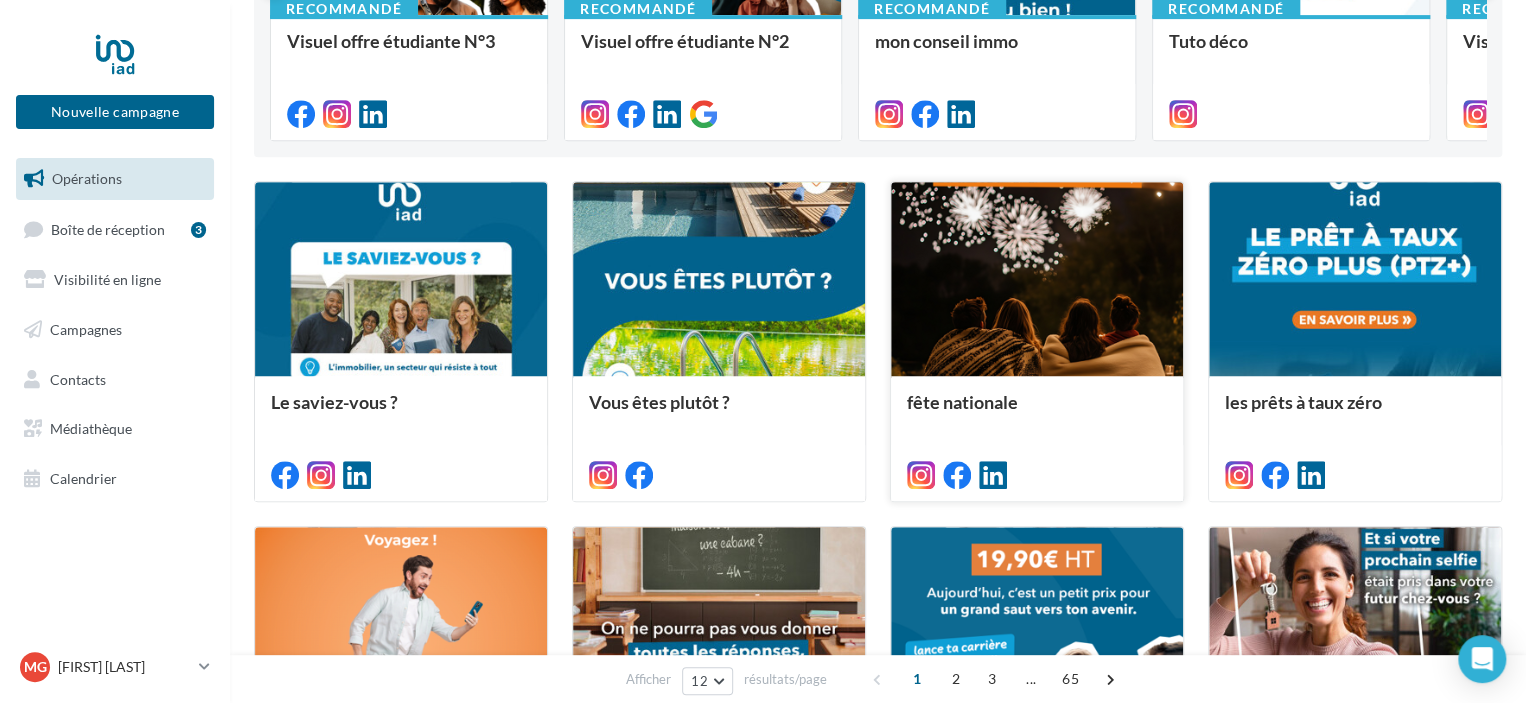 scroll, scrollTop: 800, scrollLeft: 0, axis: vertical 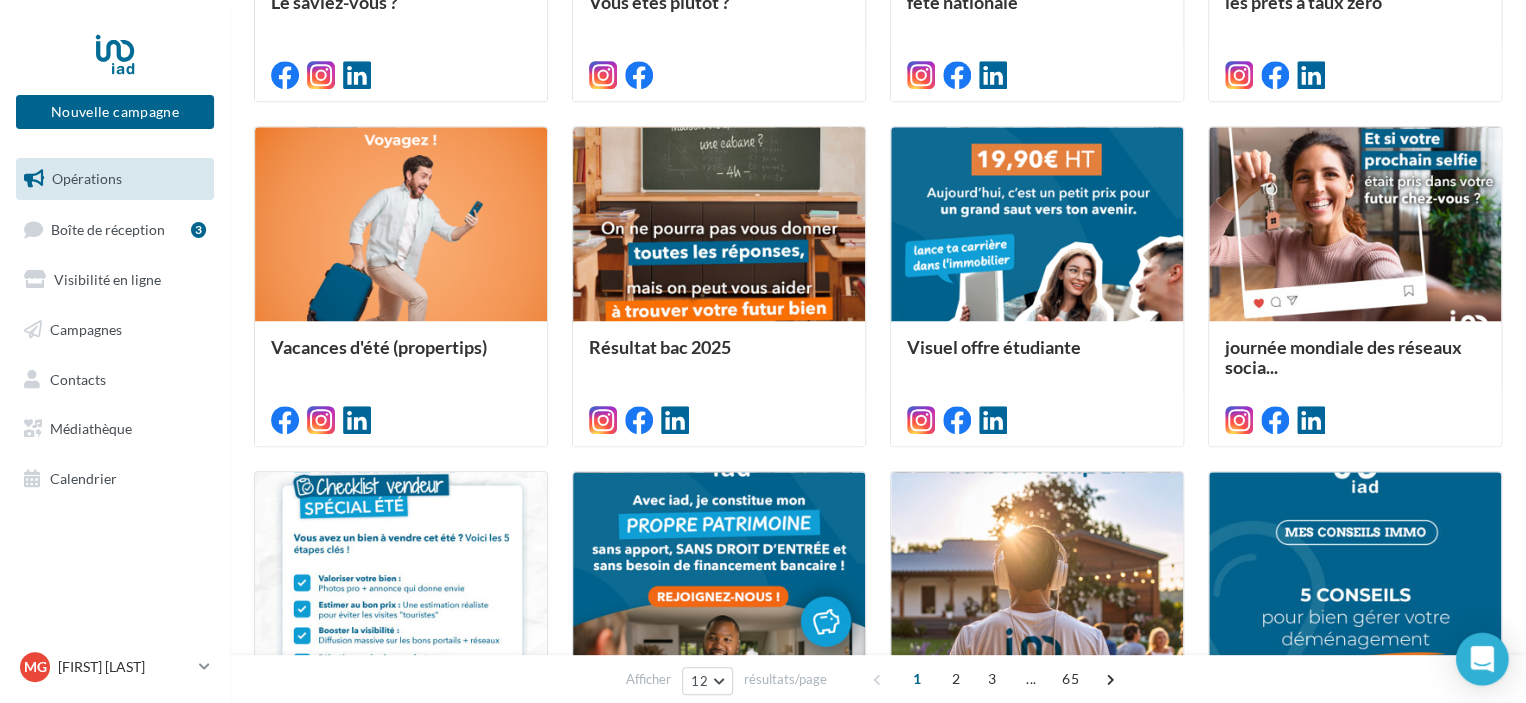 click 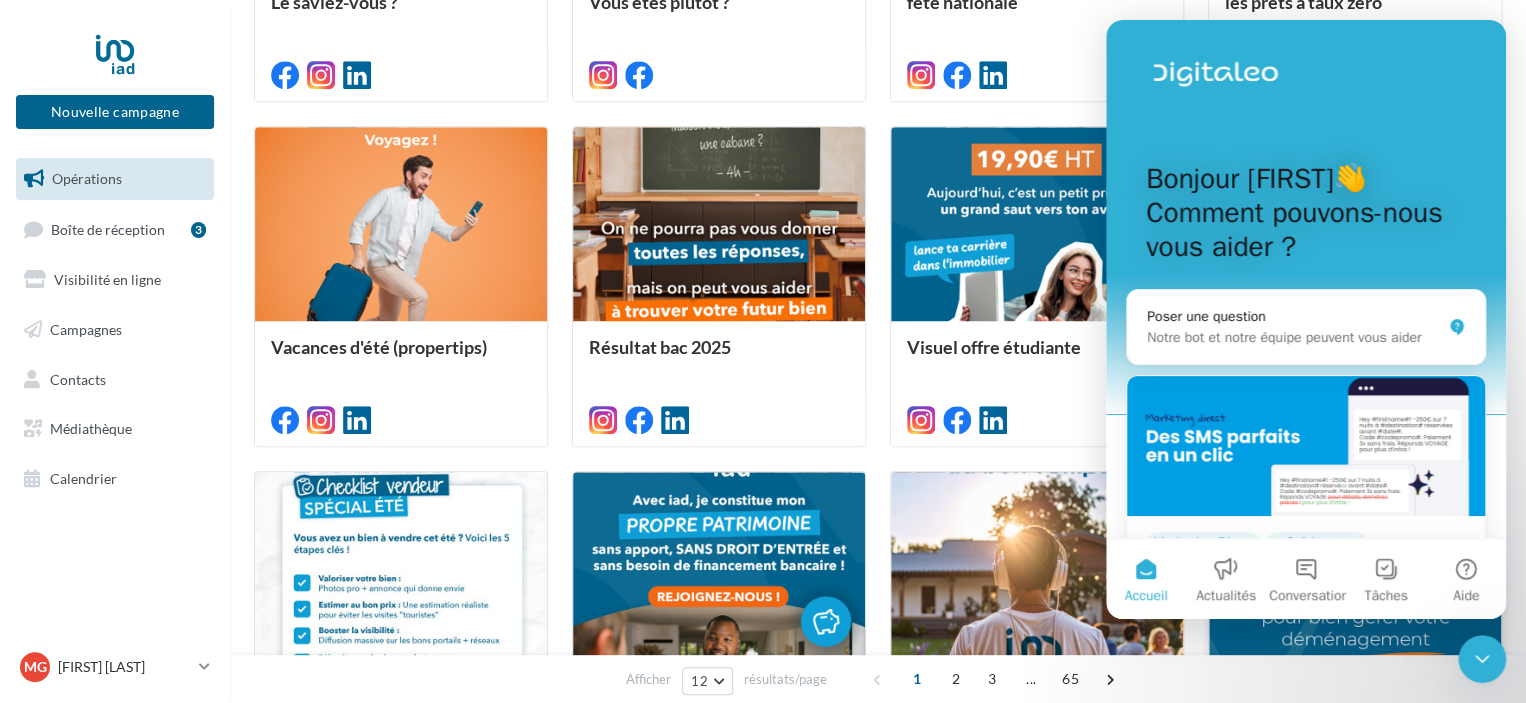 scroll, scrollTop: 0, scrollLeft: 0, axis: both 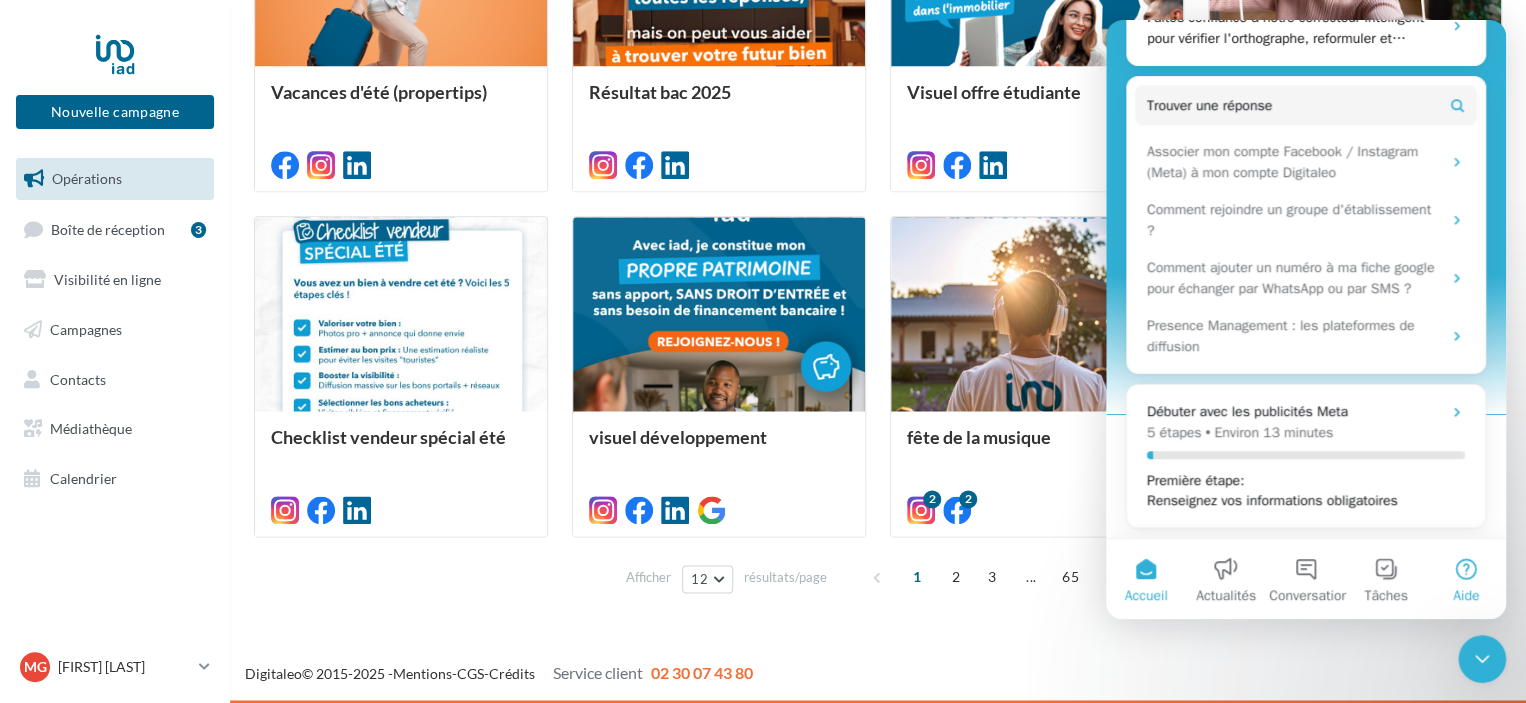 click on "Aide" at bounding box center (1466, 579) 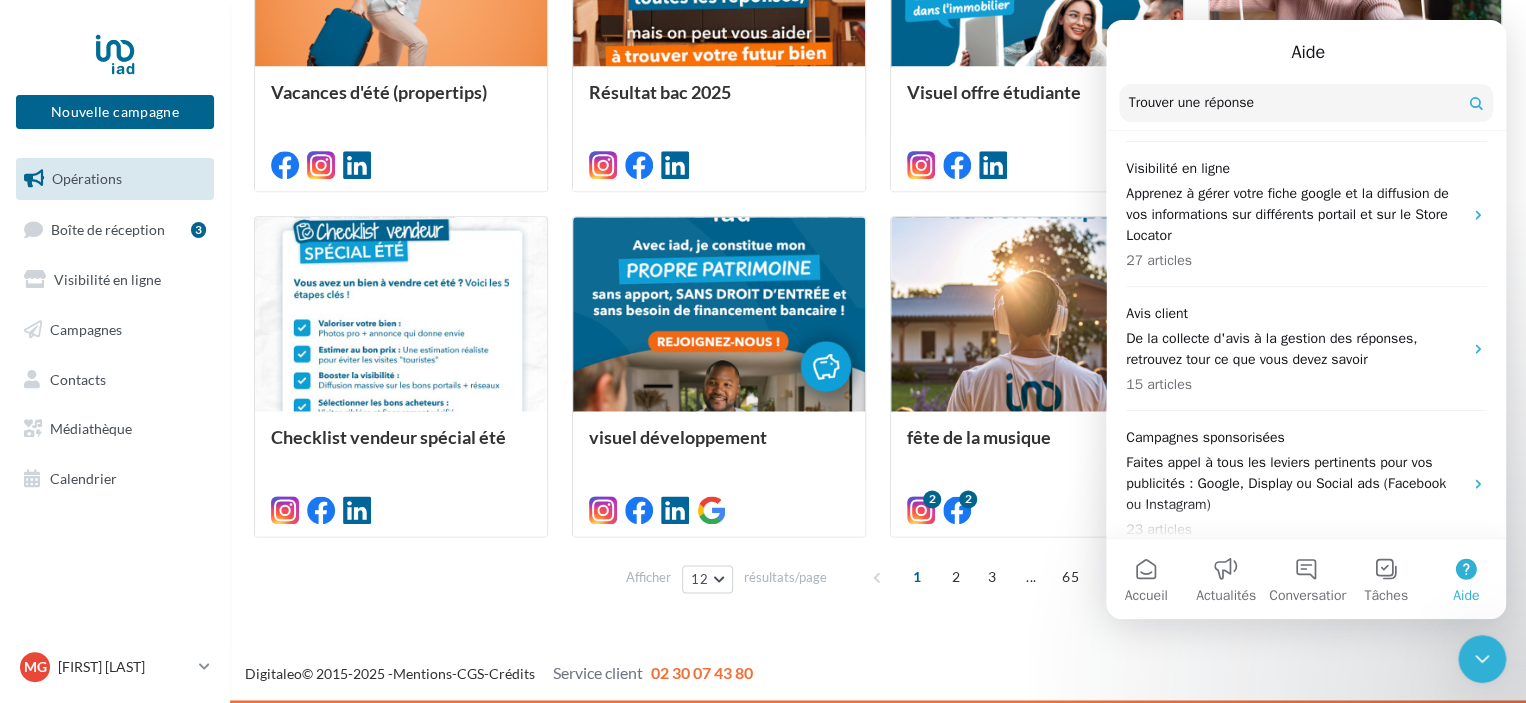 scroll, scrollTop: 0, scrollLeft: 0, axis: both 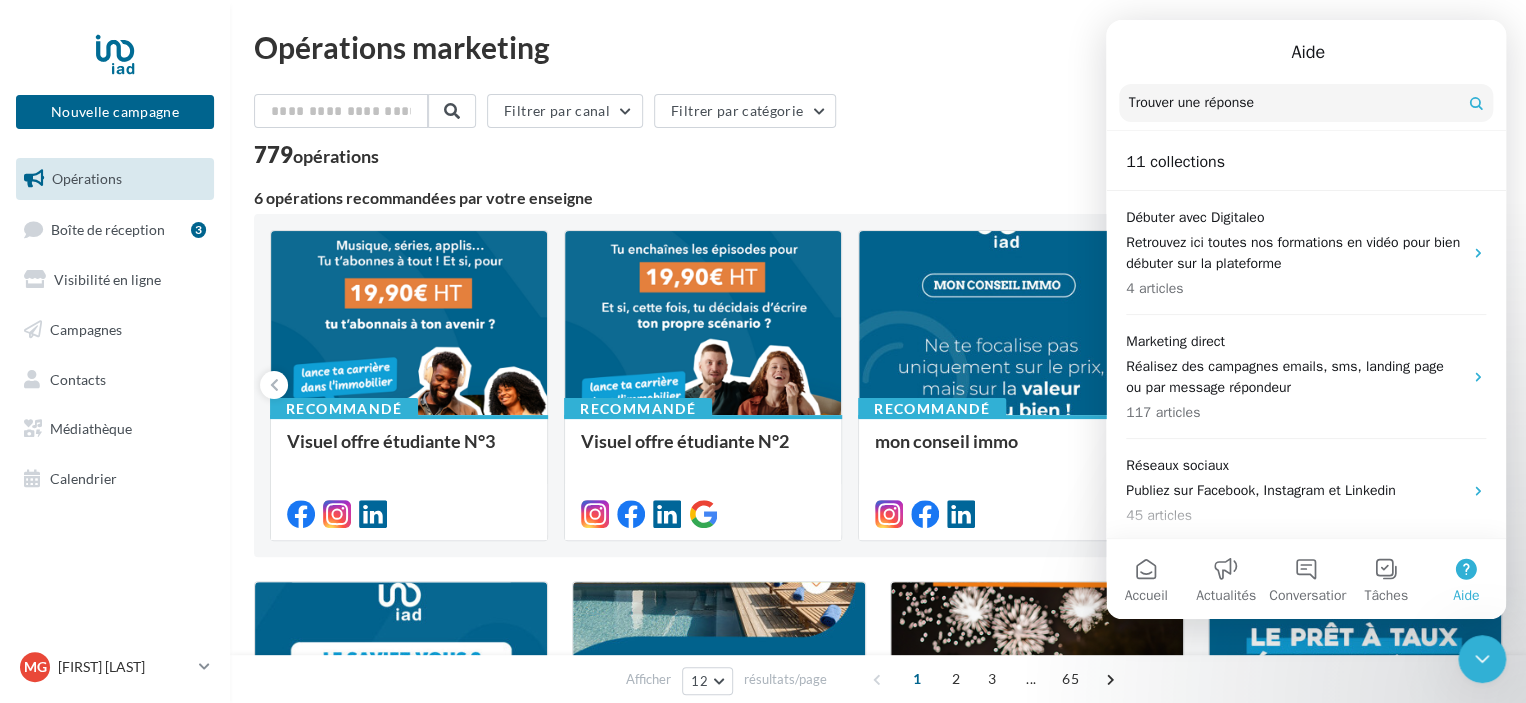 click 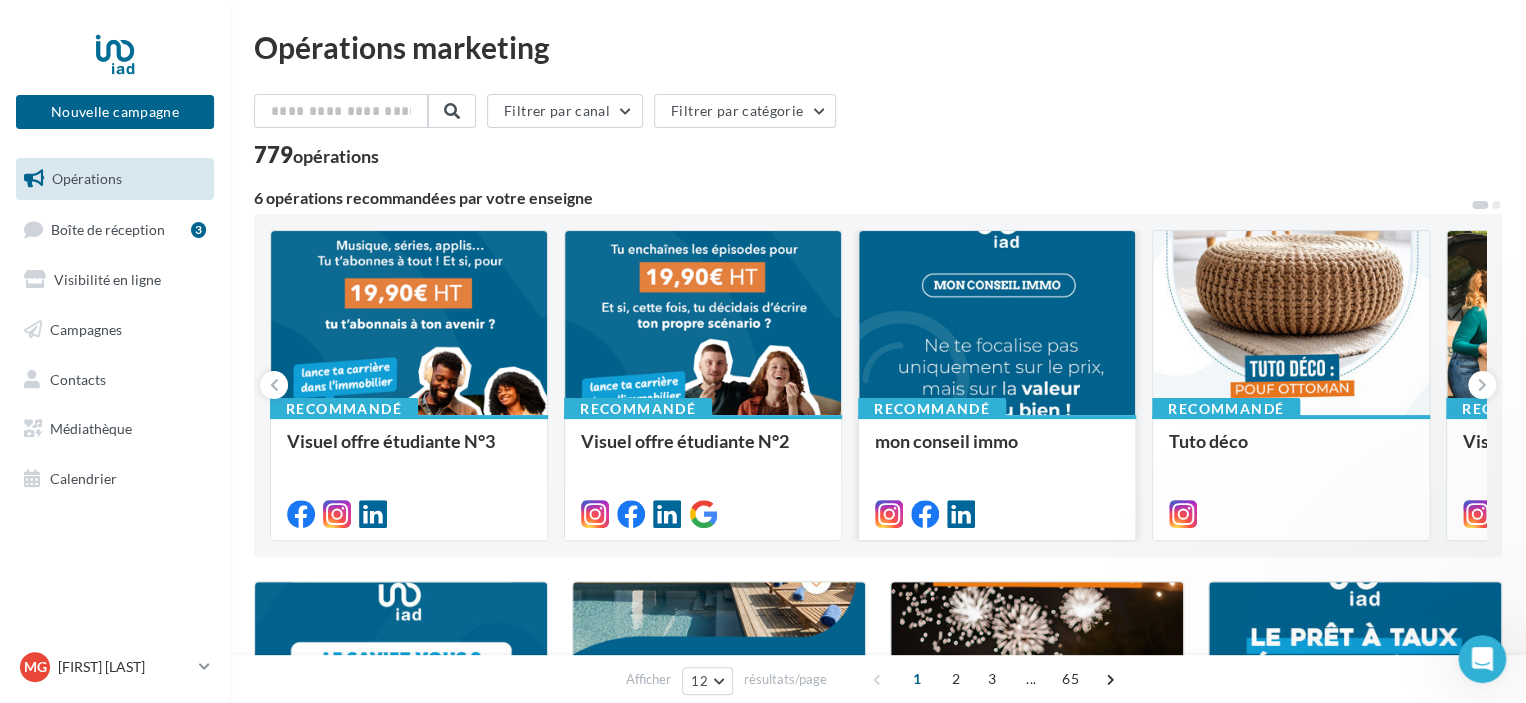 scroll, scrollTop: 0, scrollLeft: 0, axis: both 